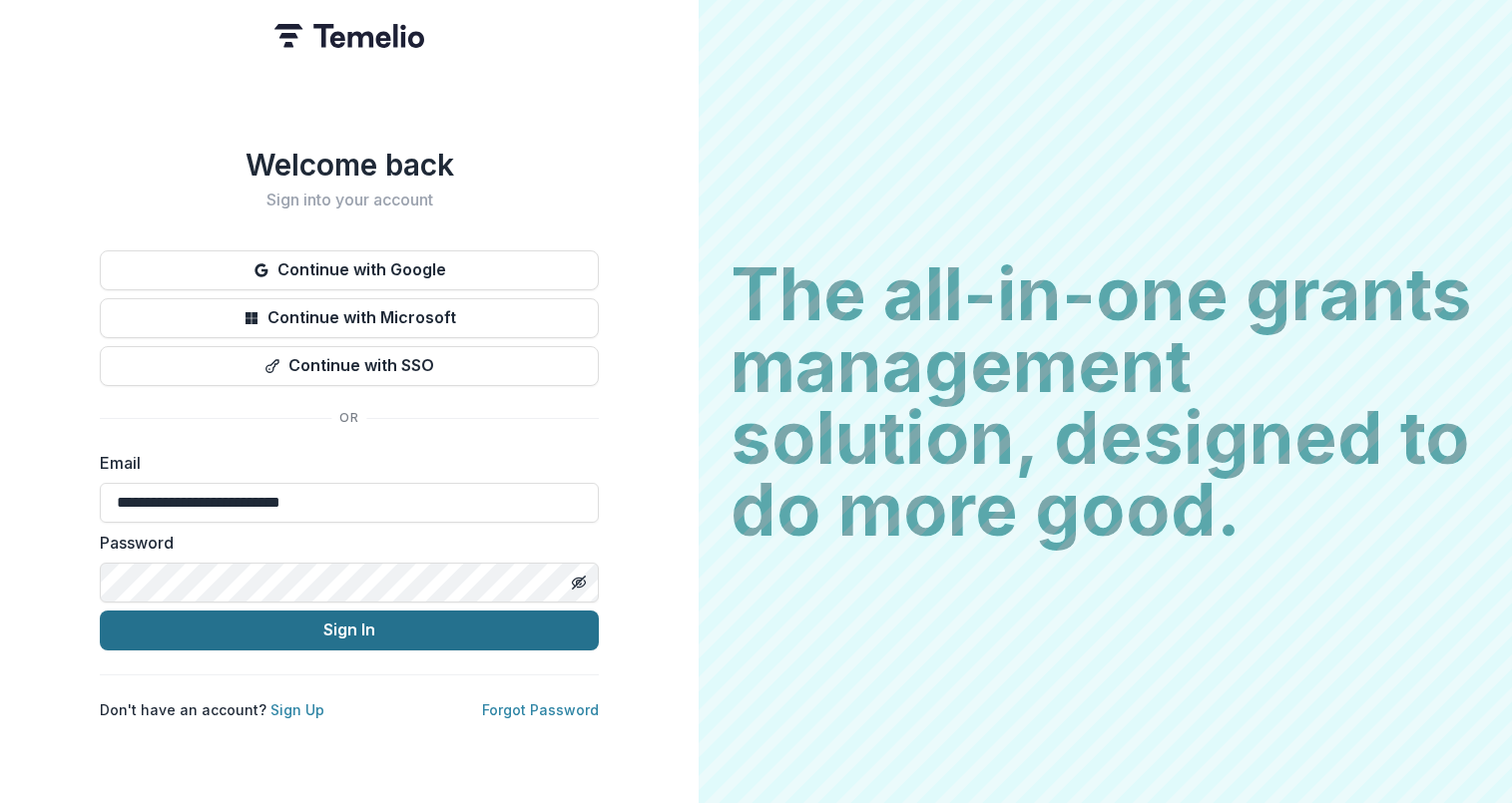 scroll, scrollTop: 0, scrollLeft: 0, axis: both 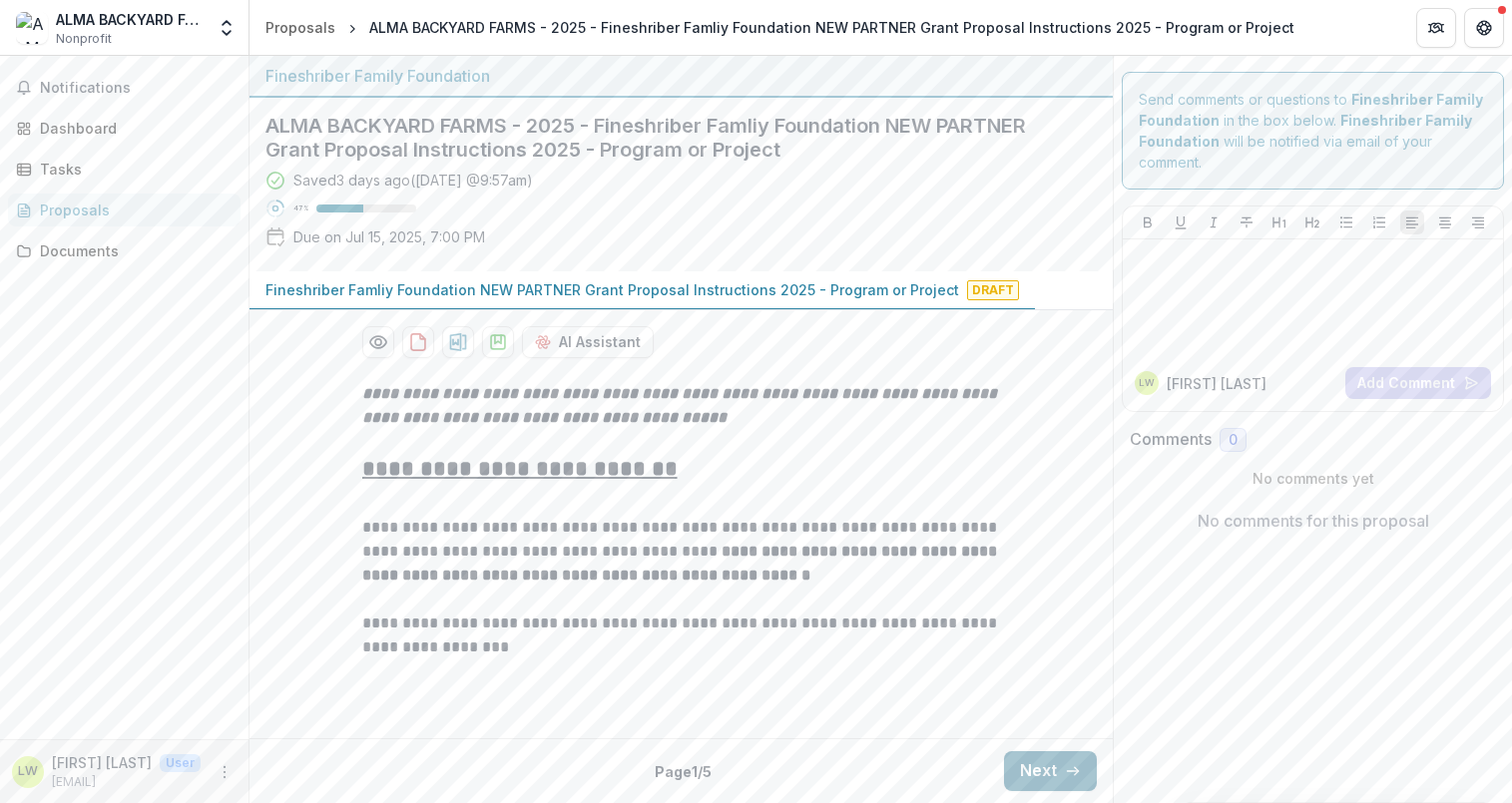 click on "Next" at bounding box center (1050, 771) 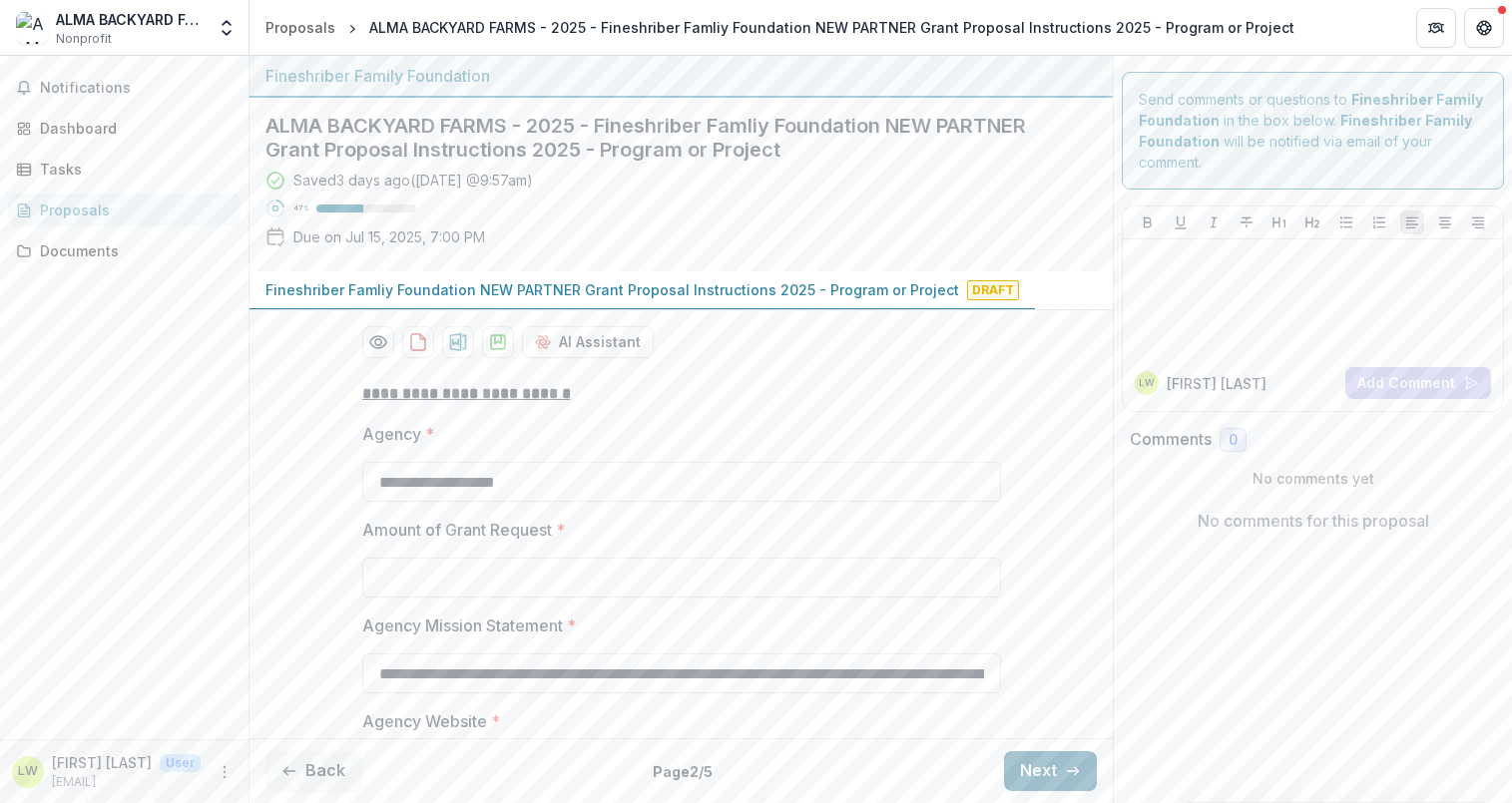 type on "*******" 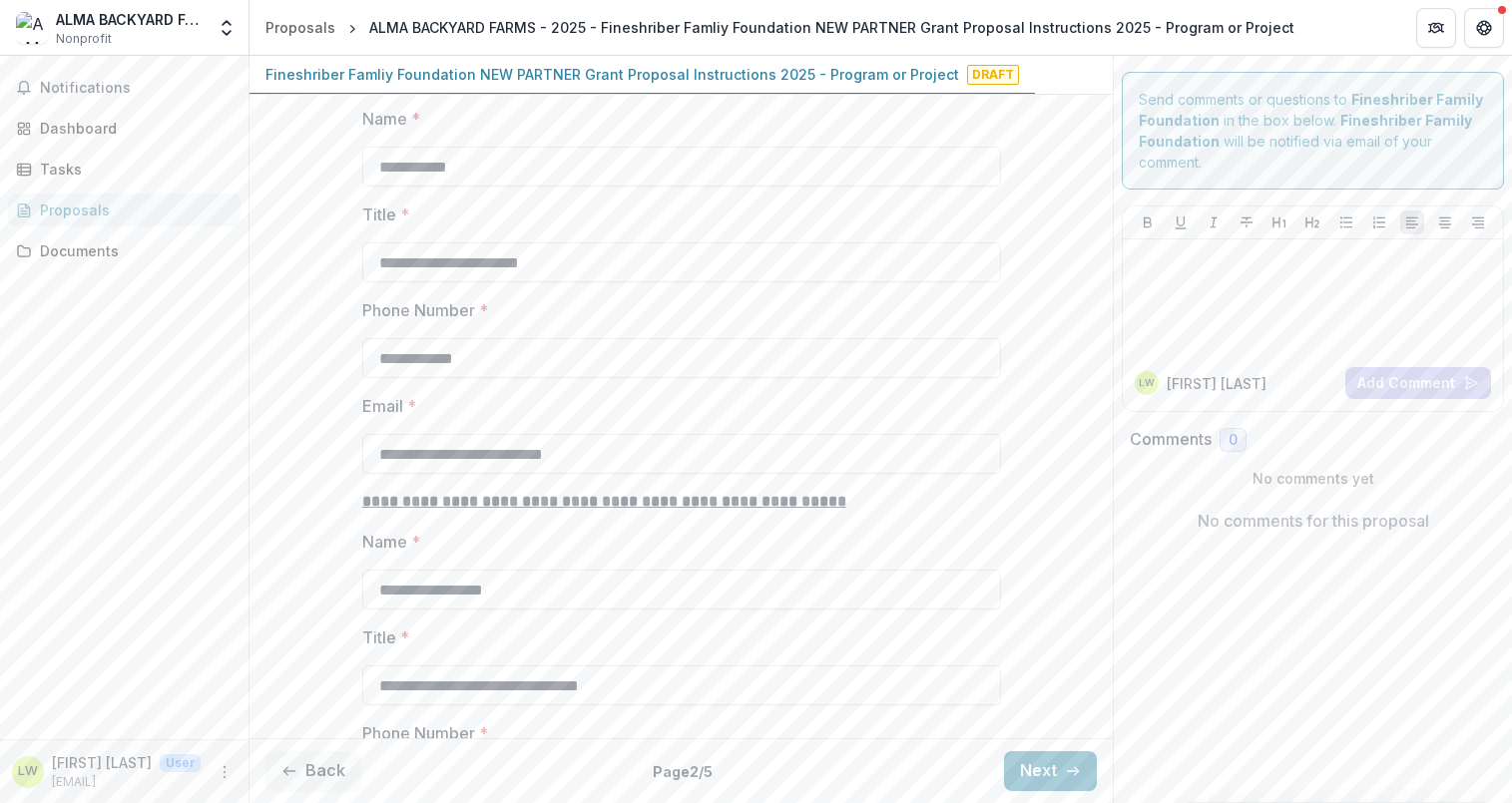 scroll, scrollTop: 1017, scrollLeft: 0, axis: vertical 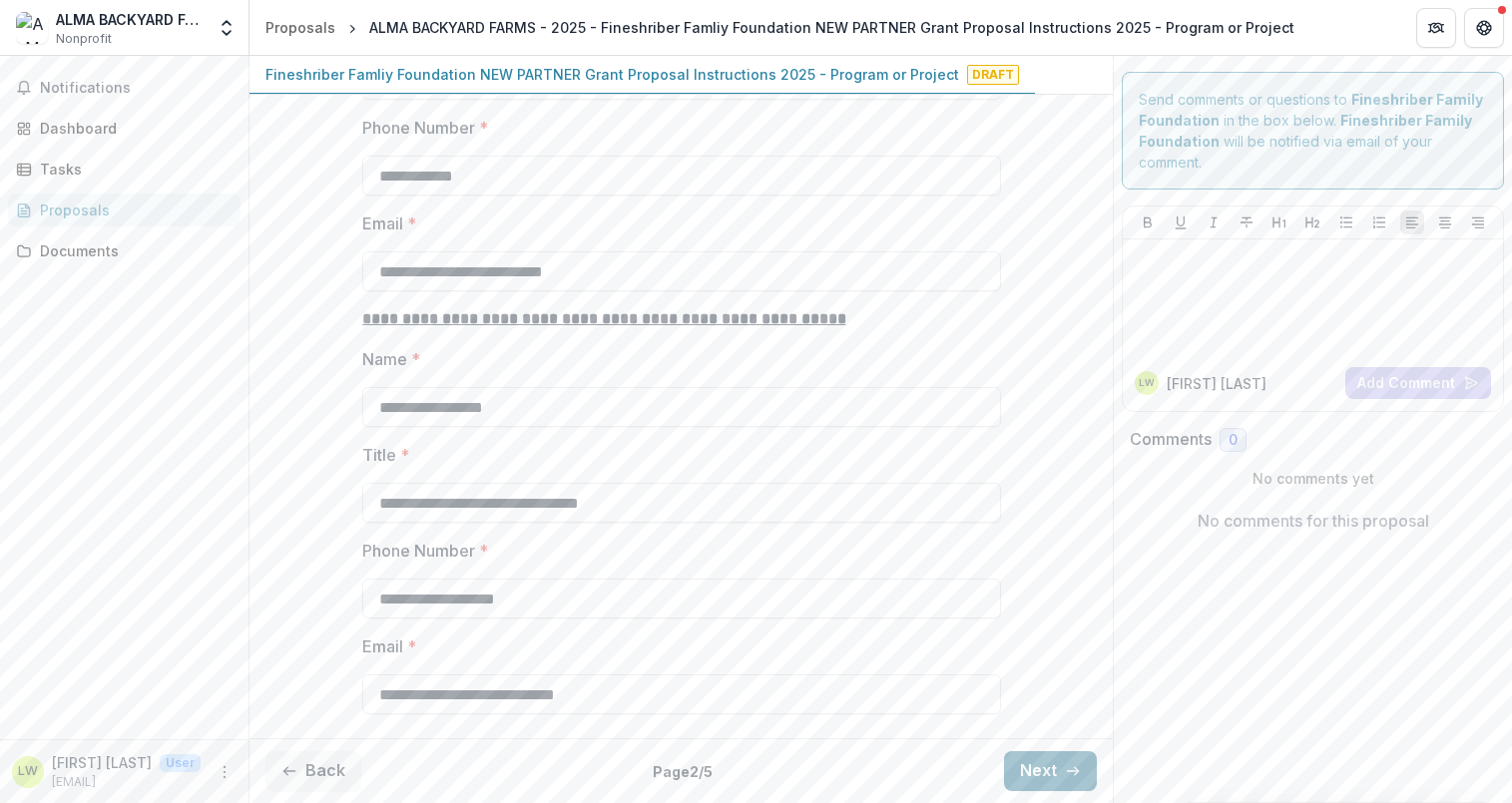 click on "Next" at bounding box center [1050, 771] 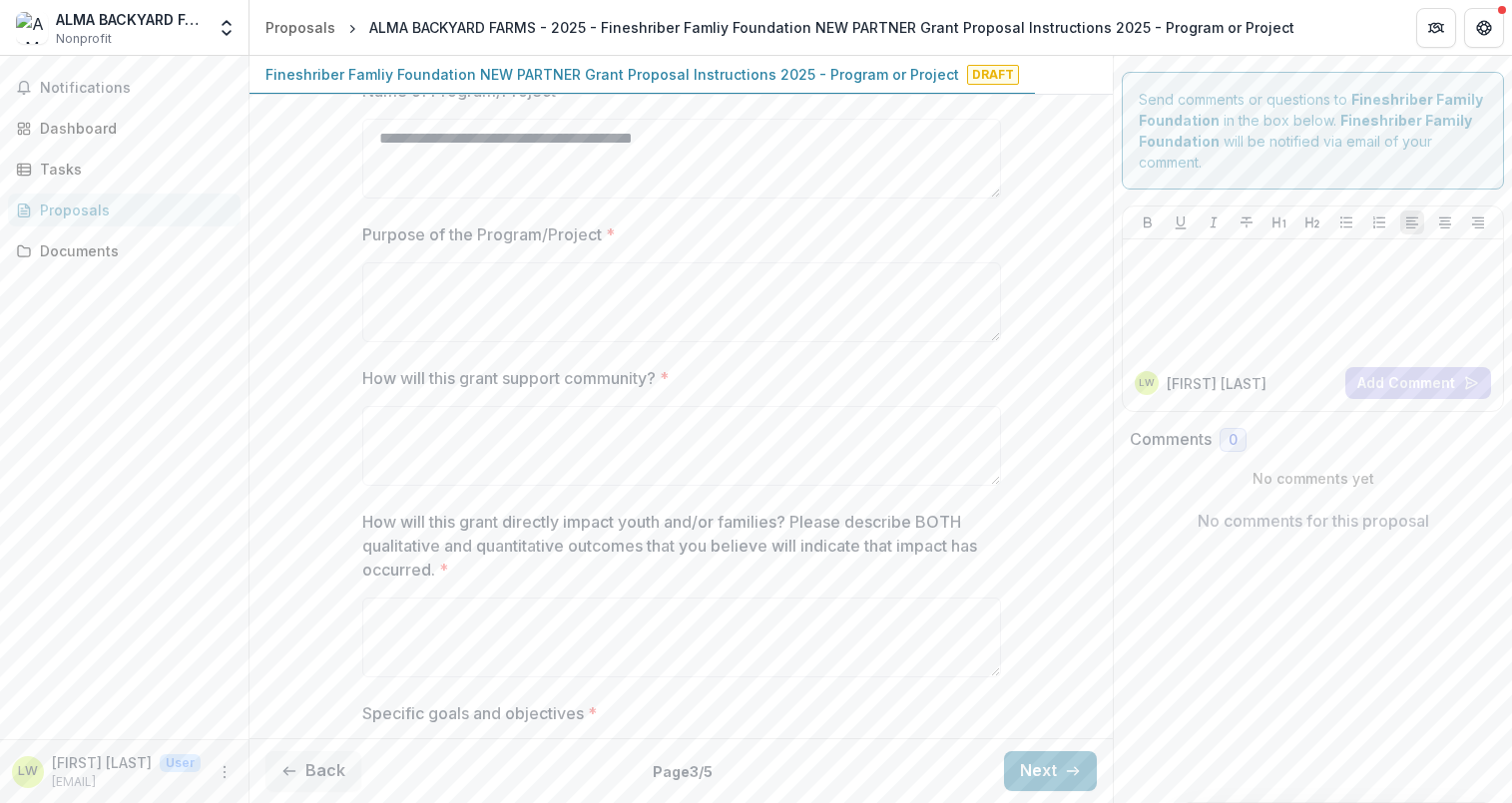 scroll, scrollTop: 0, scrollLeft: 0, axis: both 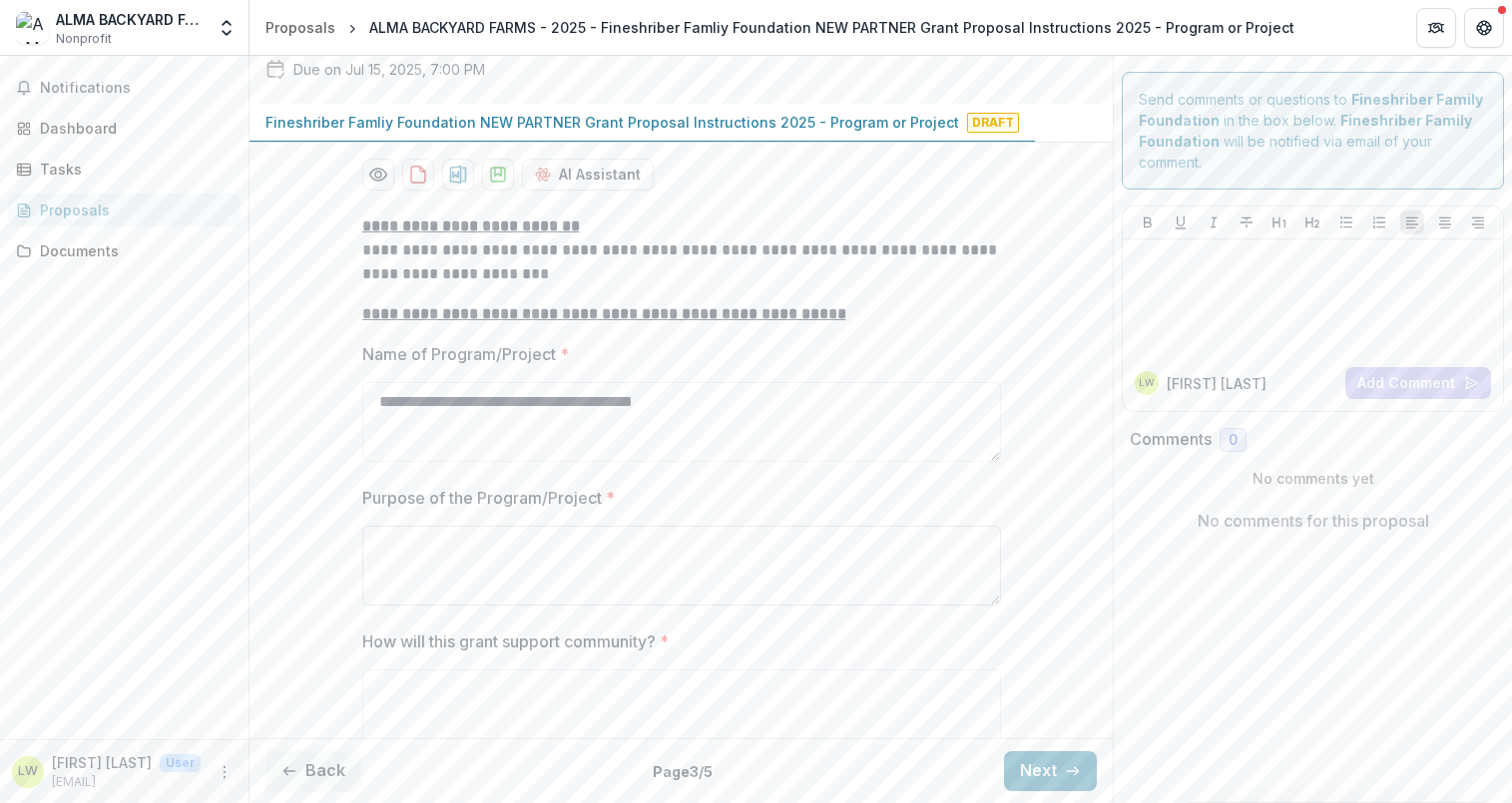 click on "Purpose of the Program/Project *" at bounding box center (682, 566) 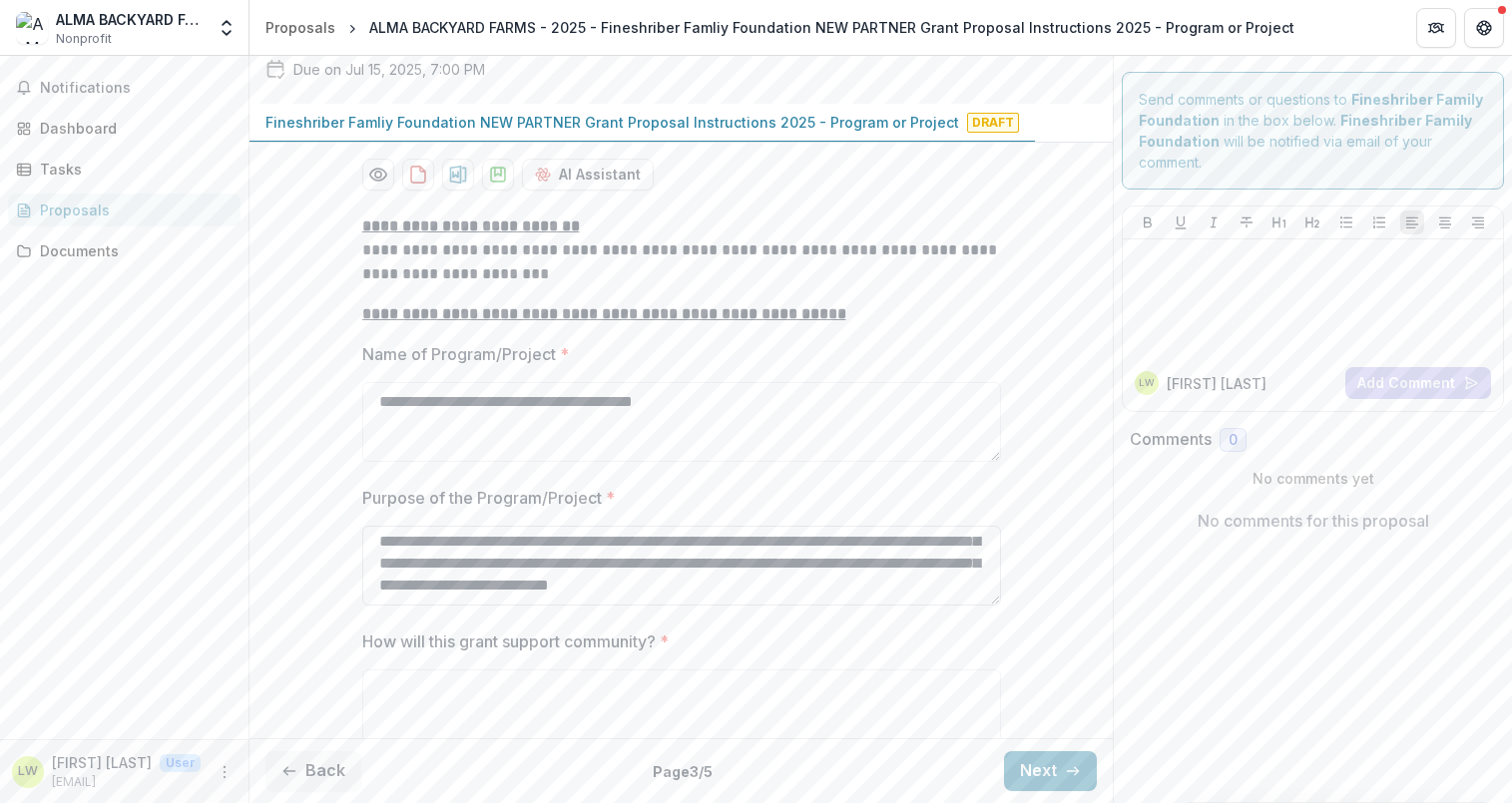 scroll, scrollTop: 618, scrollLeft: 0, axis: vertical 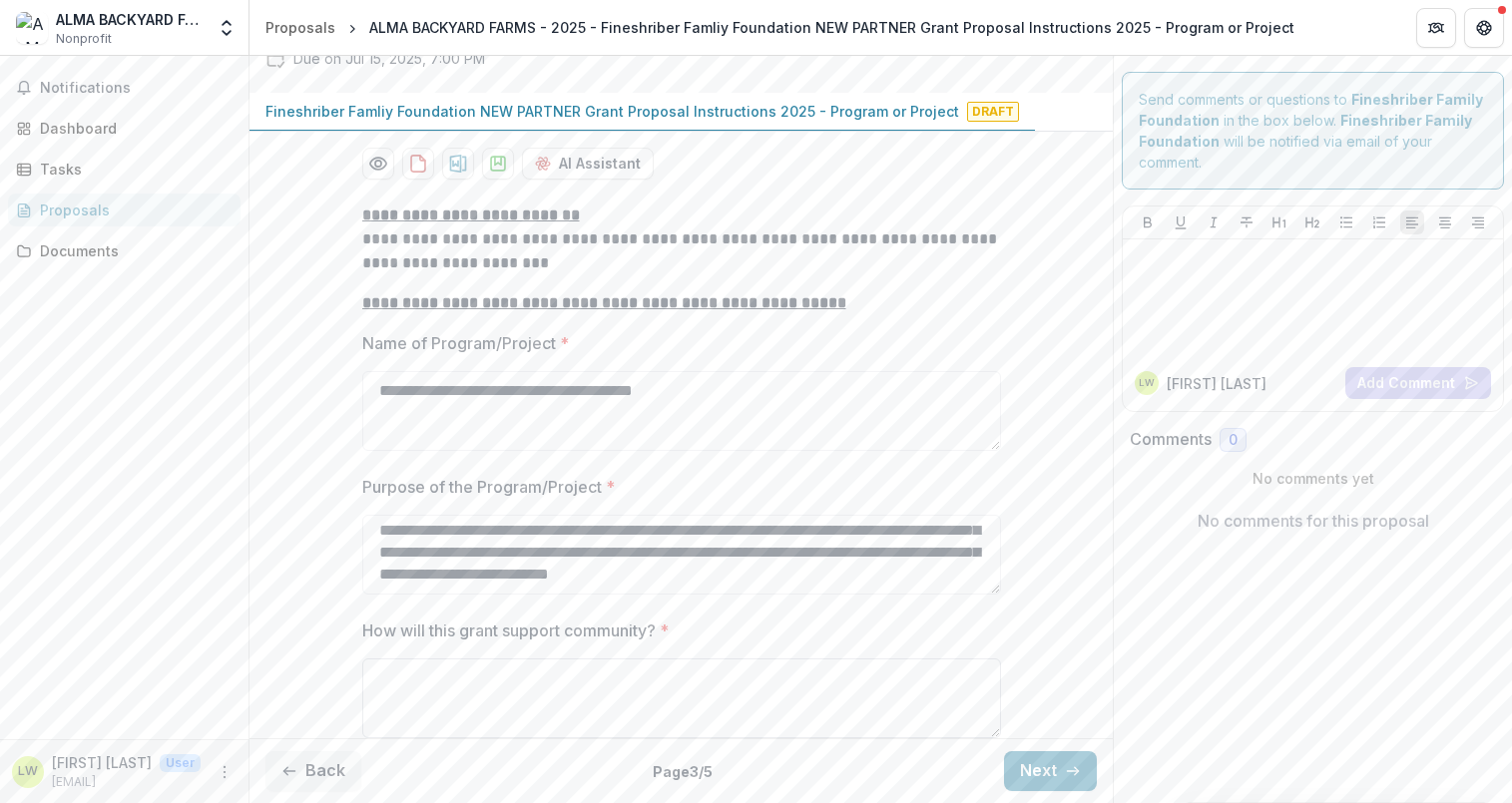 type on "**********" 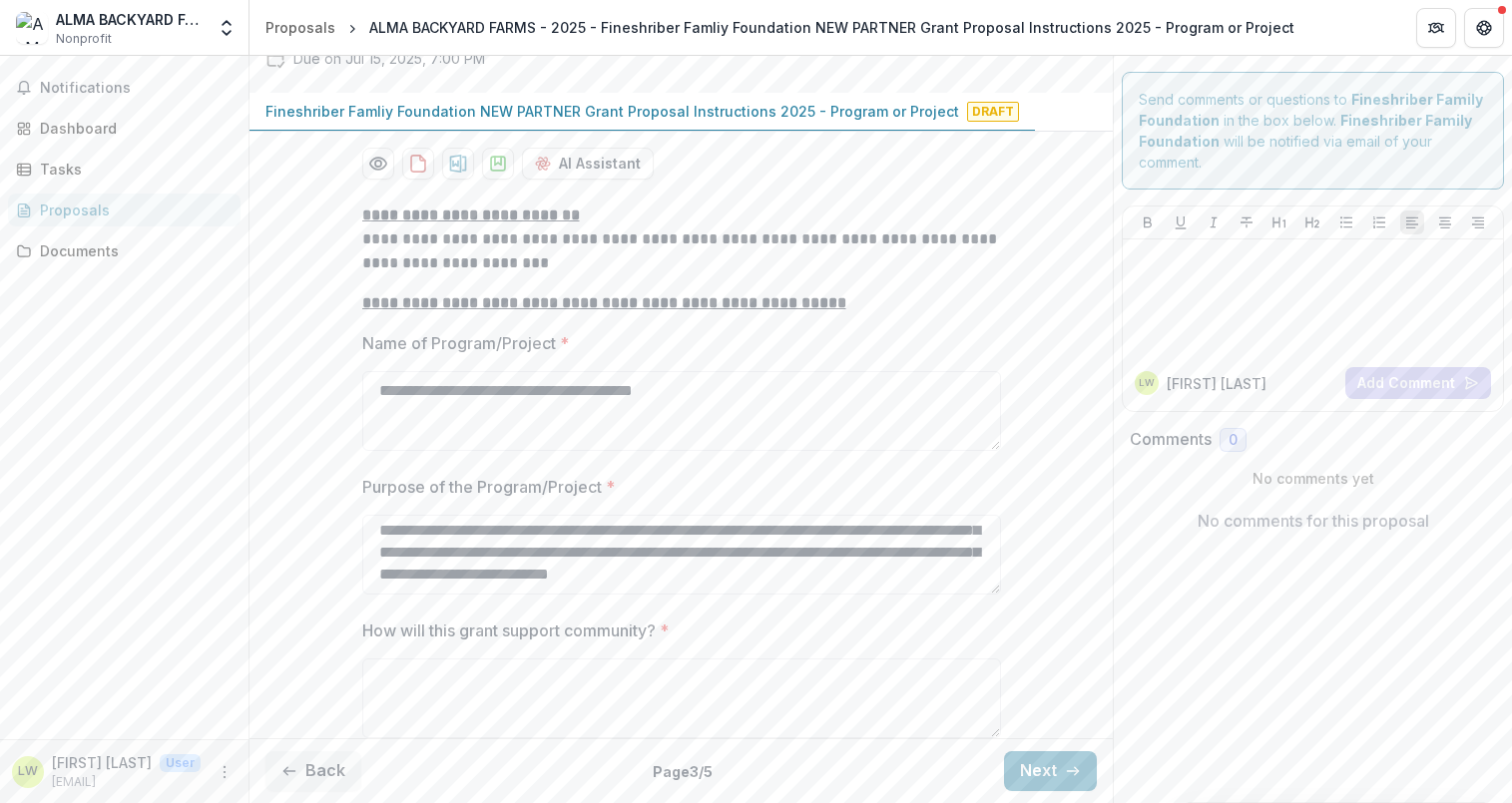 scroll, scrollTop: 0, scrollLeft: 0, axis: both 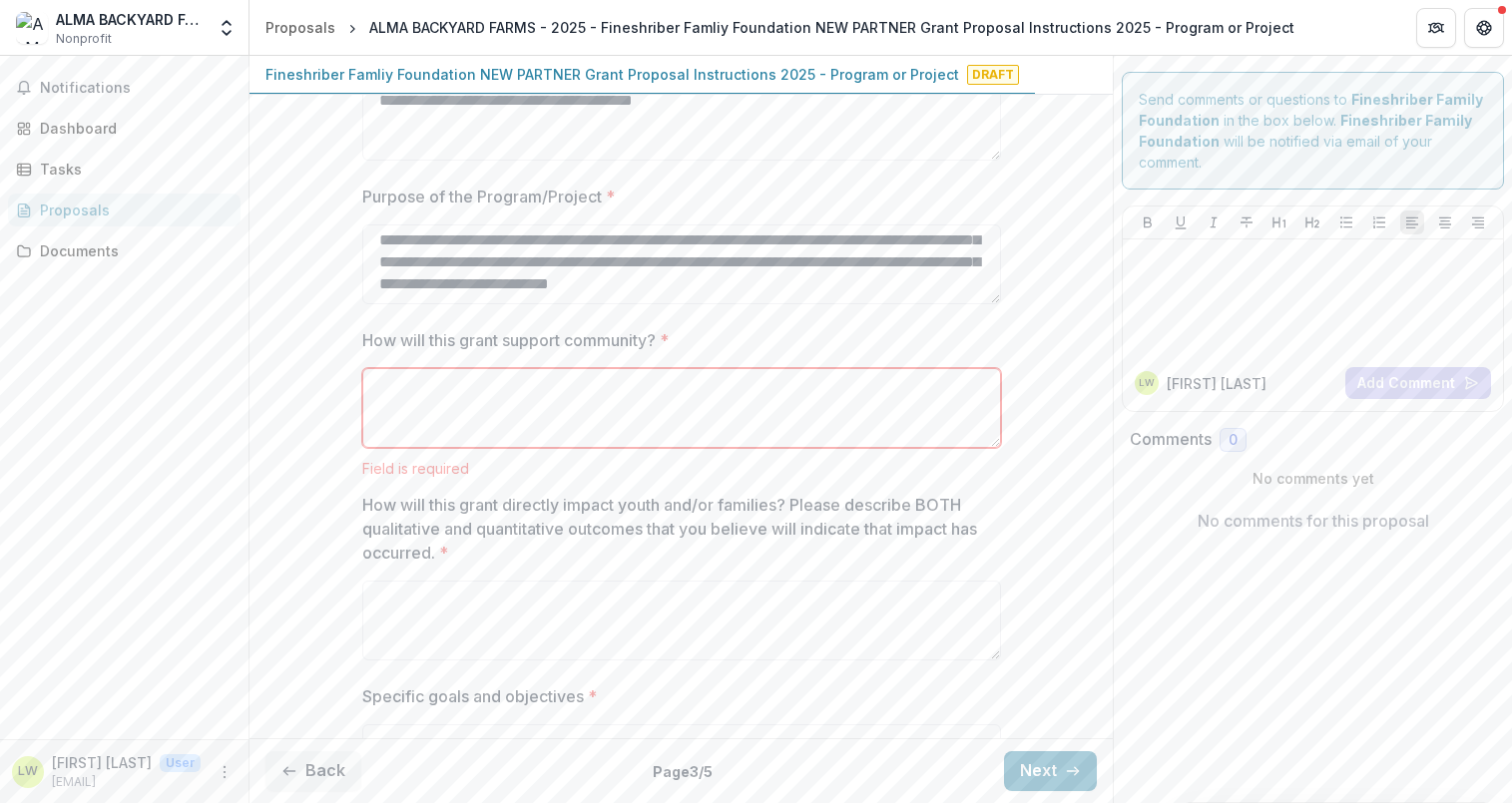 paste on "**********" 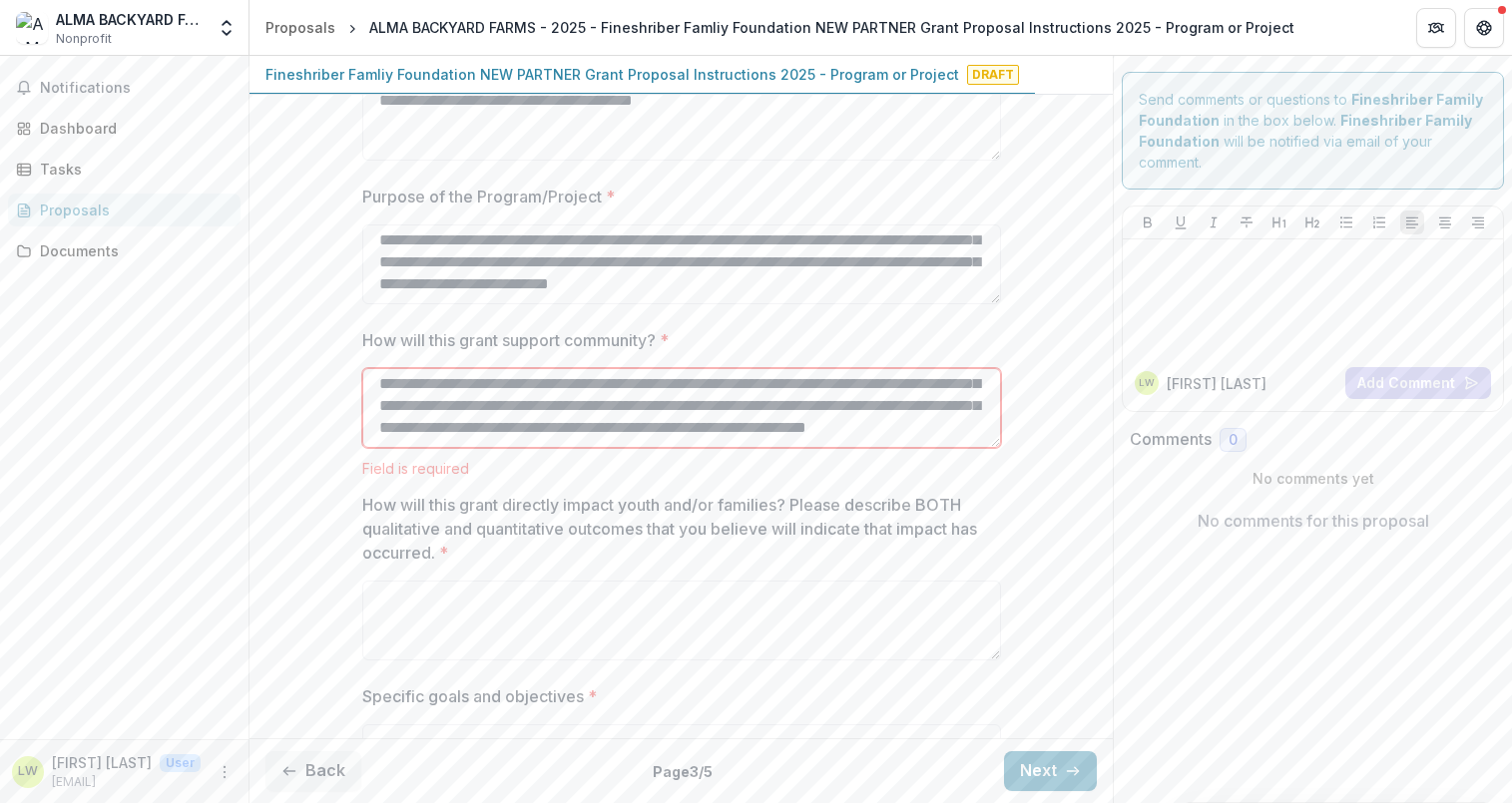 scroll, scrollTop: 992, scrollLeft: 0, axis: vertical 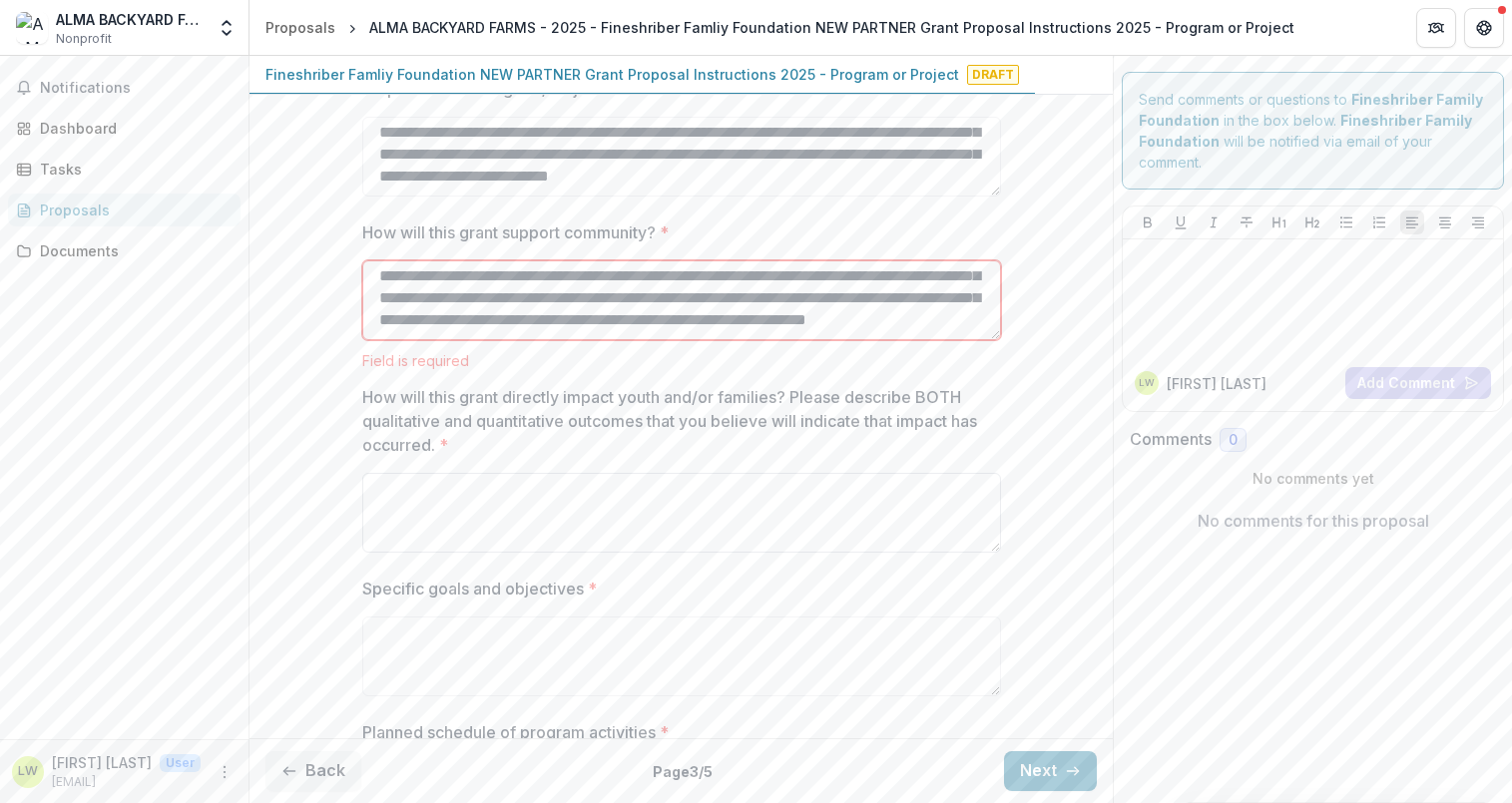 type on "**********" 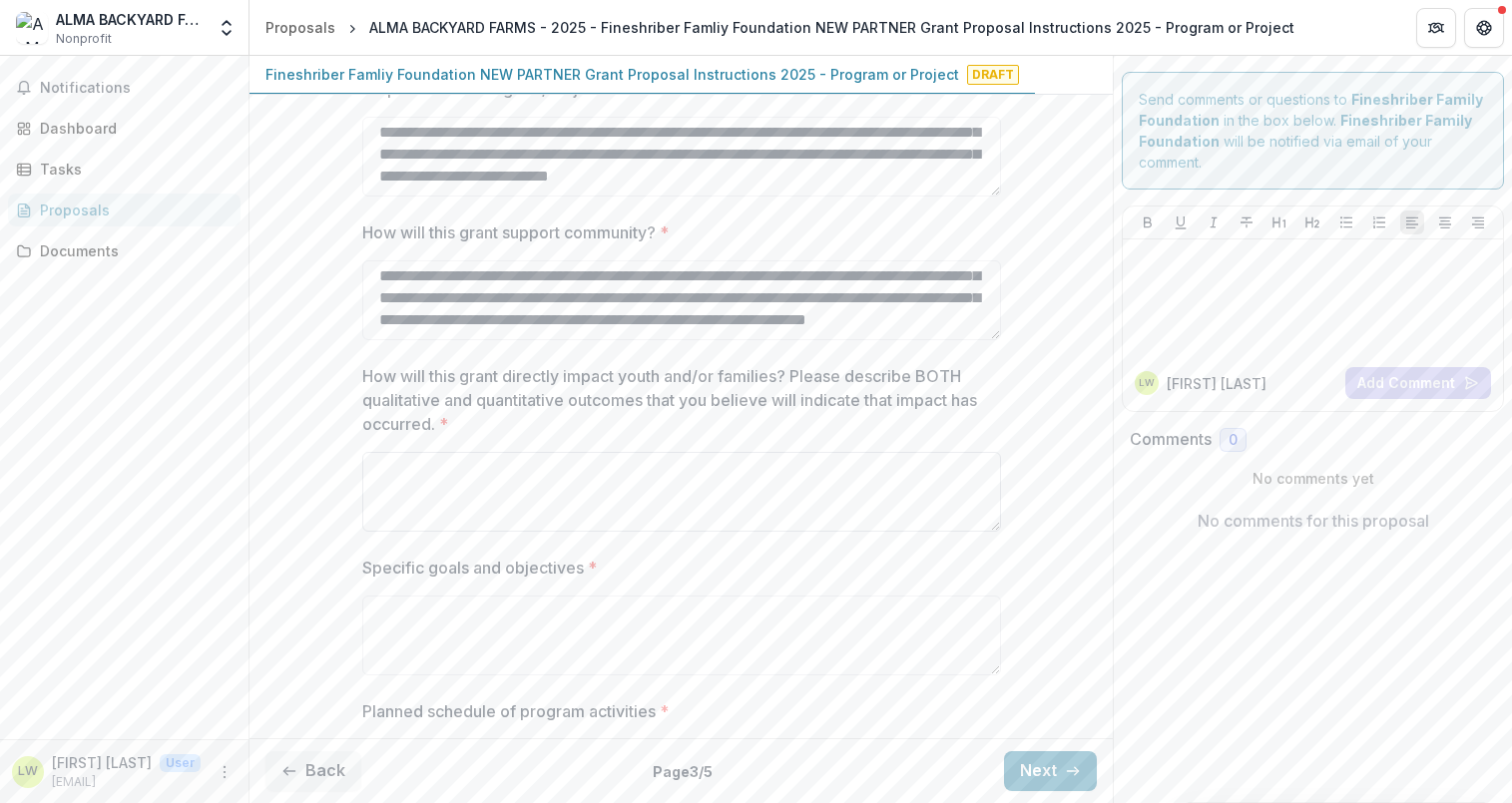 click on "How will this grant directly impact youth and/or families? Please describe BOTH qualitative and quantitative outcomes that you believe will indicate that impact has occurred. *" at bounding box center (682, 492) 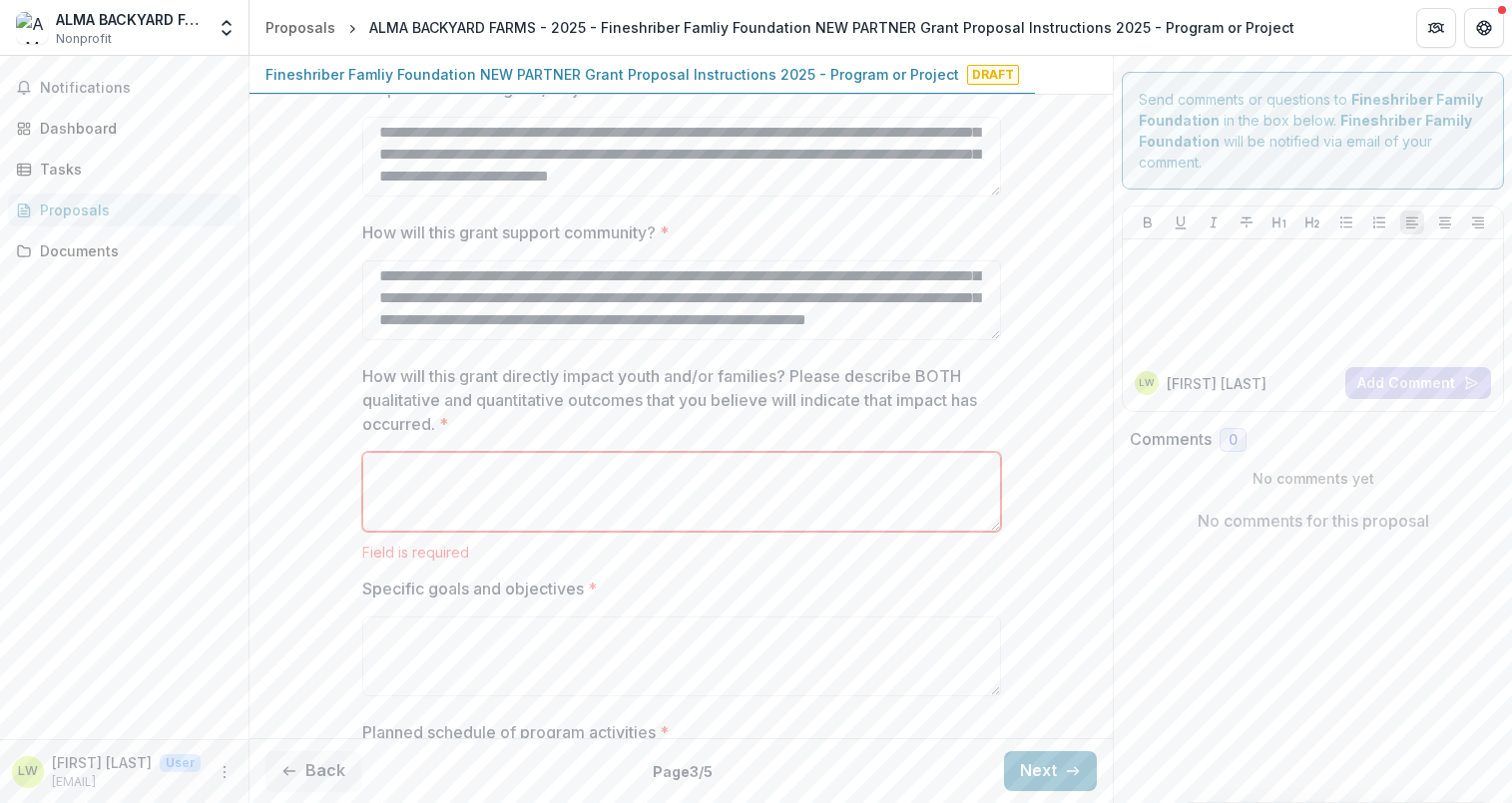 paste on "**********" 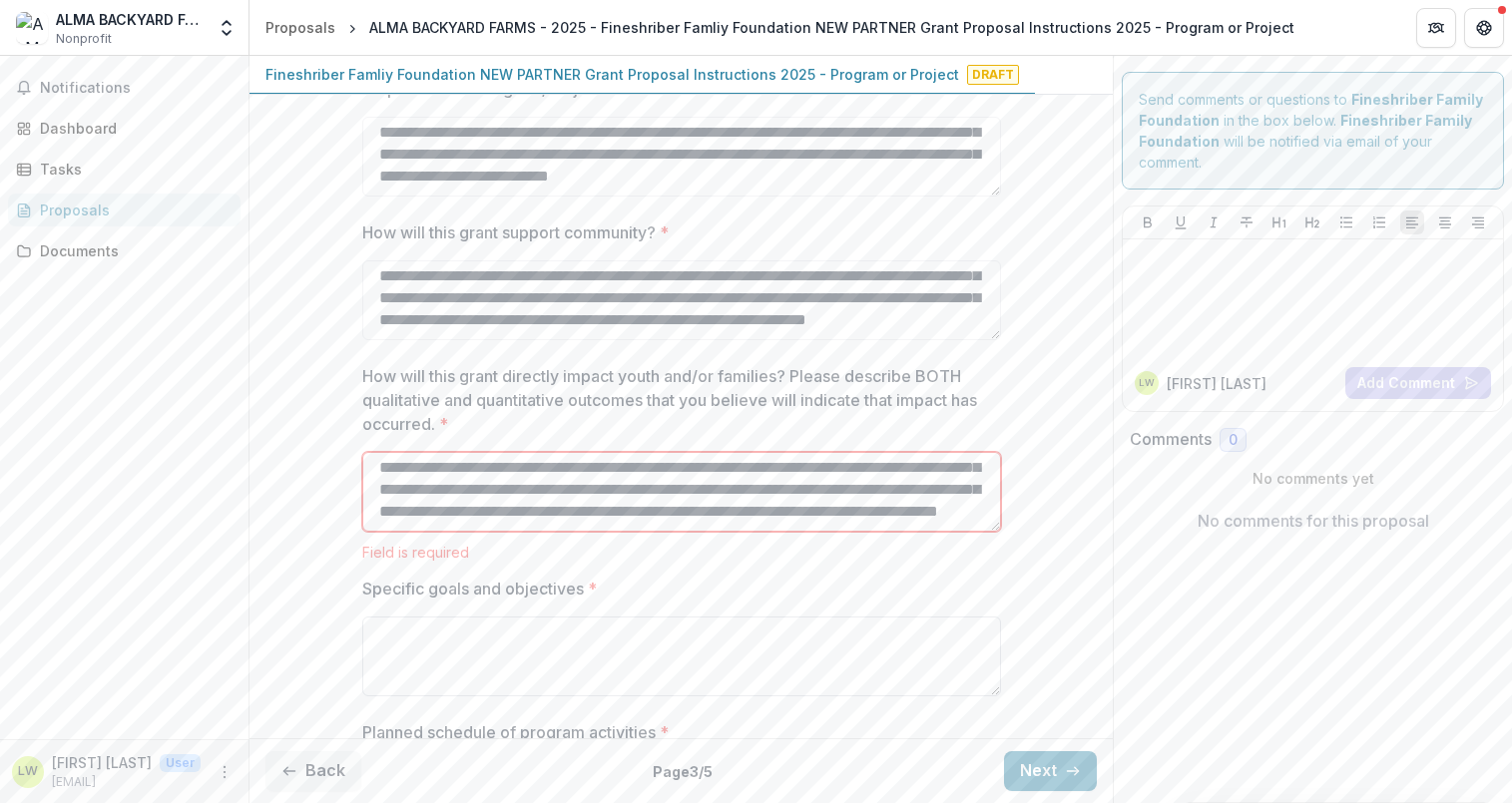 scroll, scrollTop: 377, scrollLeft: 0, axis: vertical 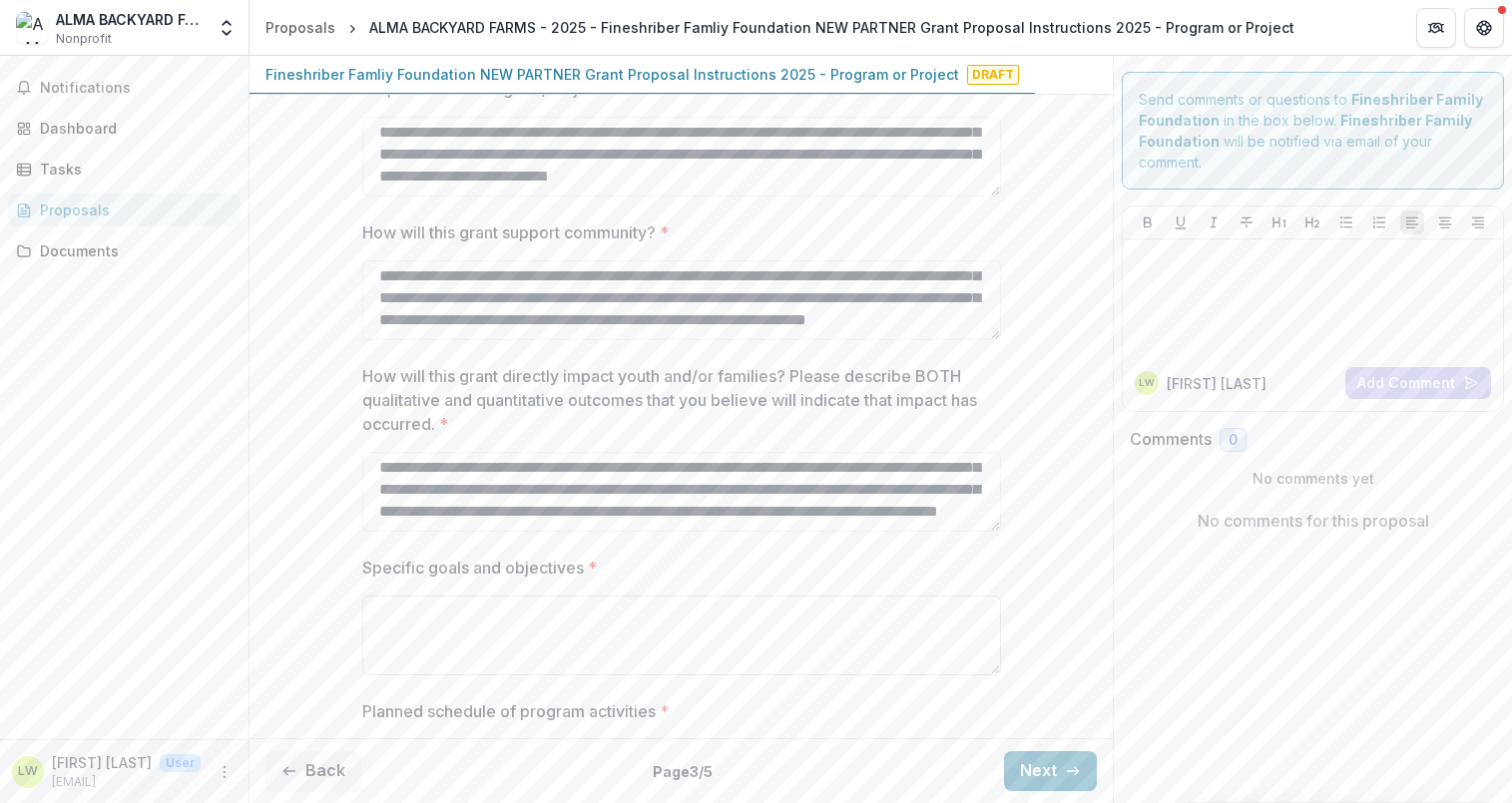 click on "Specific goals and objectives *" at bounding box center [682, 635] 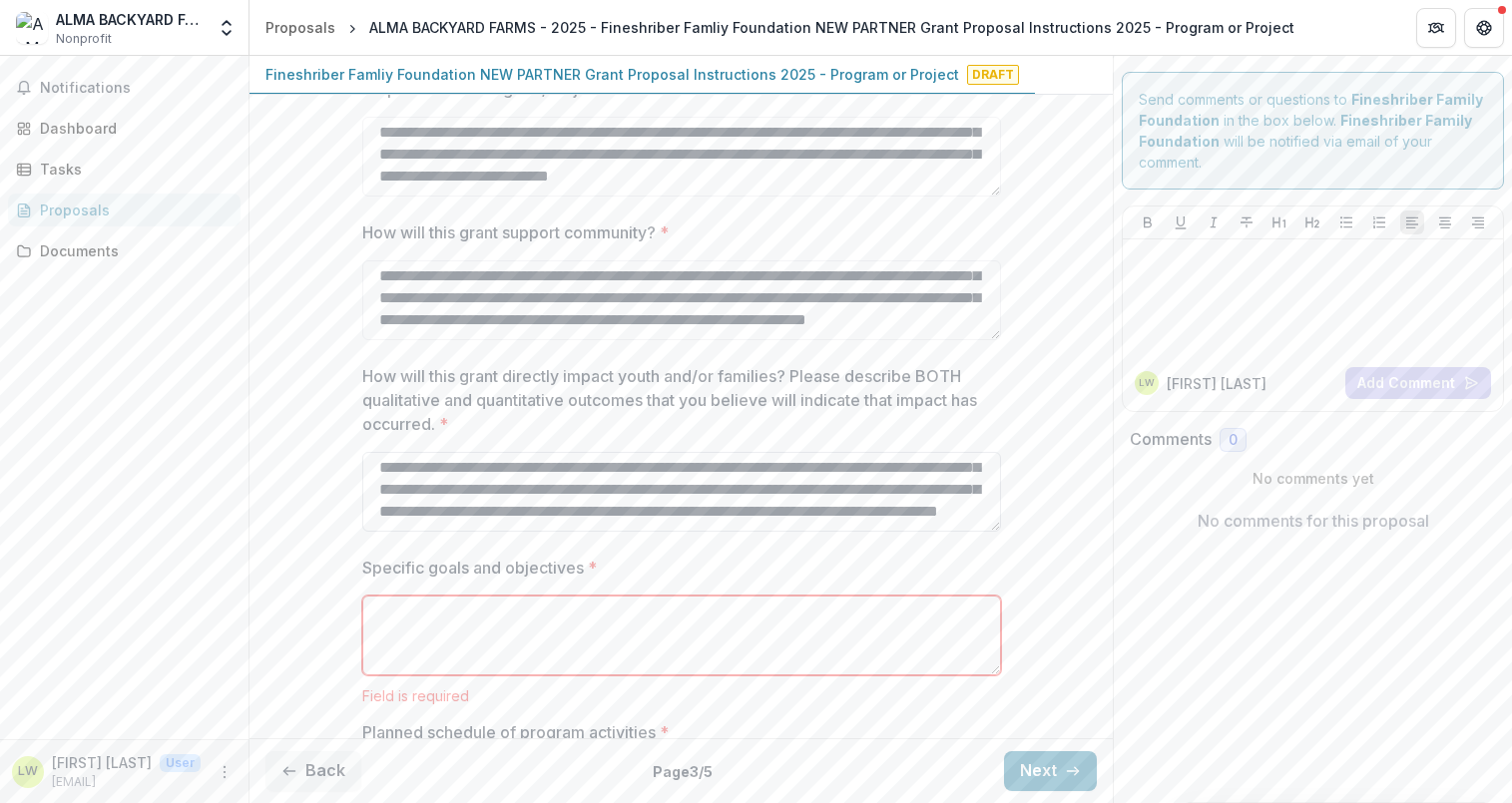 scroll, scrollTop: 342, scrollLeft: 0, axis: vertical 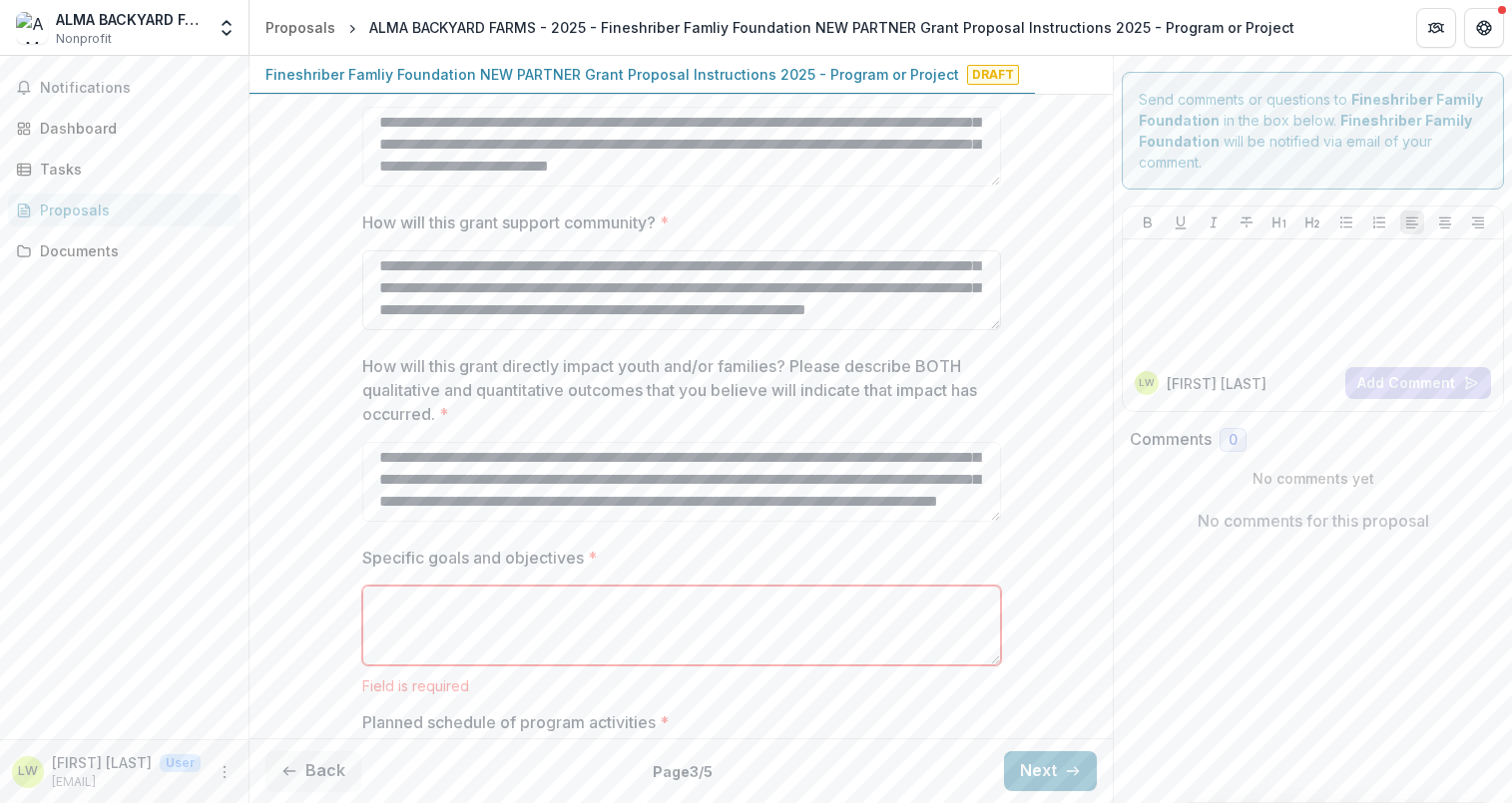 click on "How will this grant support community? *" at bounding box center (682, 290) 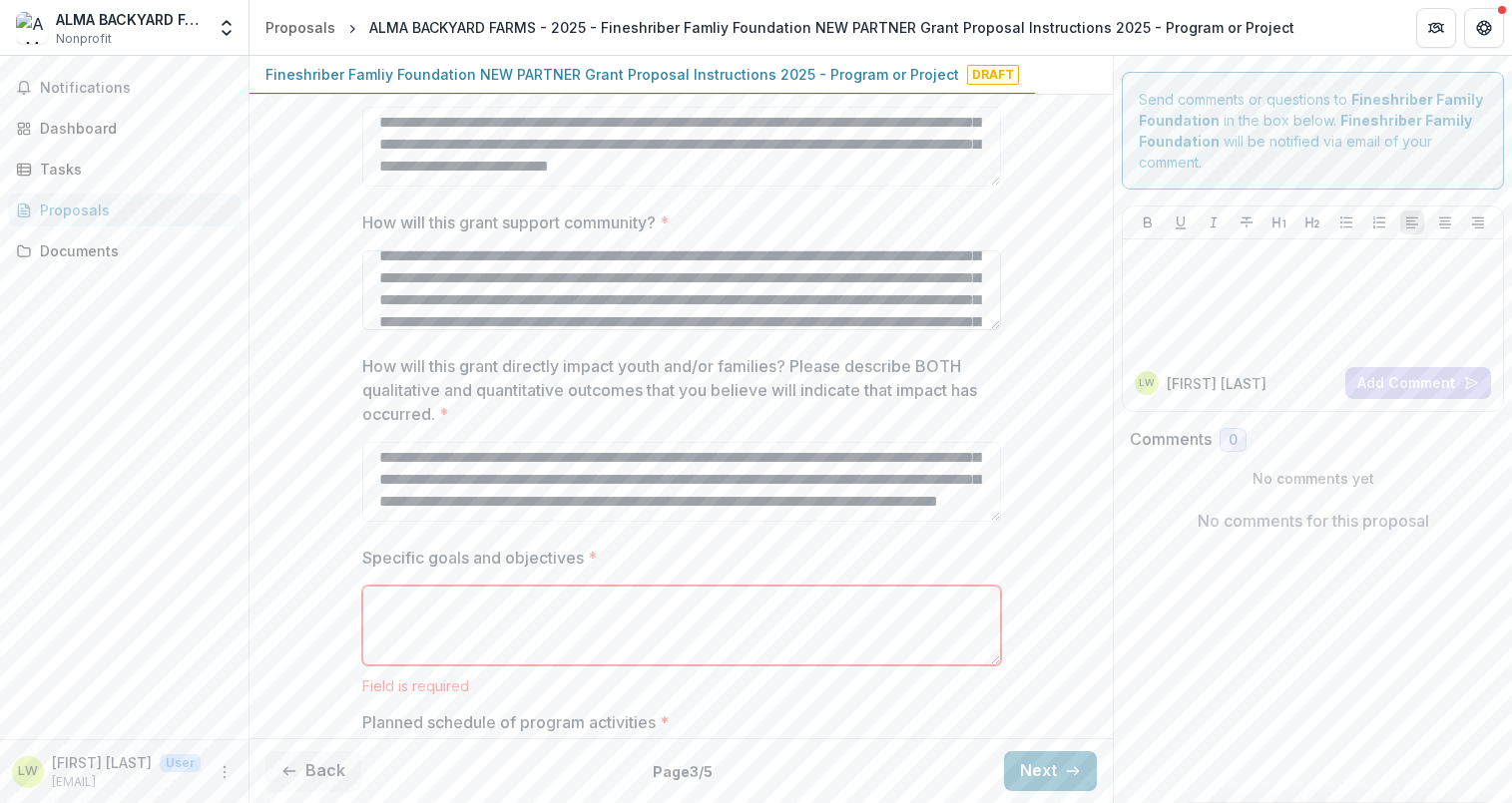 scroll, scrollTop: 689, scrollLeft: 0, axis: vertical 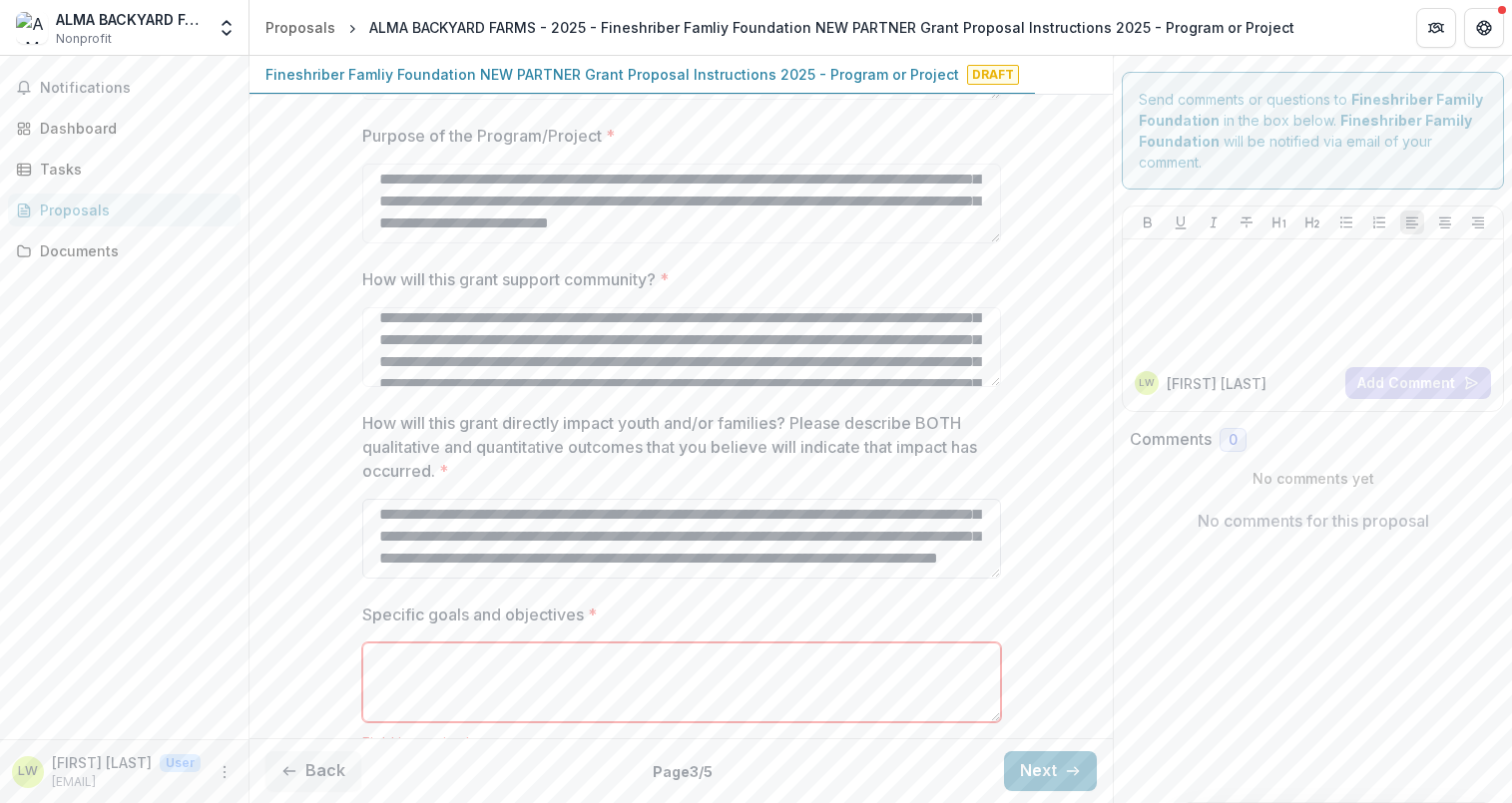 click on "How will this grant directly impact youth and/or families? Please describe BOTH qualitative and quantitative outcomes that you believe will indicate that impact has occurred. *" at bounding box center (682, 539) 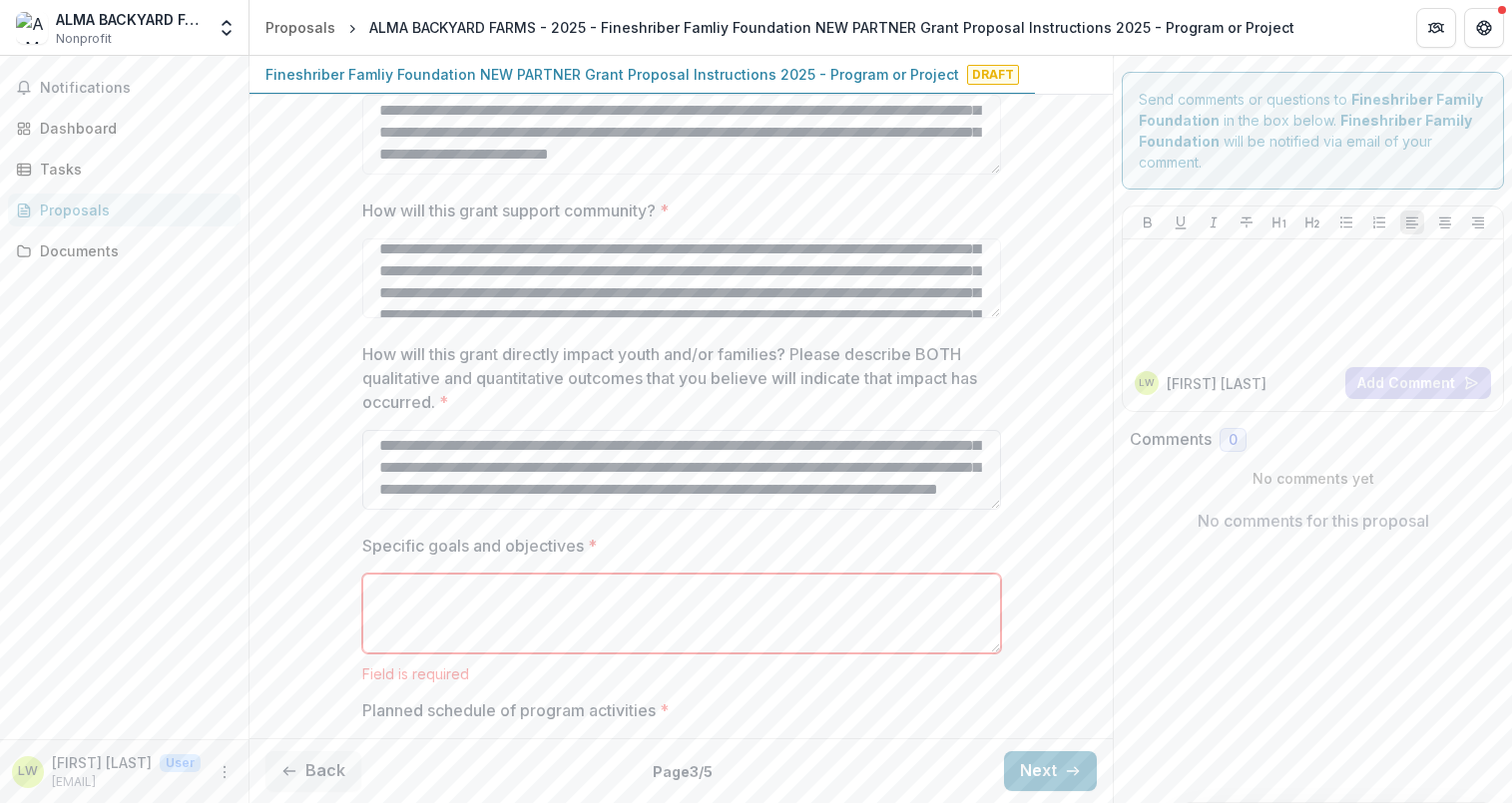 scroll, scrollTop: 638, scrollLeft: 0, axis: vertical 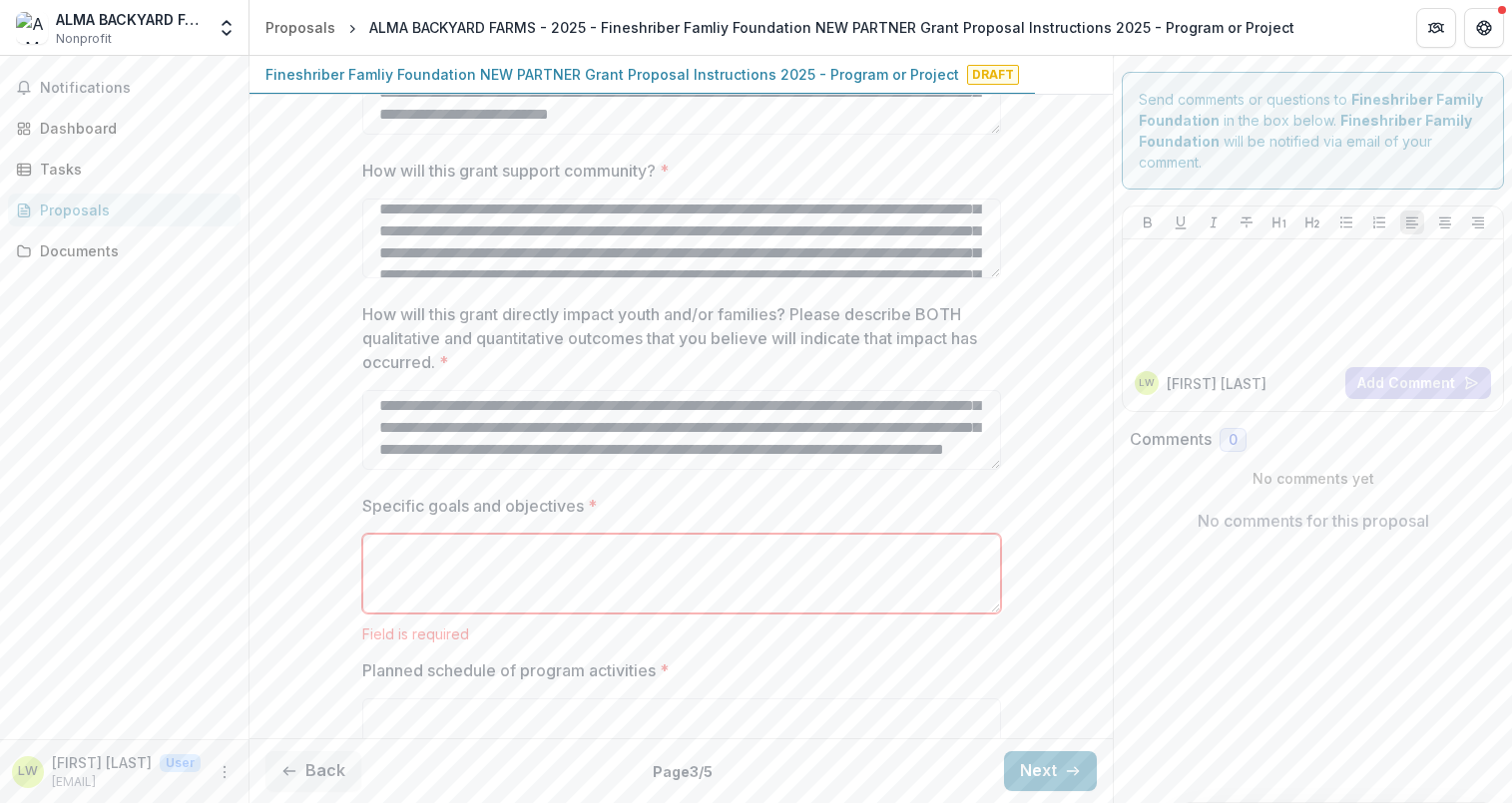 paste on "**********" 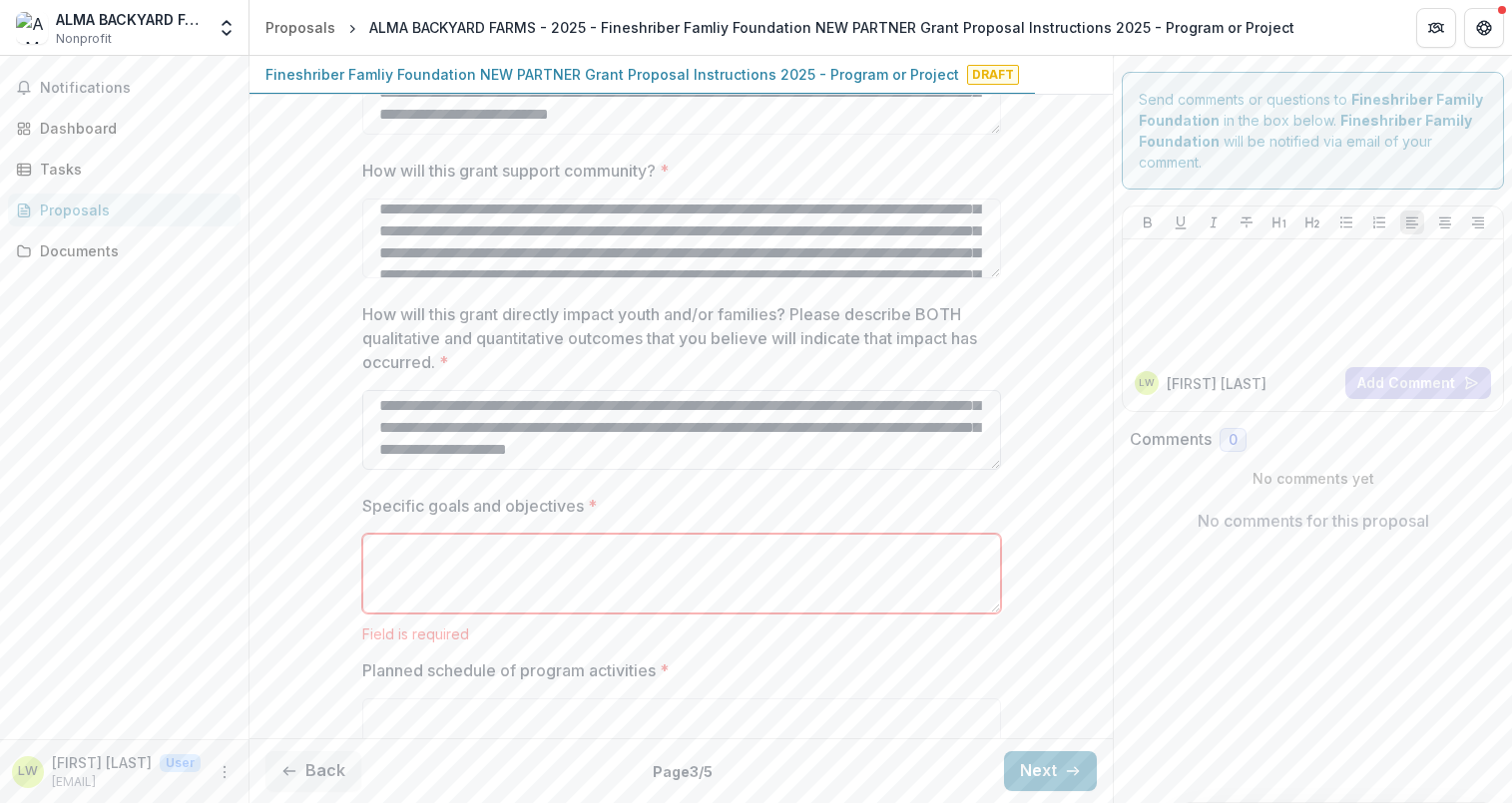 scroll, scrollTop: 822, scrollLeft: 0, axis: vertical 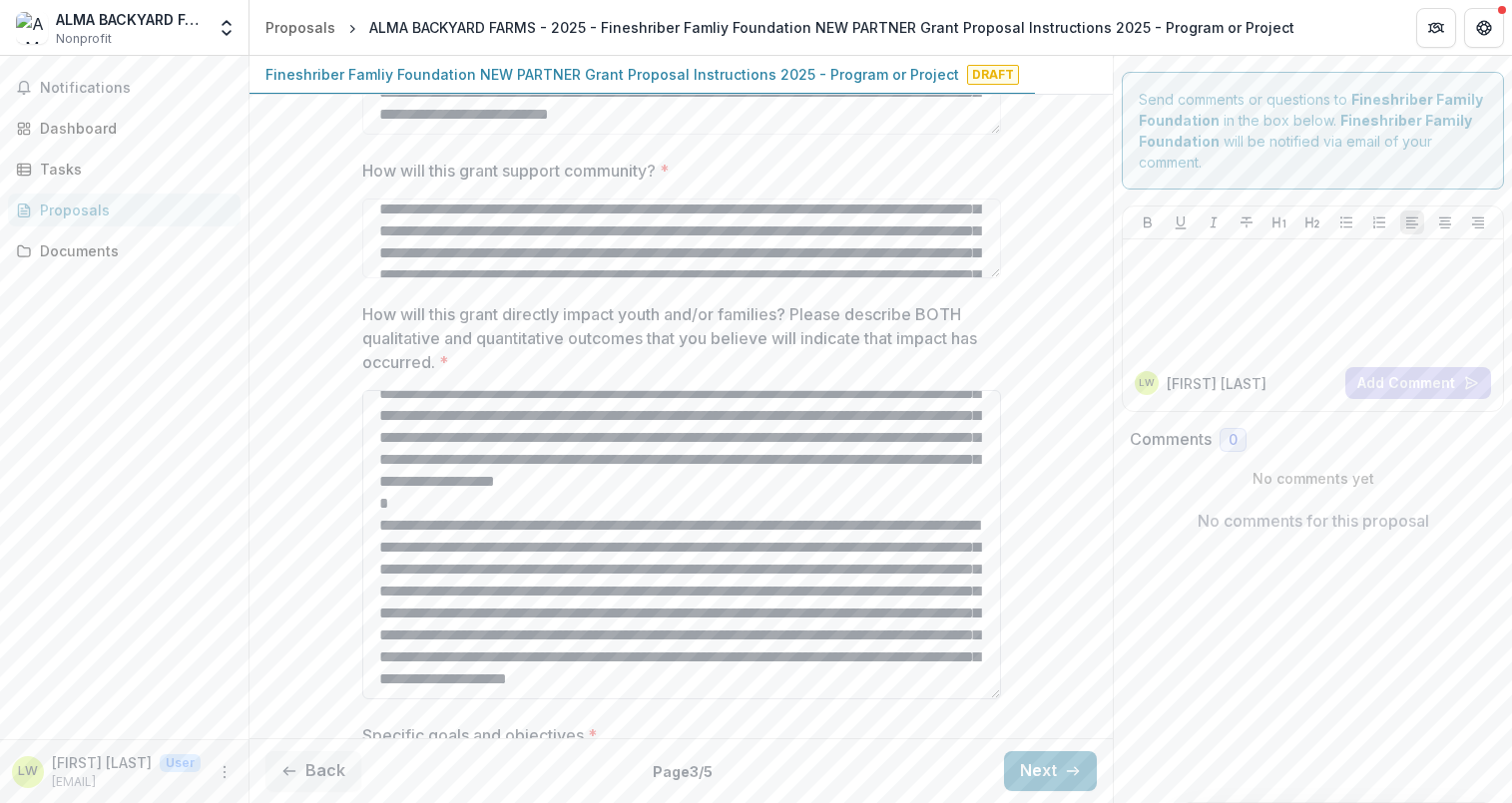 drag, startPoint x: 998, startPoint y: 465, endPoint x: 1034, endPoint y: 693, distance: 230.82461 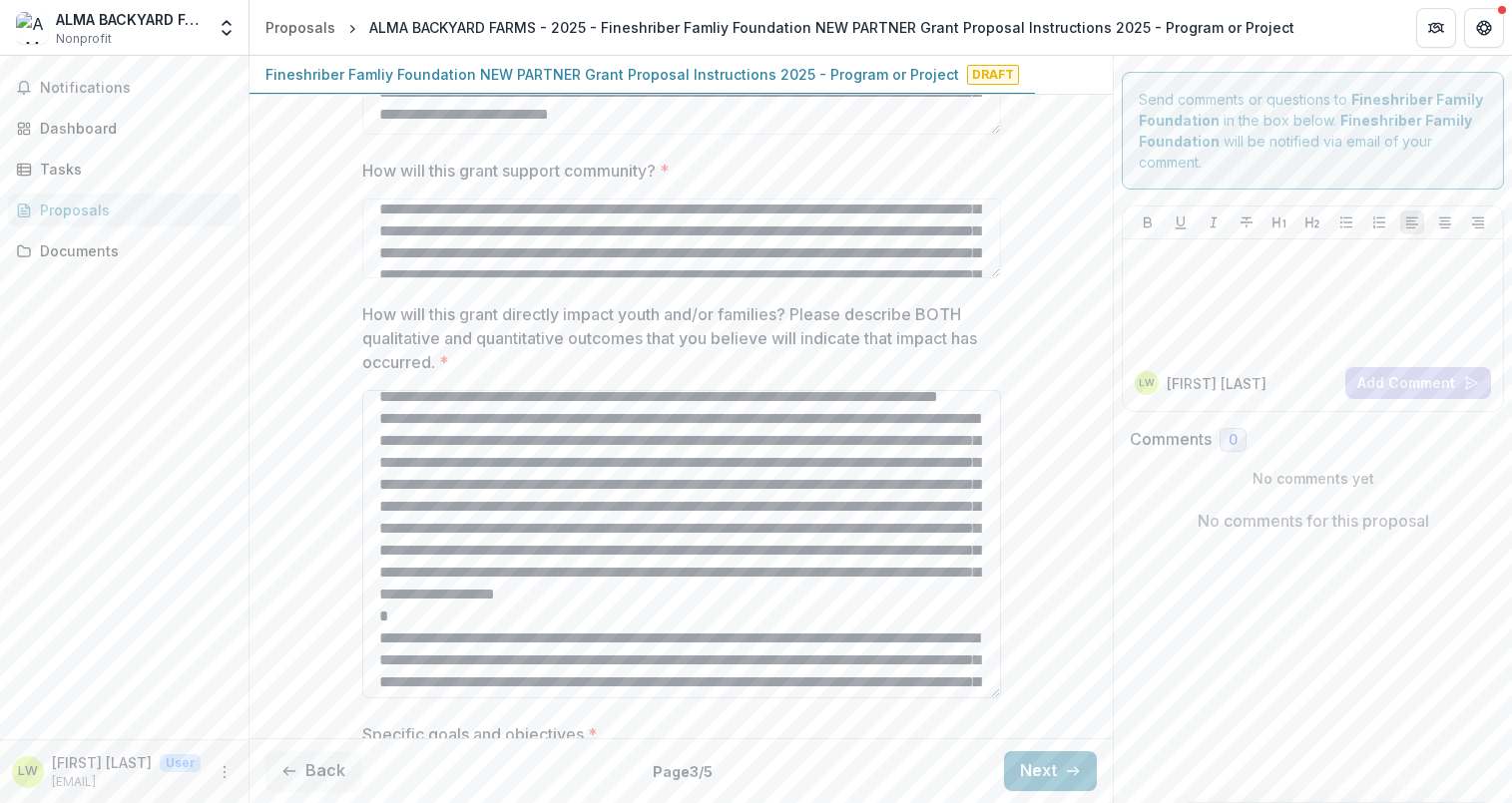 scroll, scrollTop: 340, scrollLeft: 0, axis: vertical 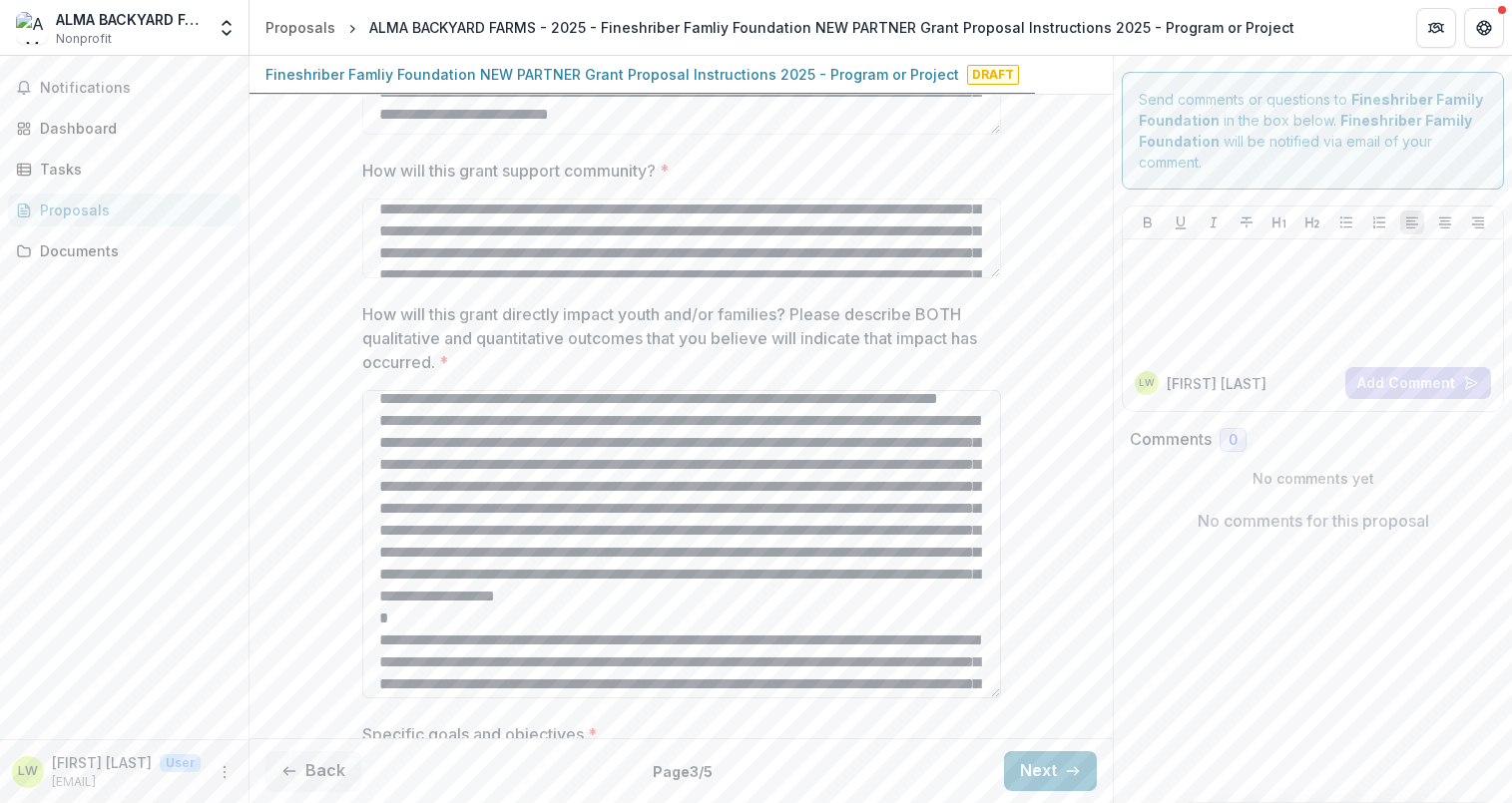 click on "How will this grant directly impact youth and/or families? Please describe BOTH qualitative and quantitative outcomes that you believe will indicate that impact has occurred. *" at bounding box center (682, 544) 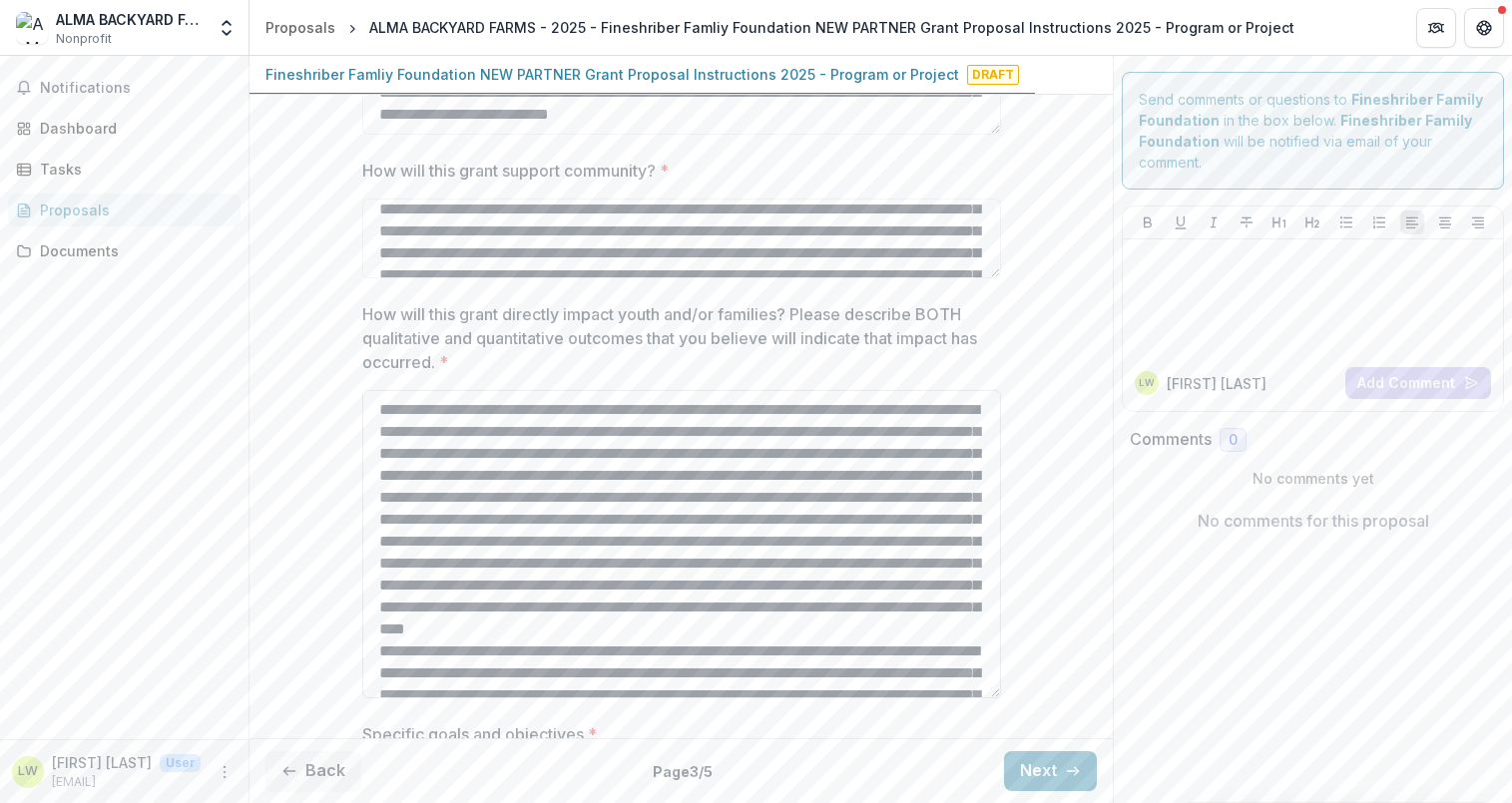scroll, scrollTop: 68, scrollLeft: 0, axis: vertical 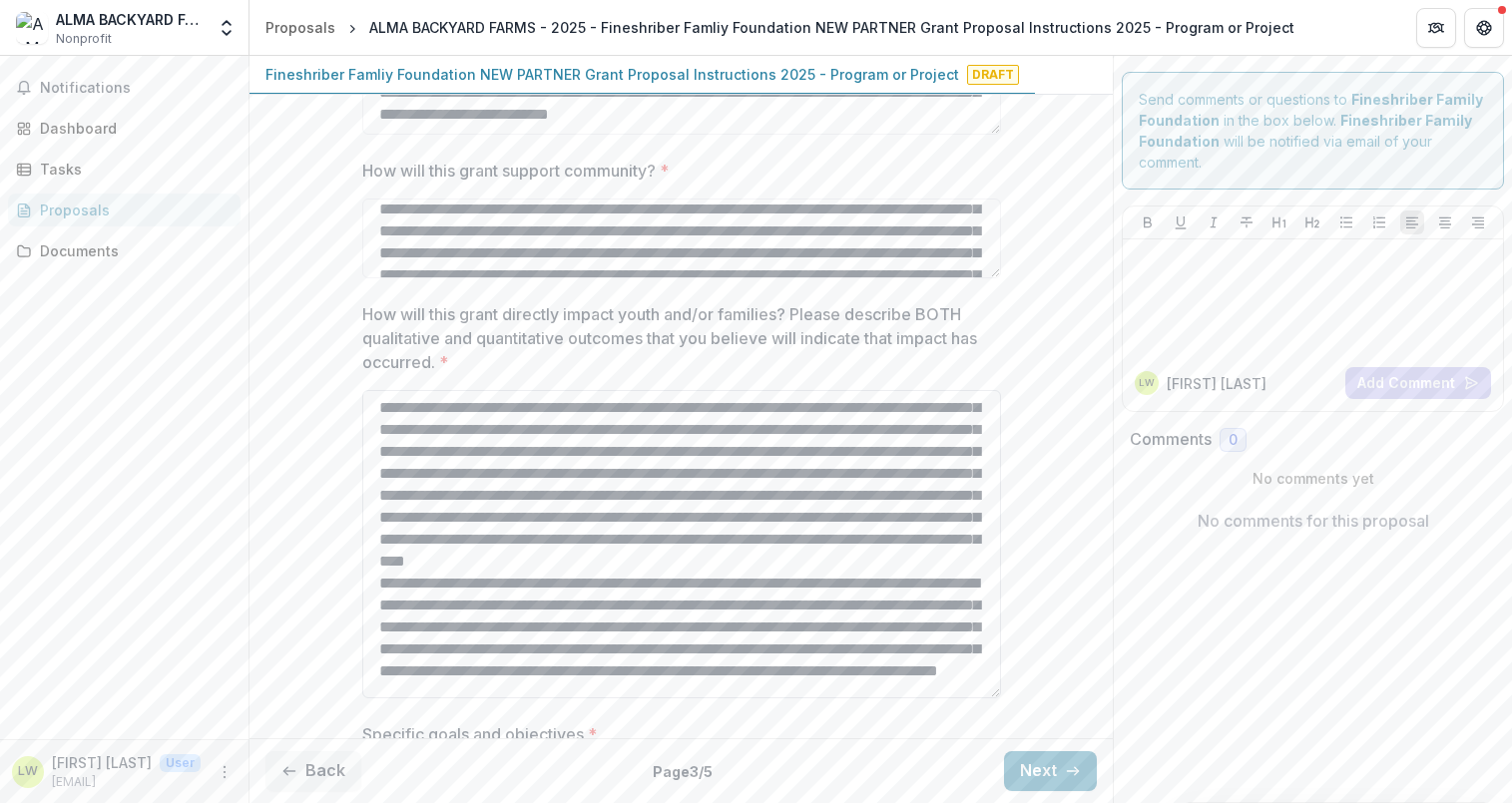 click on "How will this grant directly impact youth and/or families? Please describe BOTH qualitative and quantitative outcomes that you believe will indicate that impact has occurred. *" at bounding box center (682, 544) 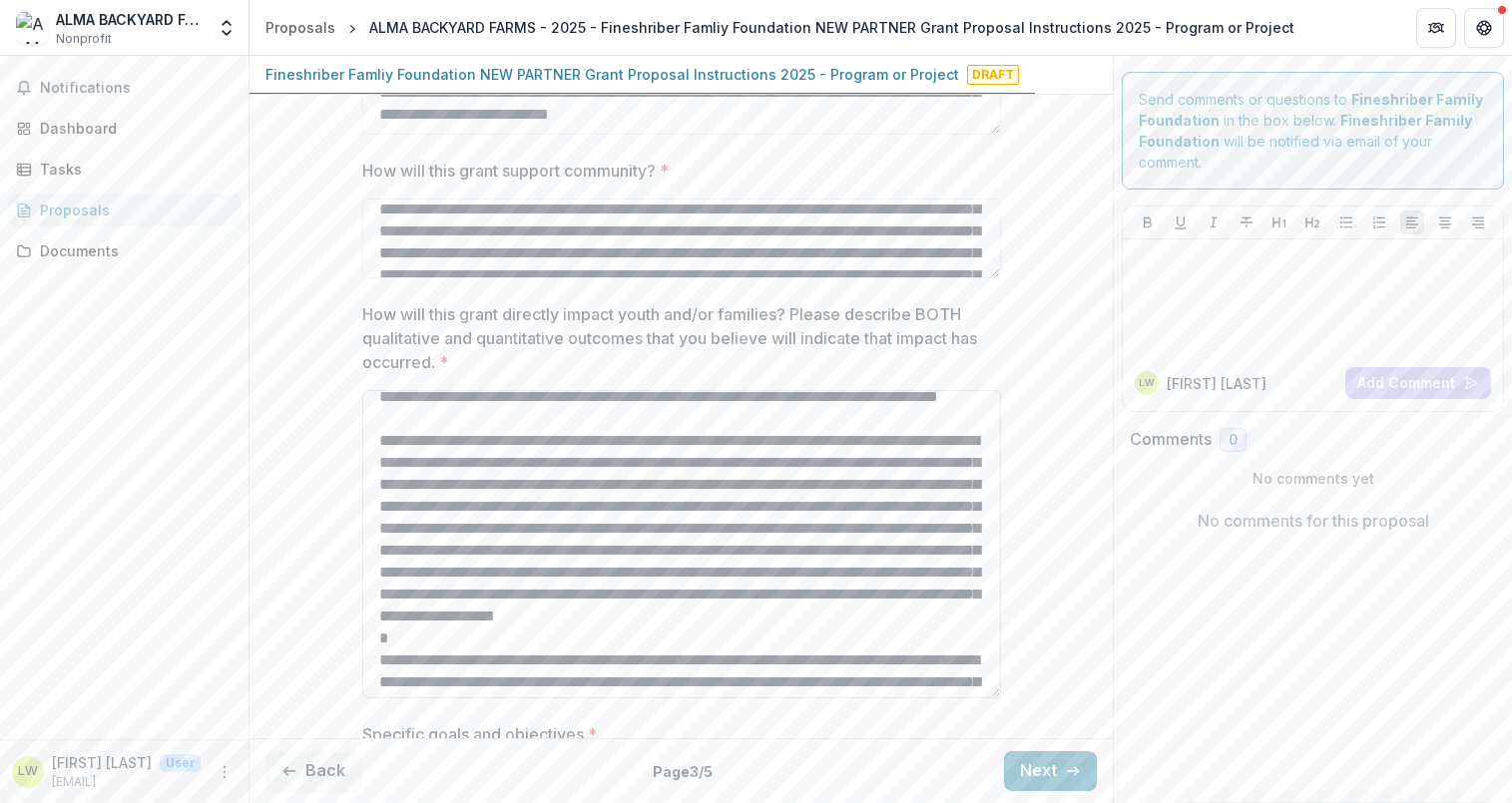 scroll, scrollTop: 697, scrollLeft: 0, axis: vertical 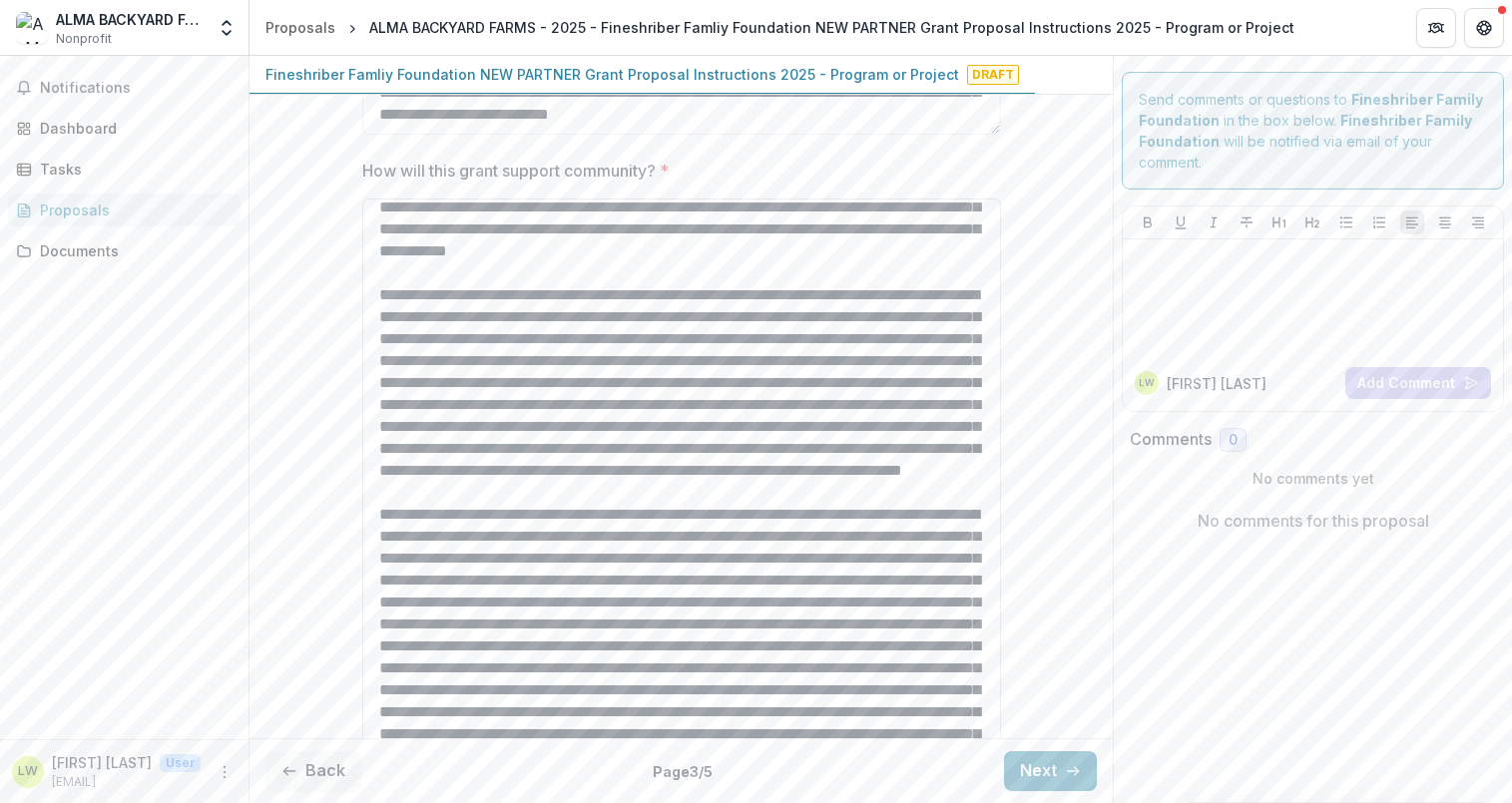 drag, startPoint x: 998, startPoint y: 272, endPoint x: 966, endPoint y: 901, distance: 629.8135 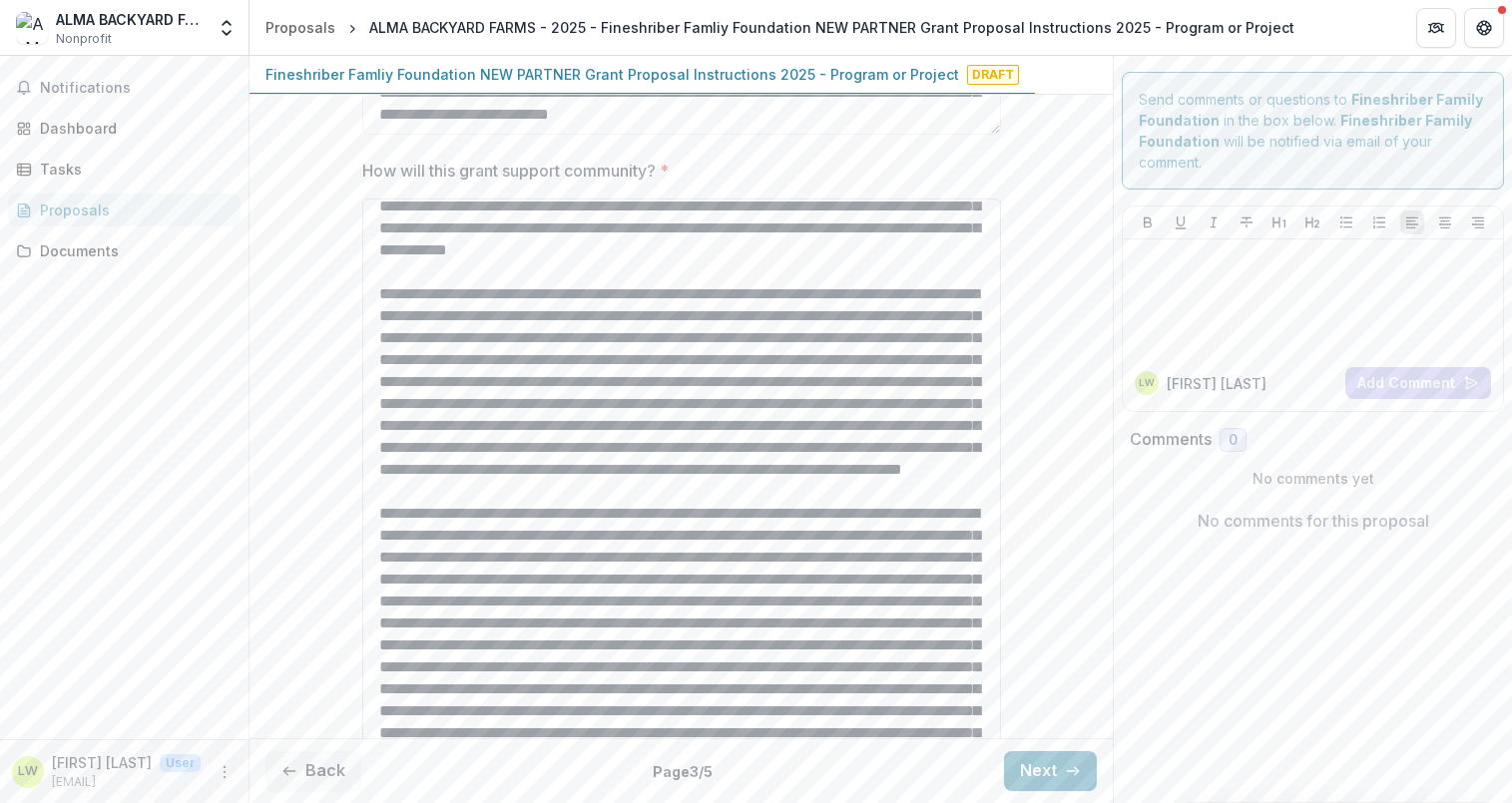 scroll, scrollTop: 363, scrollLeft: 0, axis: vertical 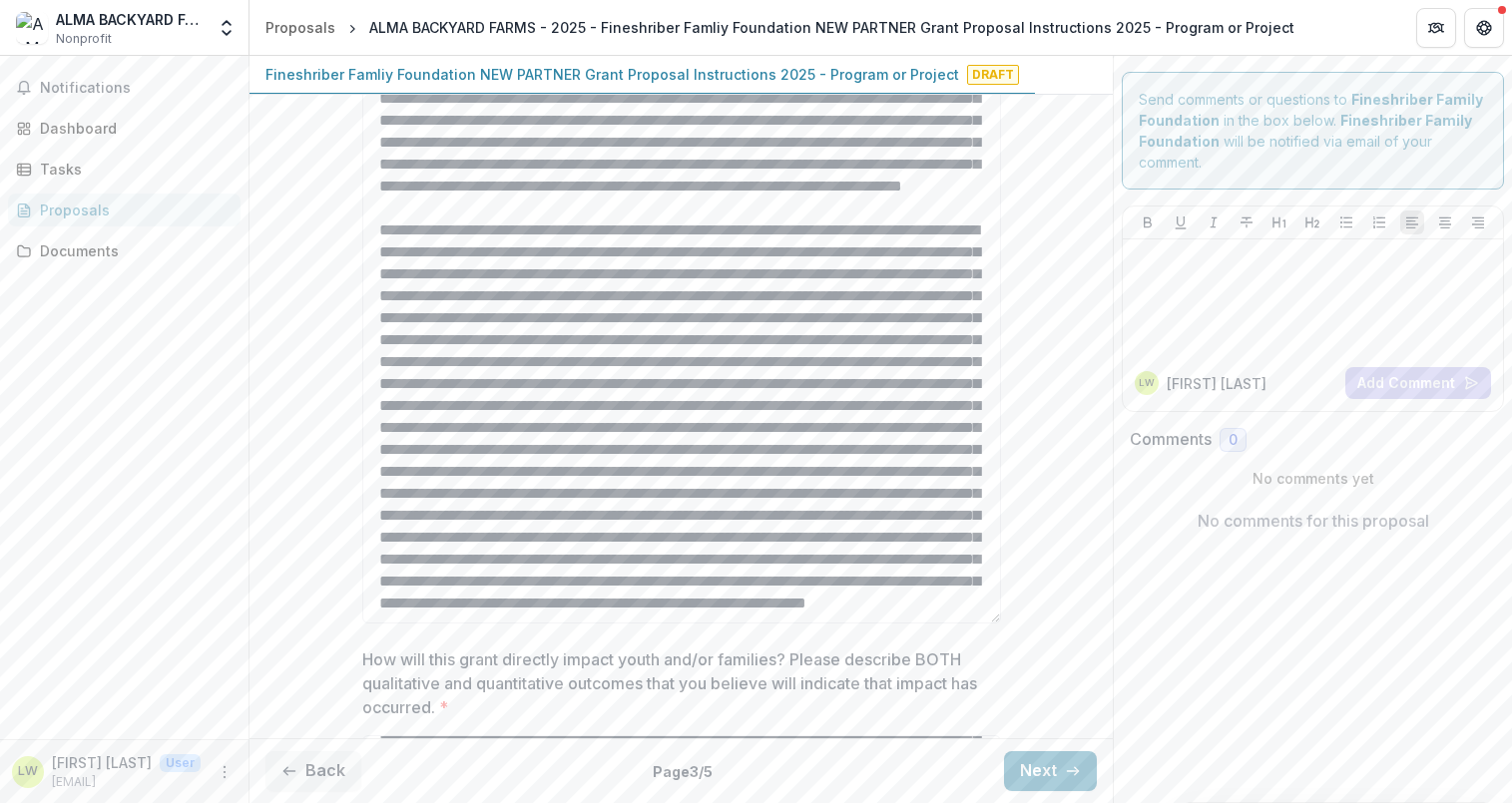 type on "**********" 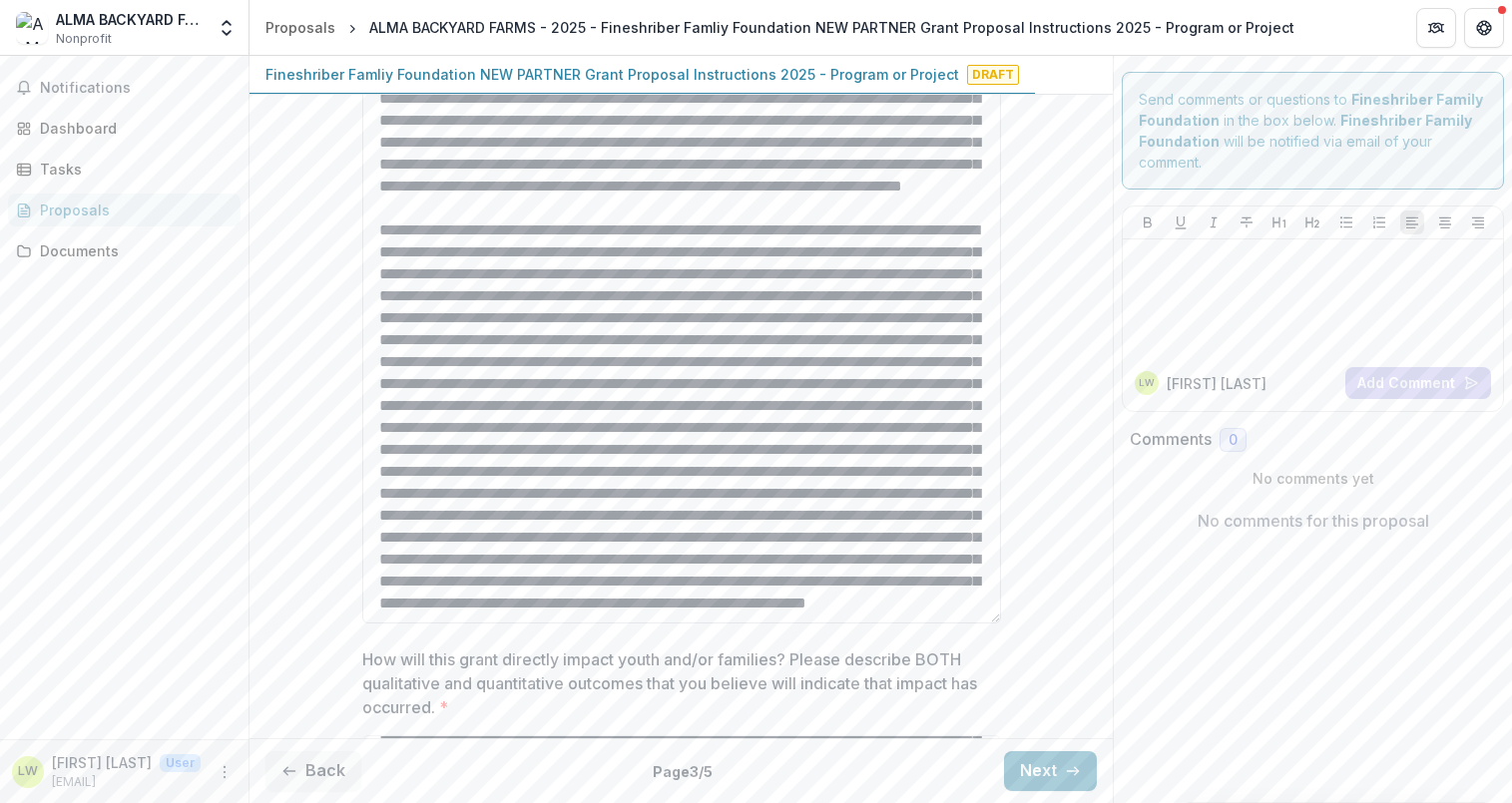 scroll, scrollTop: 0, scrollLeft: 0, axis: both 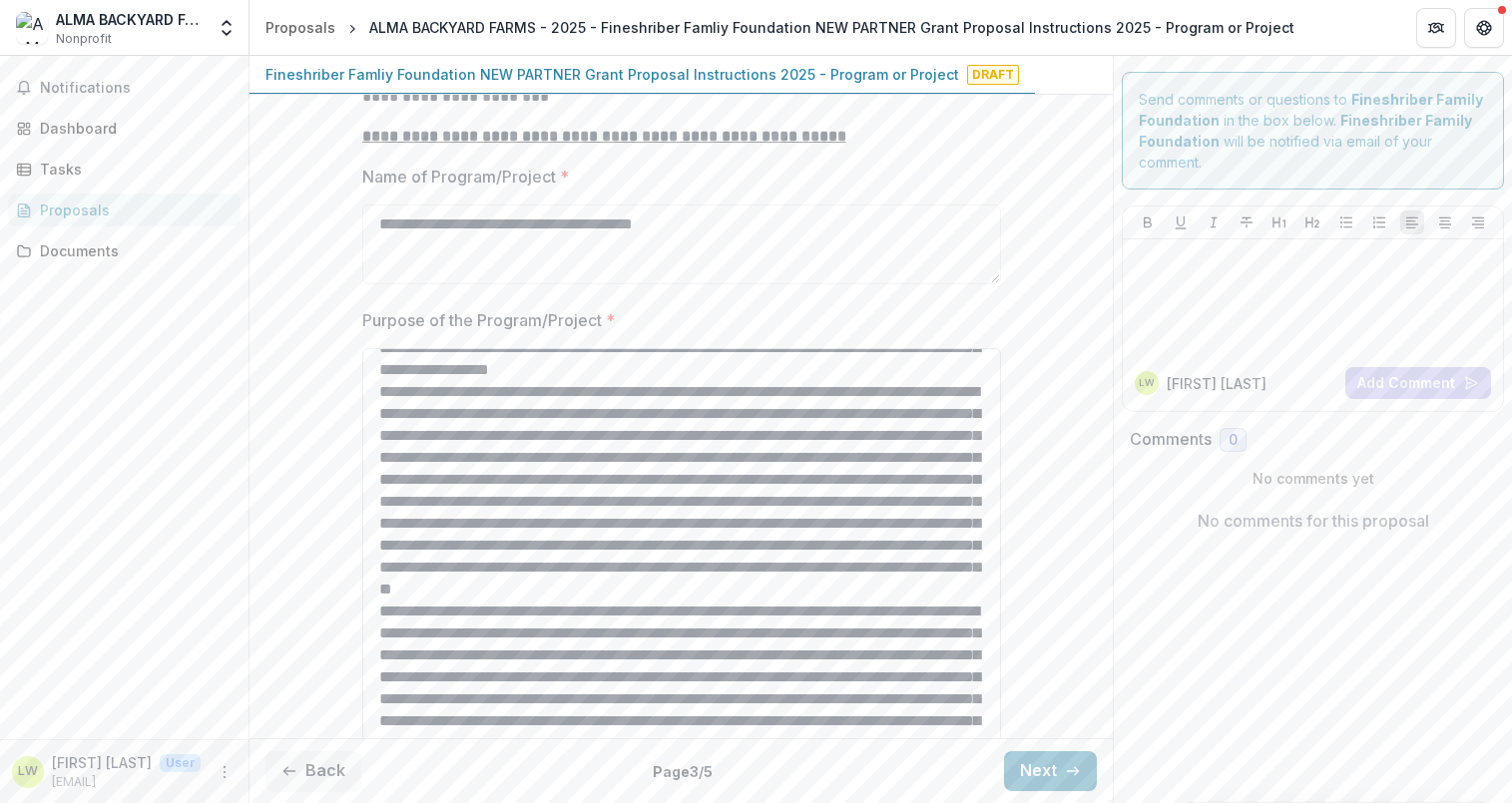drag, startPoint x: 993, startPoint y: 420, endPoint x: 996, endPoint y: 821, distance: 401.0112 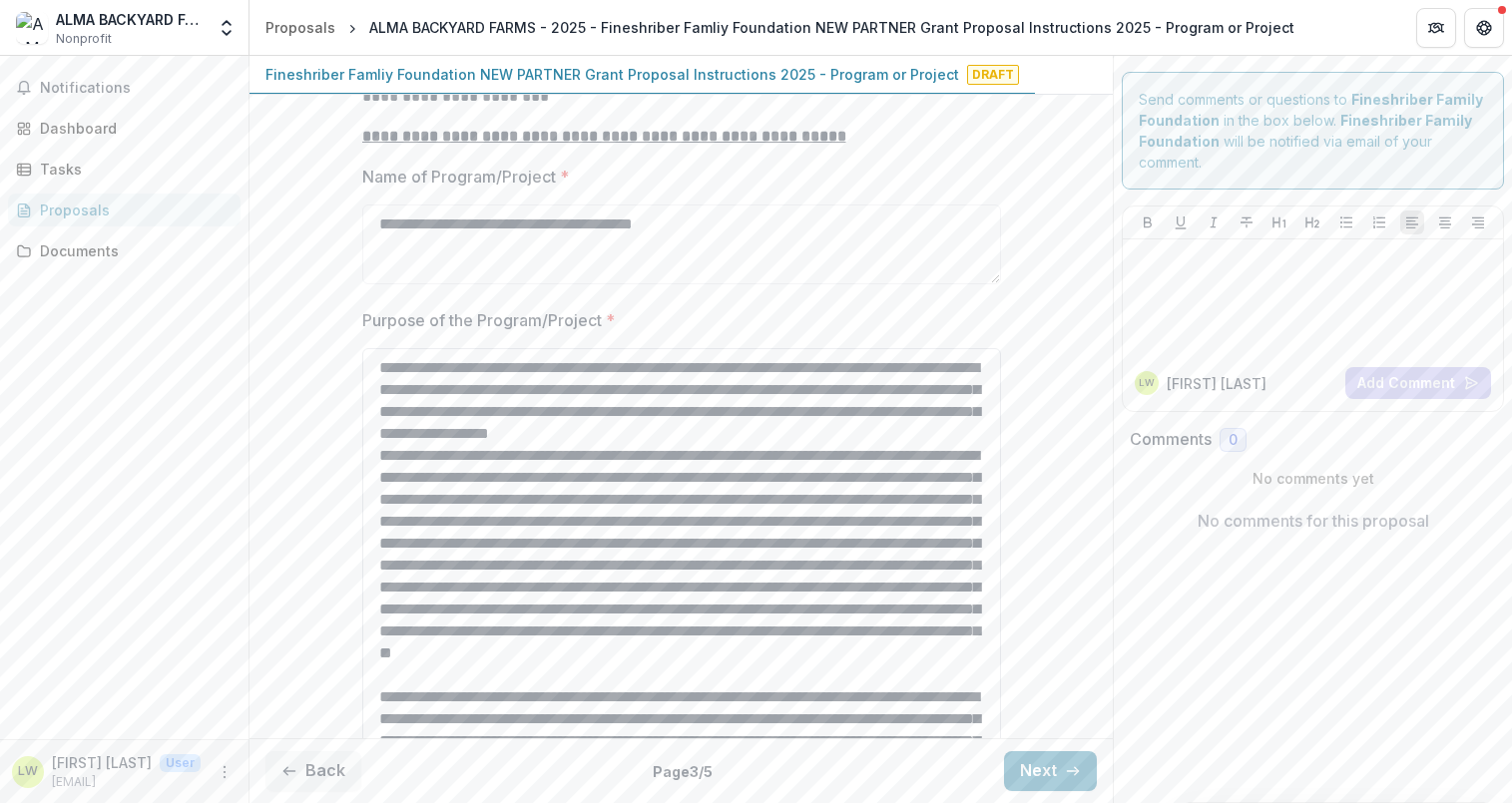 scroll, scrollTop: 1, scrollLeft: 0, axis: vertical 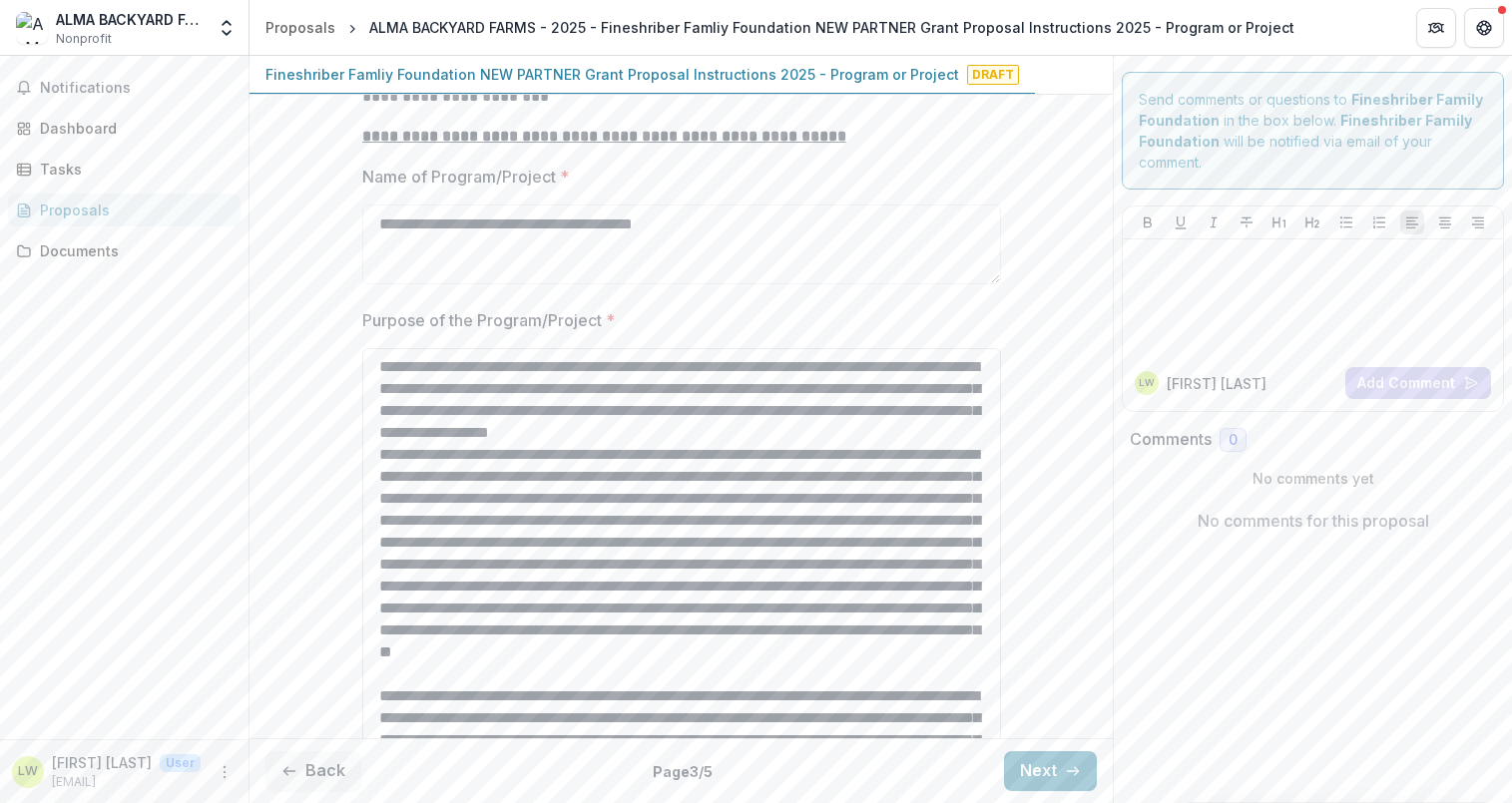 click on "Purpose of the Program/Project *" at bounding box center (682, 589) 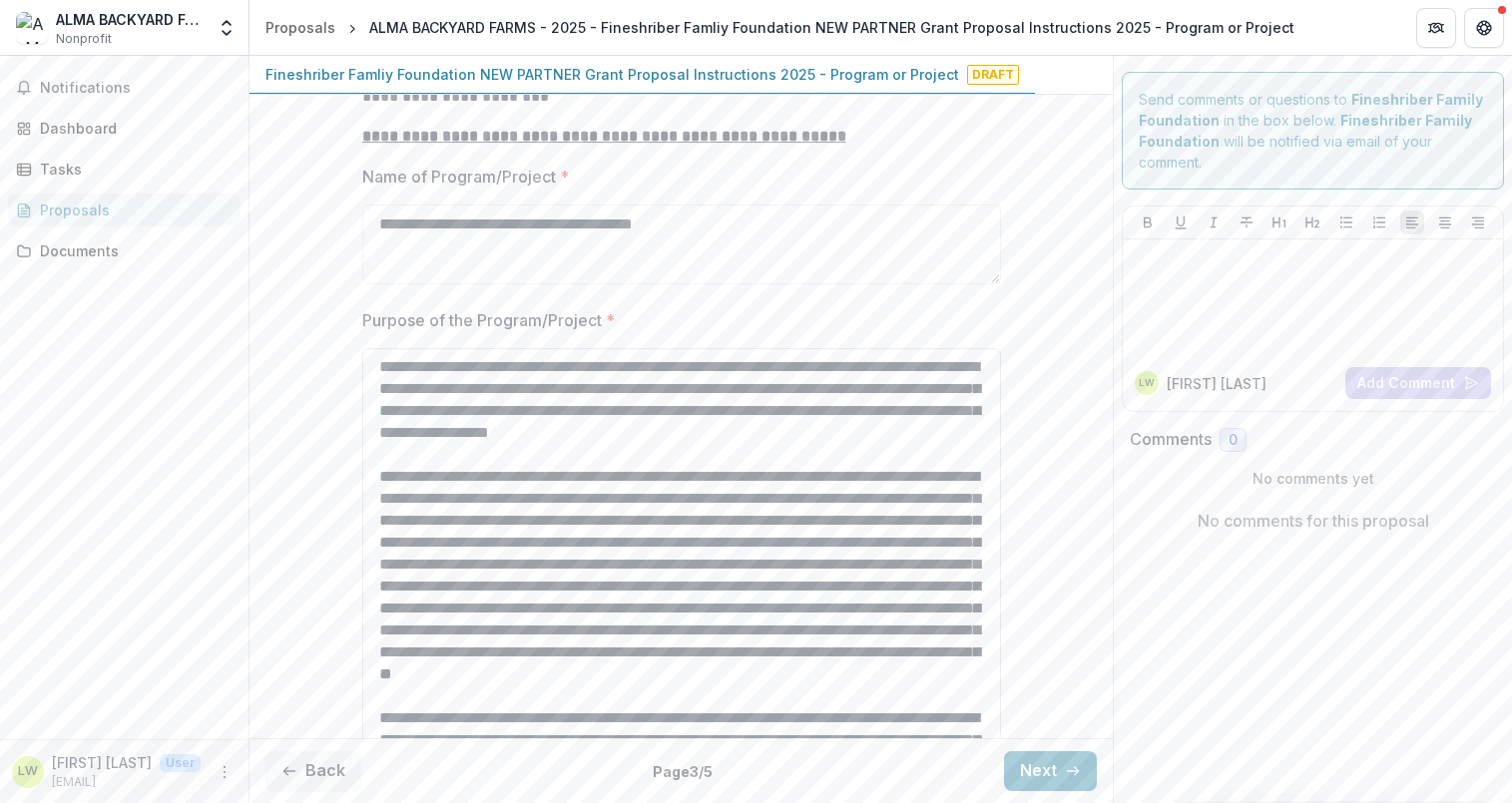 scroll, scrollTop: 0, scrollLeft: 0, axis: both 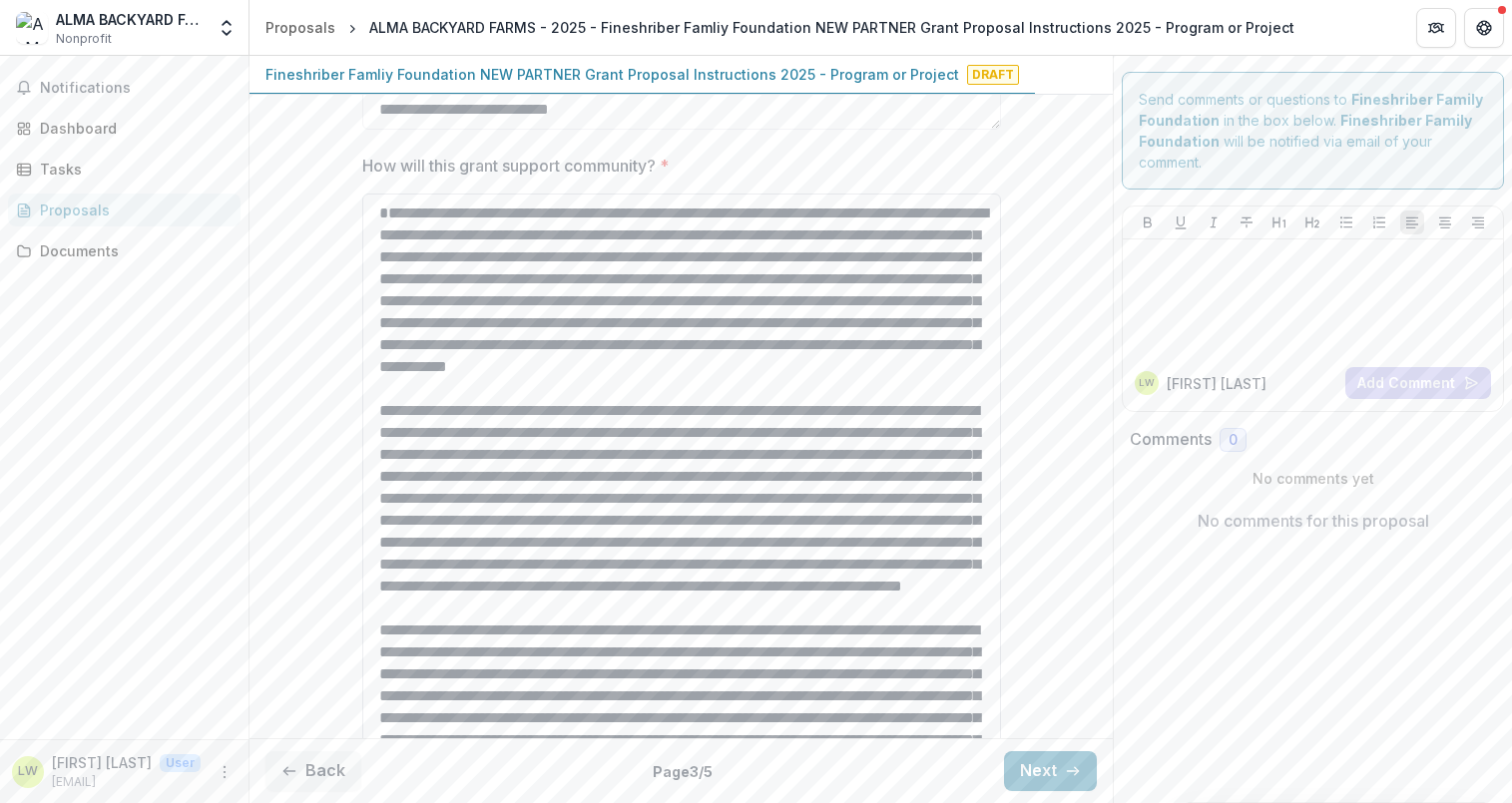 type on "**********" 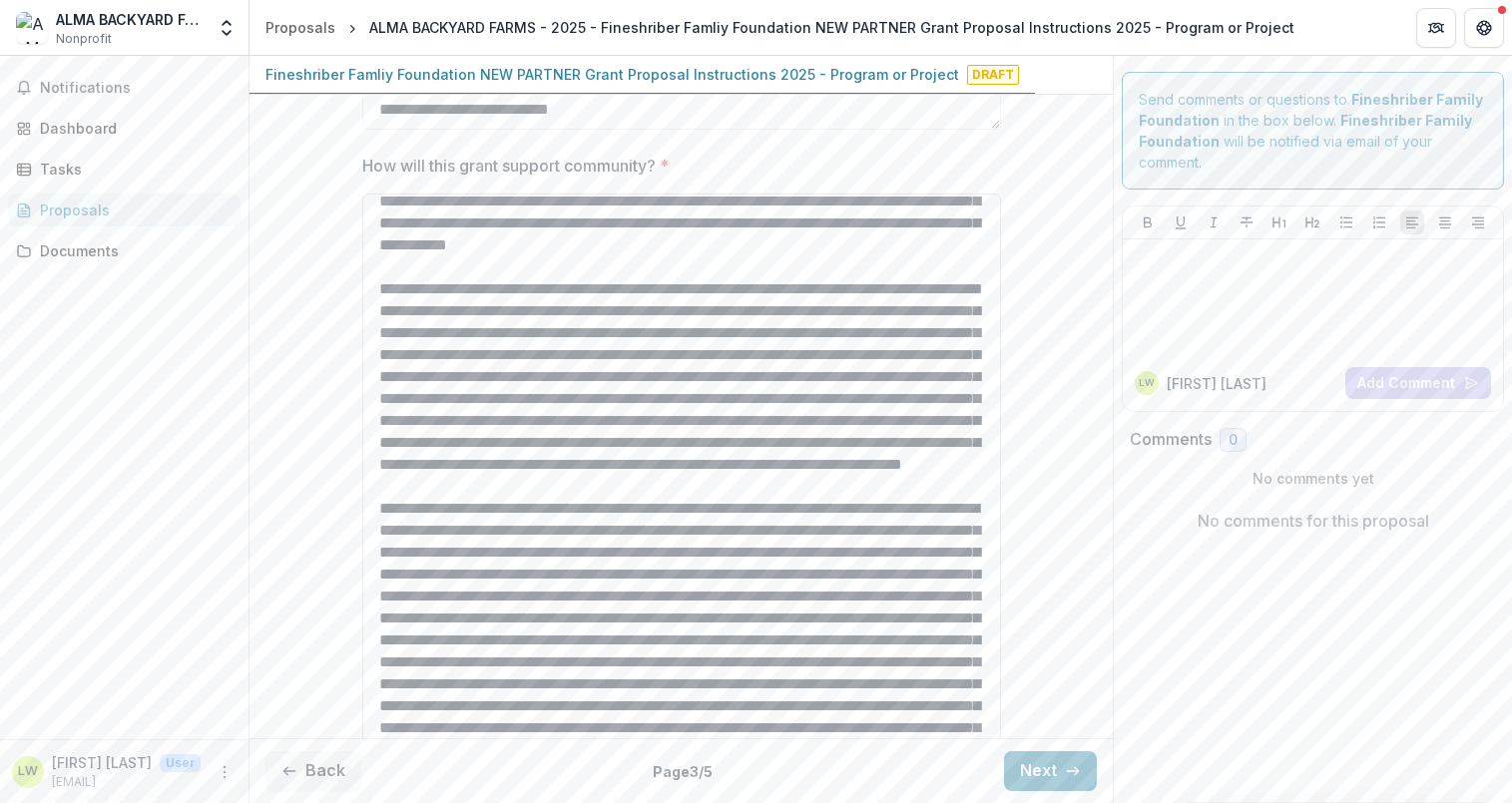 scroll, scrollTop: 363, scrollLeft: 0, axis: vertical 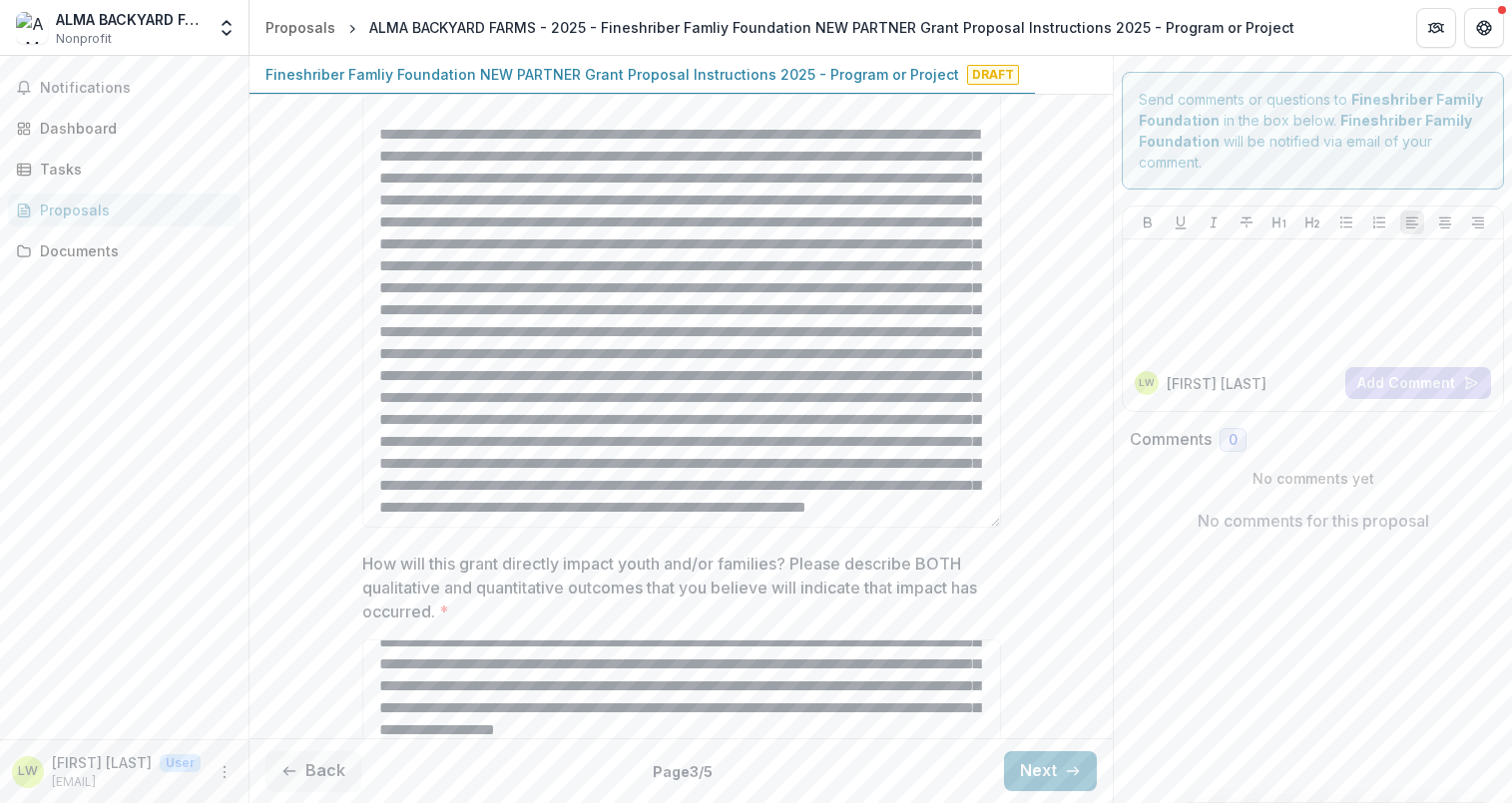 type on "**********" 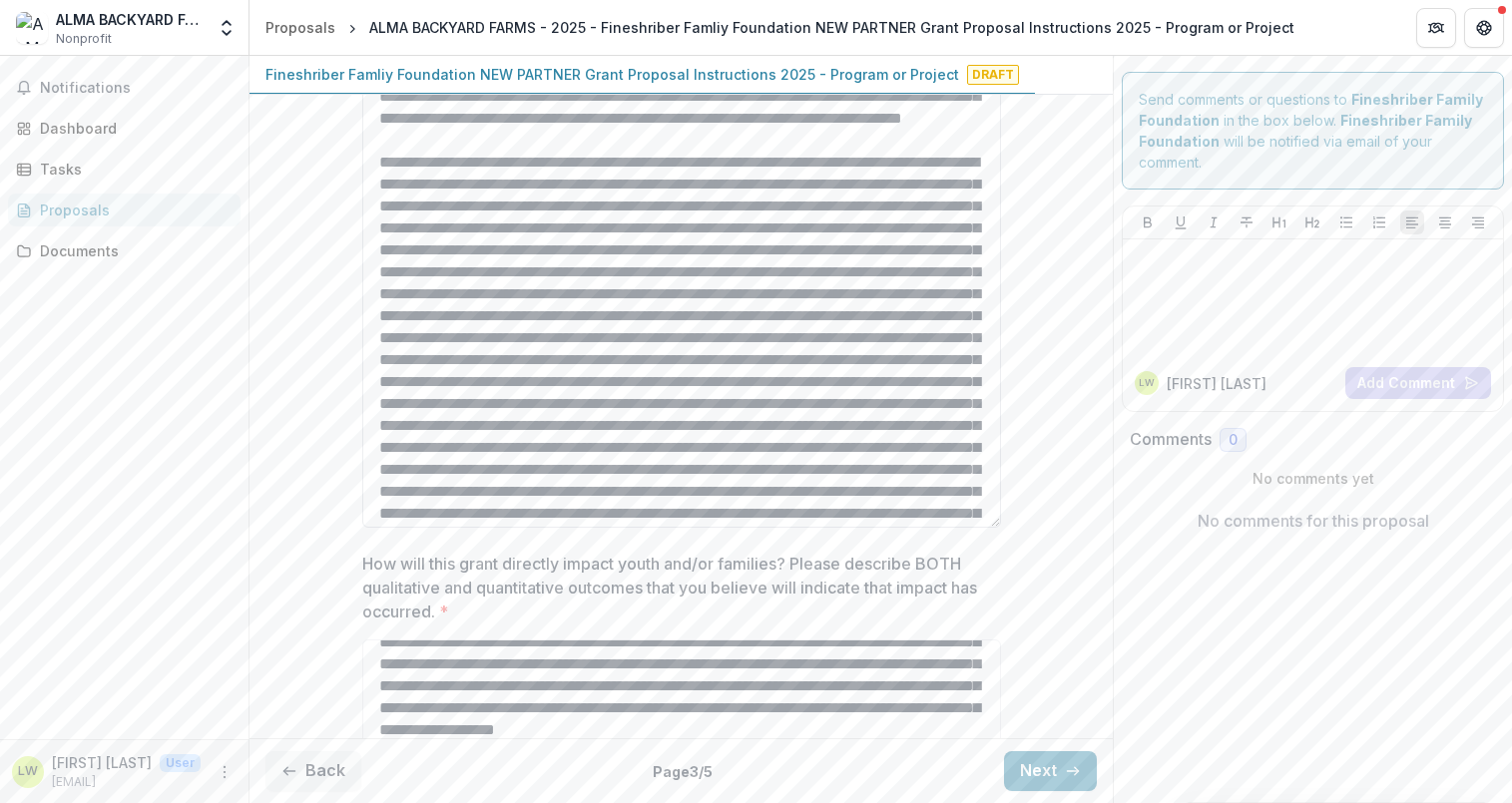 scroll, scrollTop: 99, scrollLeft: 0, axis: vertical 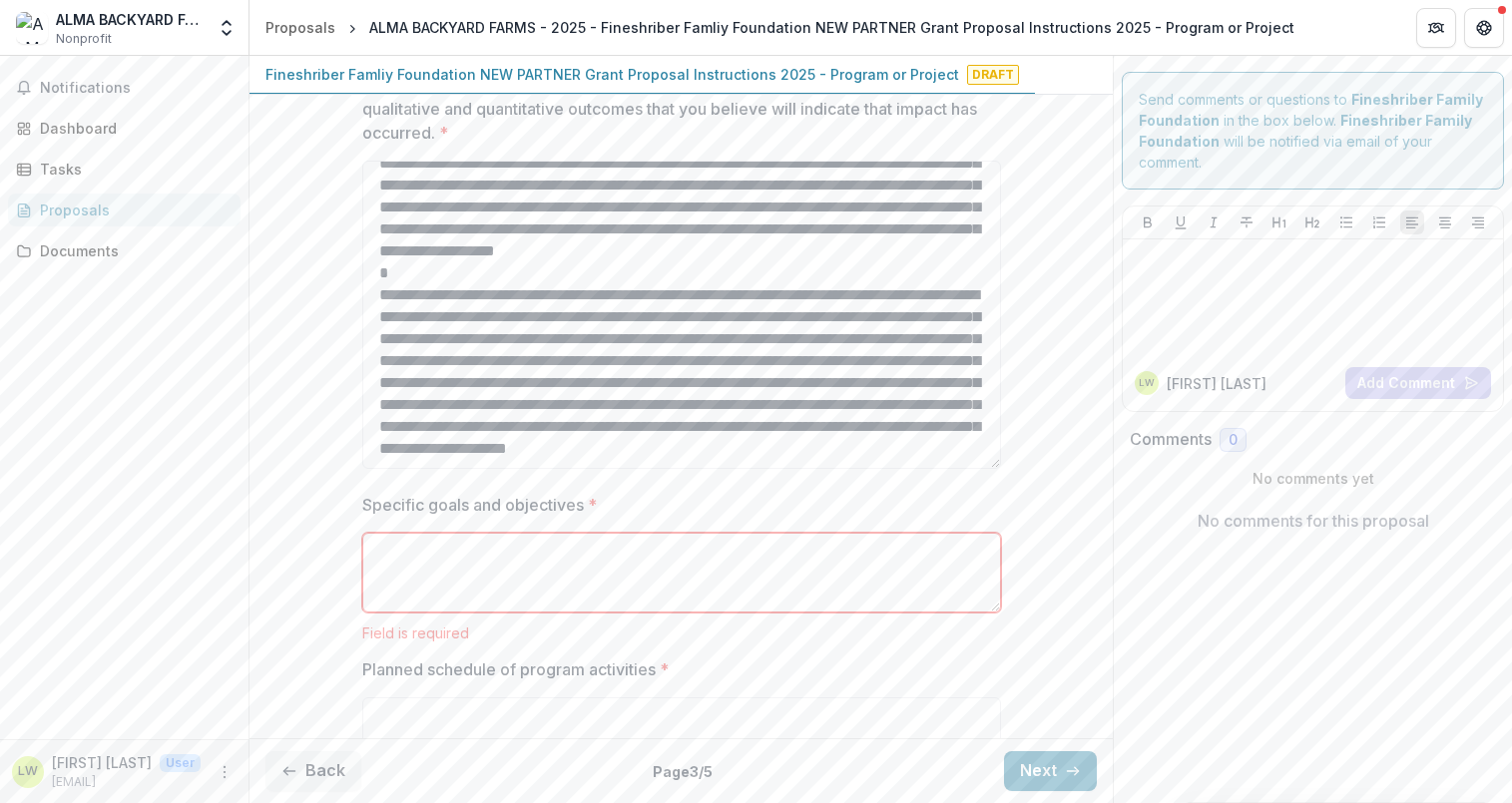 click on "Specific goals and objectives *" at bounding box center [682, 573] 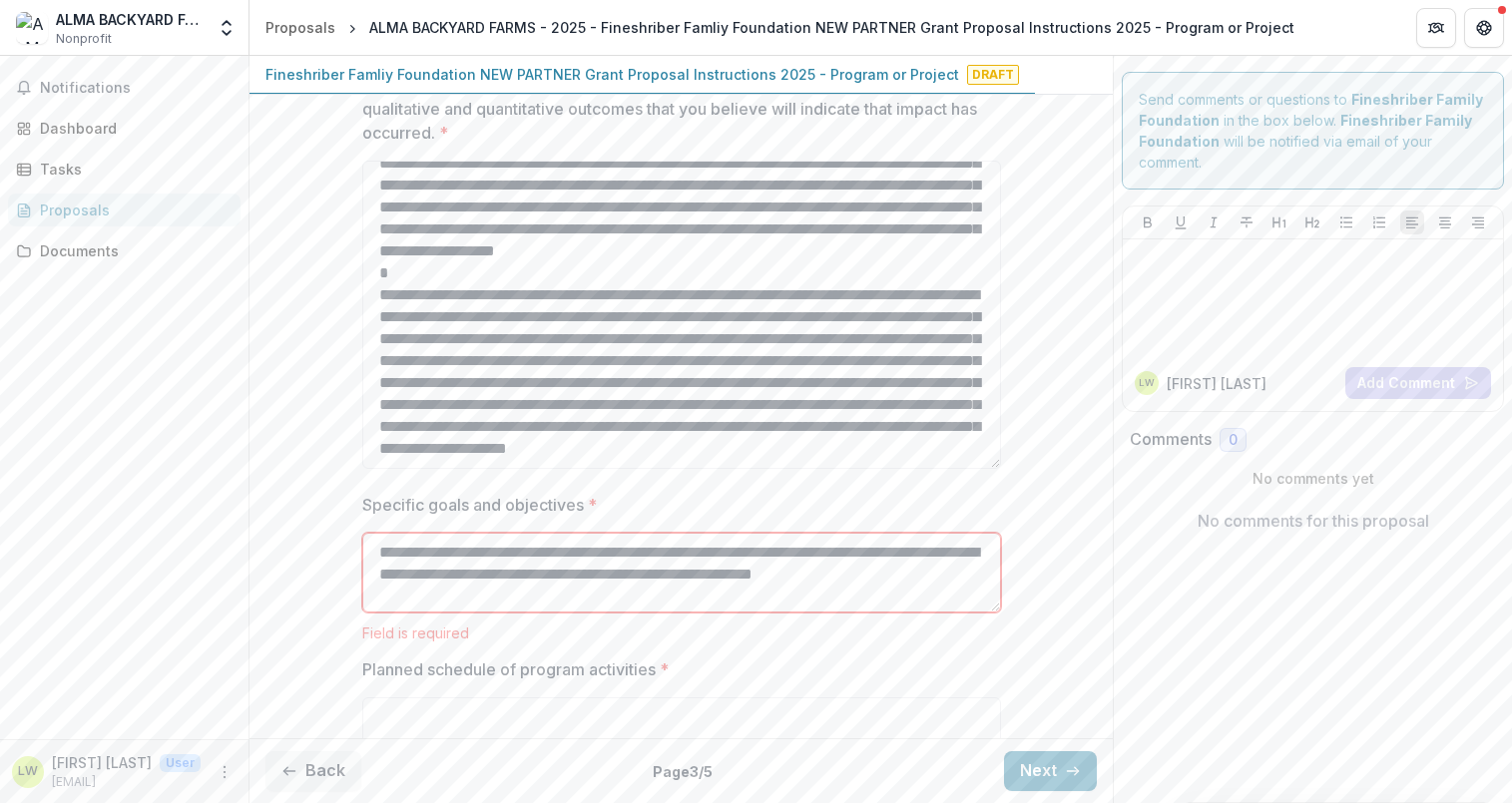 scroll, scrollTop: 434, scrollLeft: 0, axis: vertical 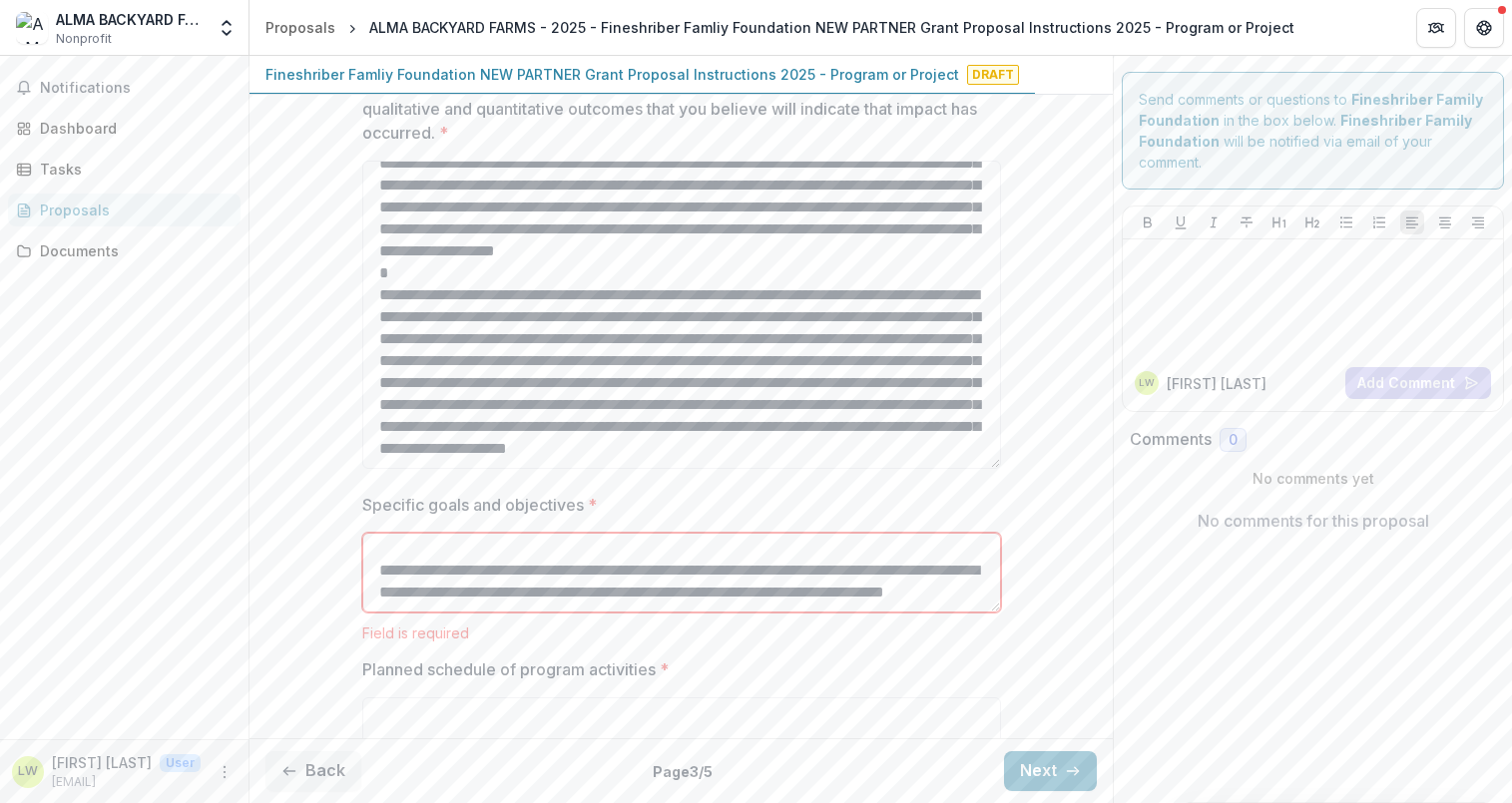 click on "Specific goals and objectives *" at bounding box center [682, 573] 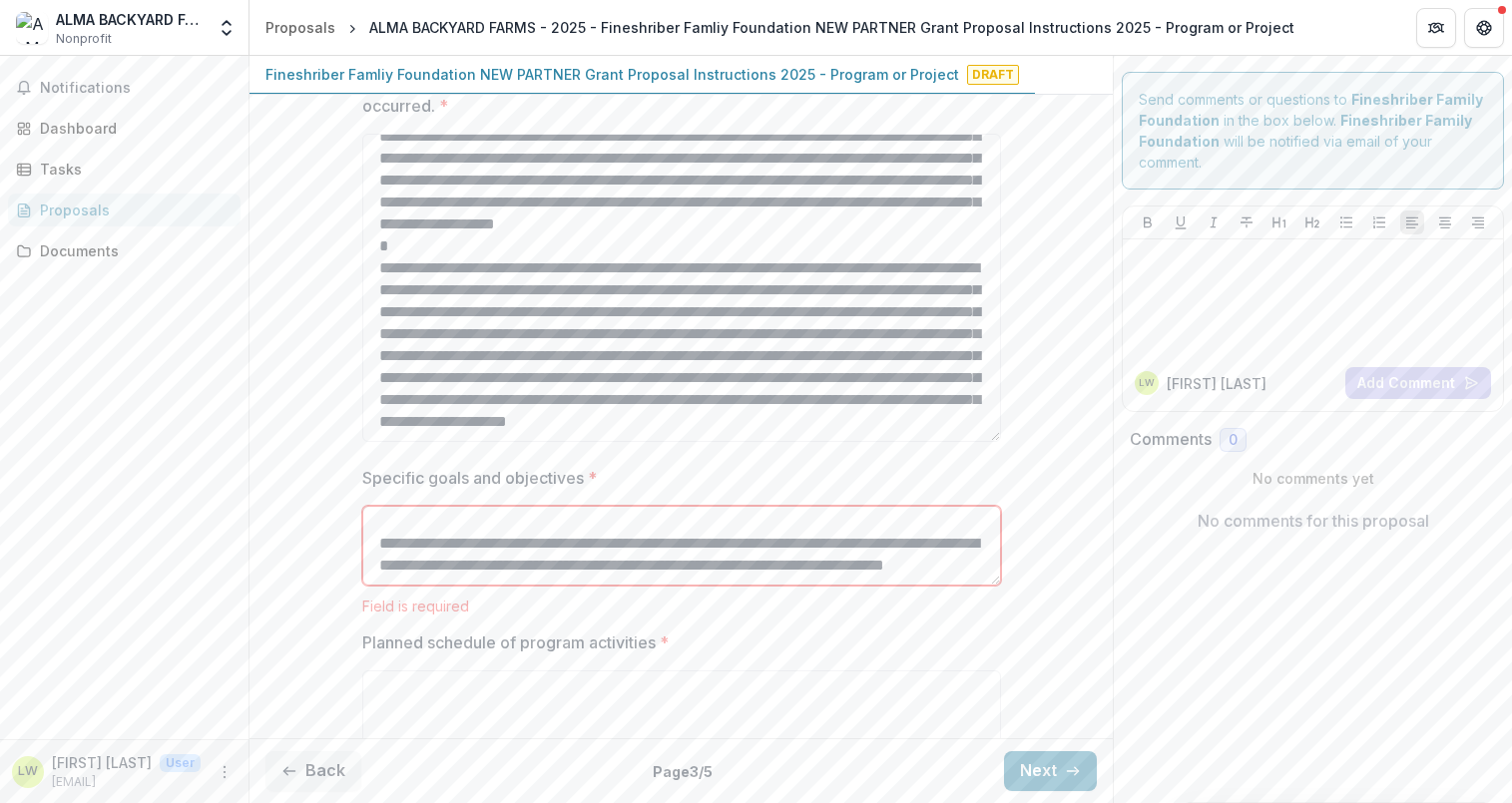 scroll, scrollTop: 1936, scrollLeft: 0, axis: vertical 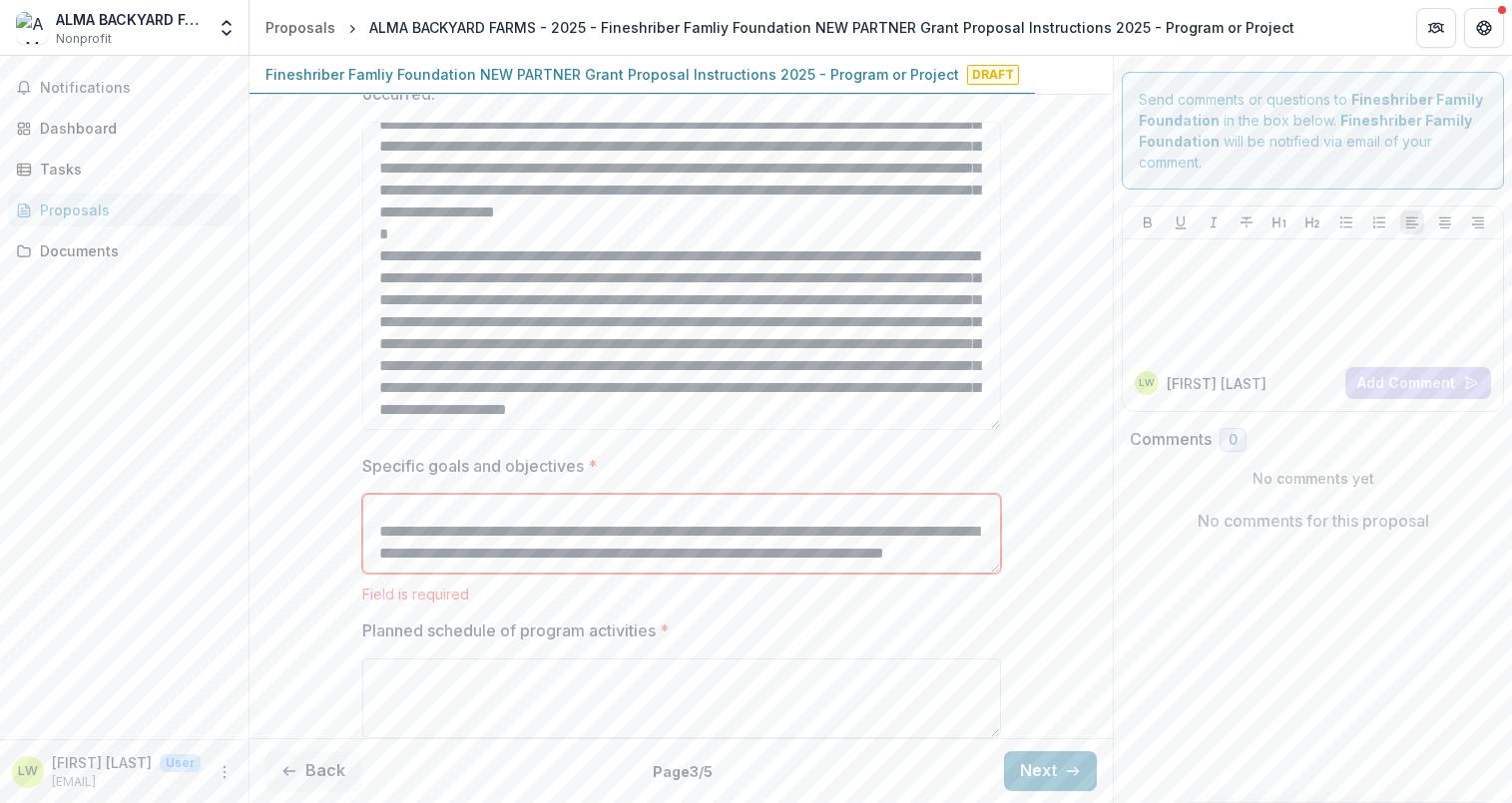 type on "**********" 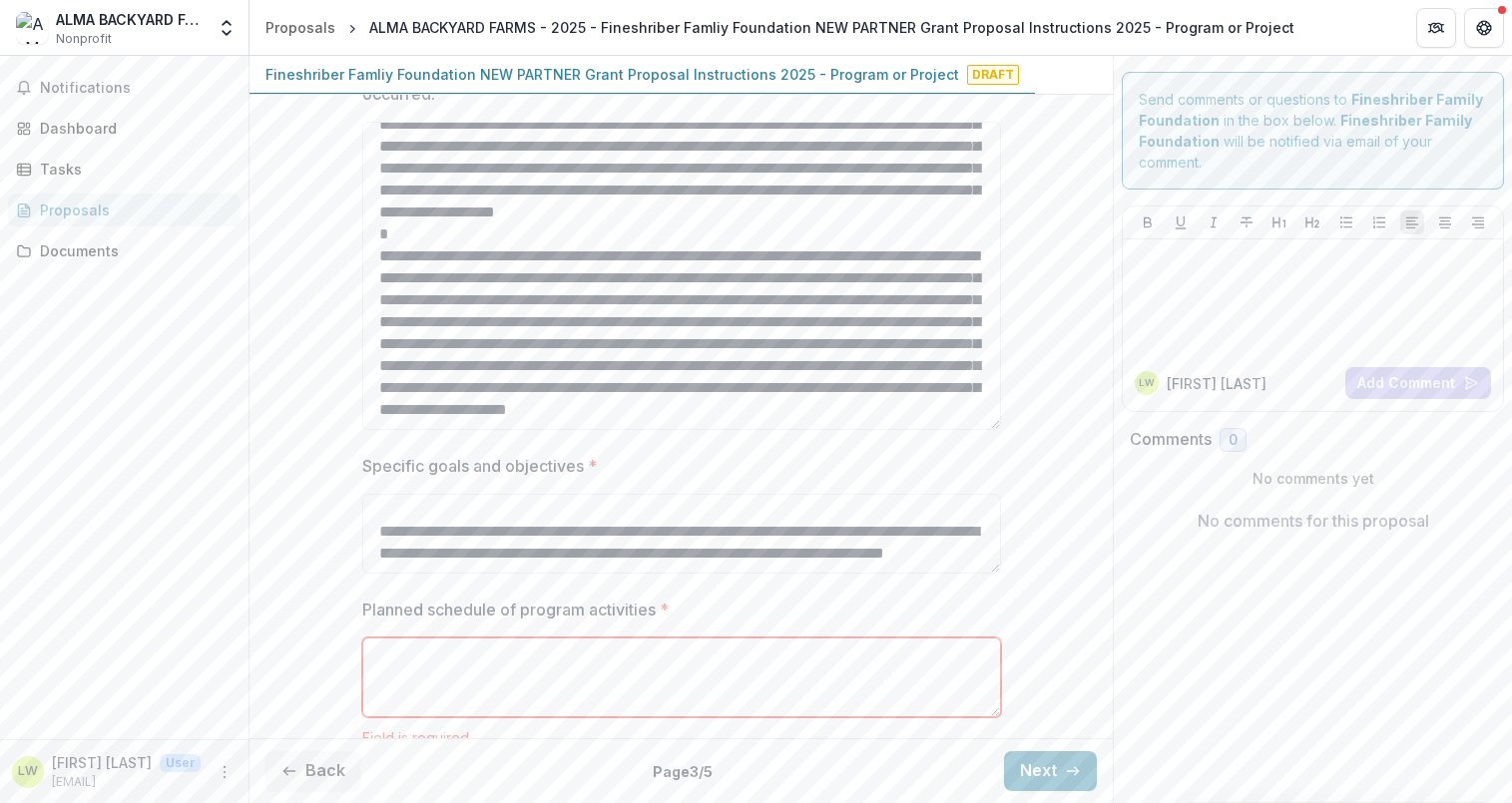 paste on "**********" 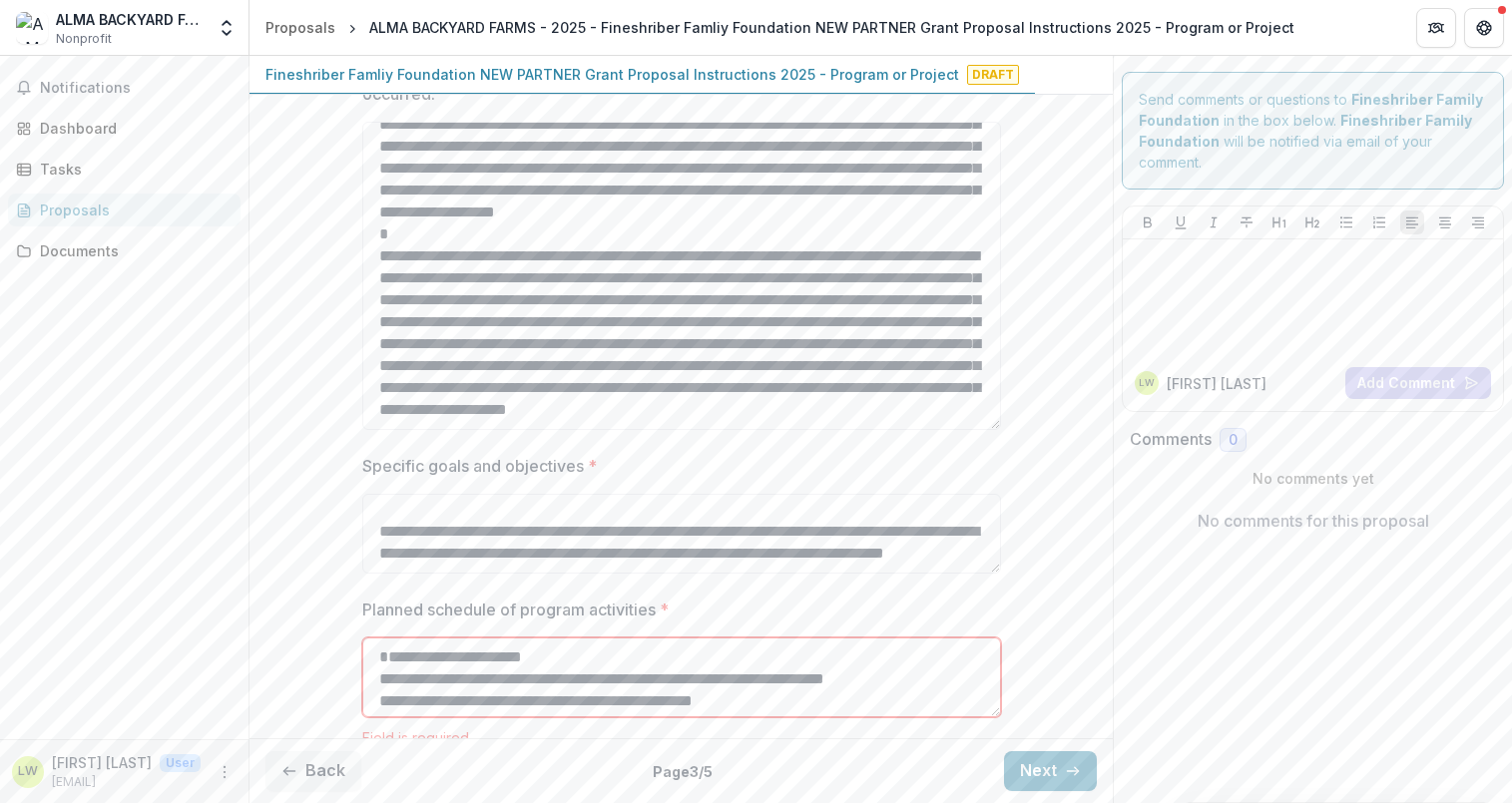 scroll, scrollTop: 106, scrollLeft: 0, axis: vertical 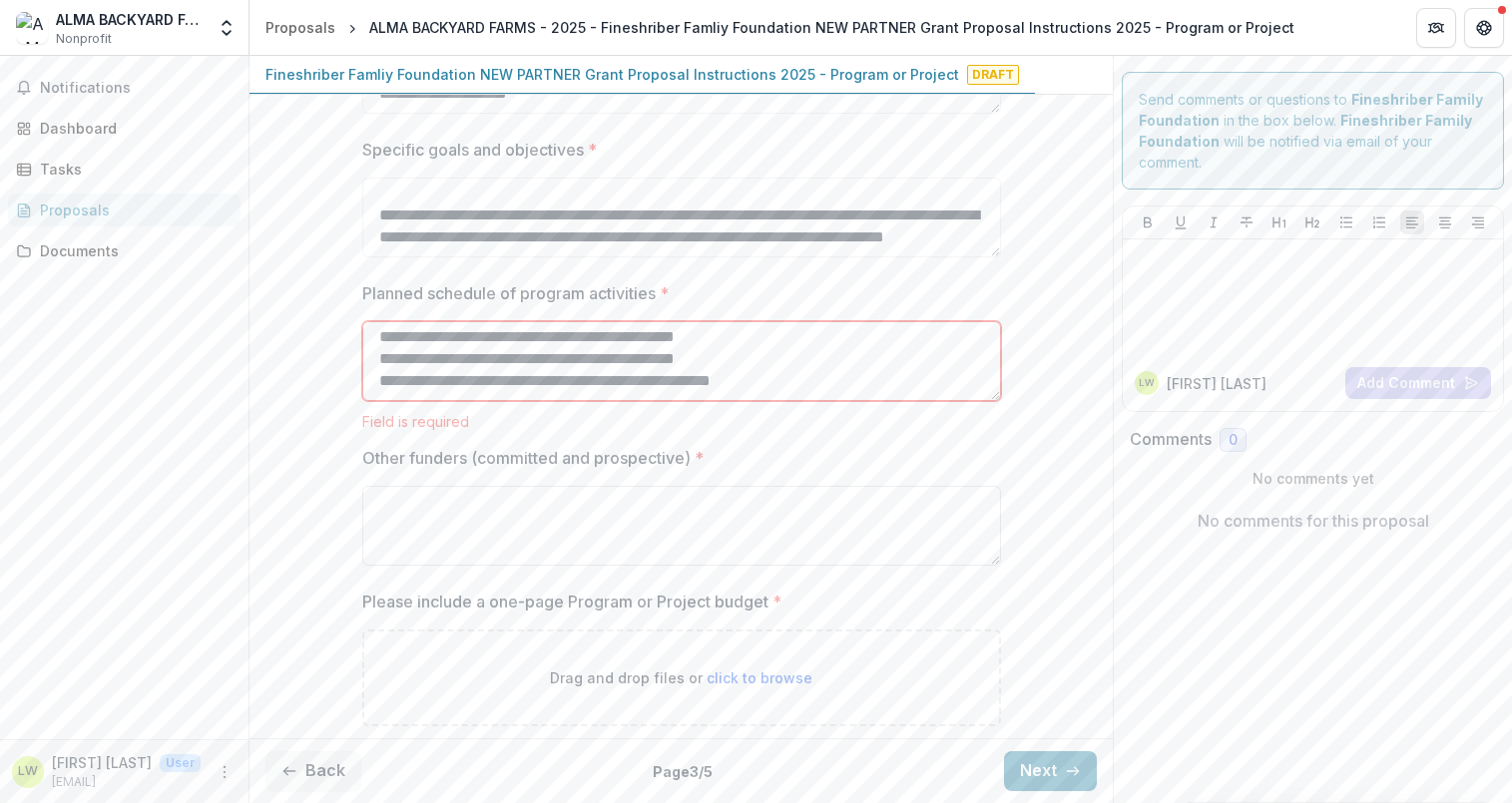 type on "**********" 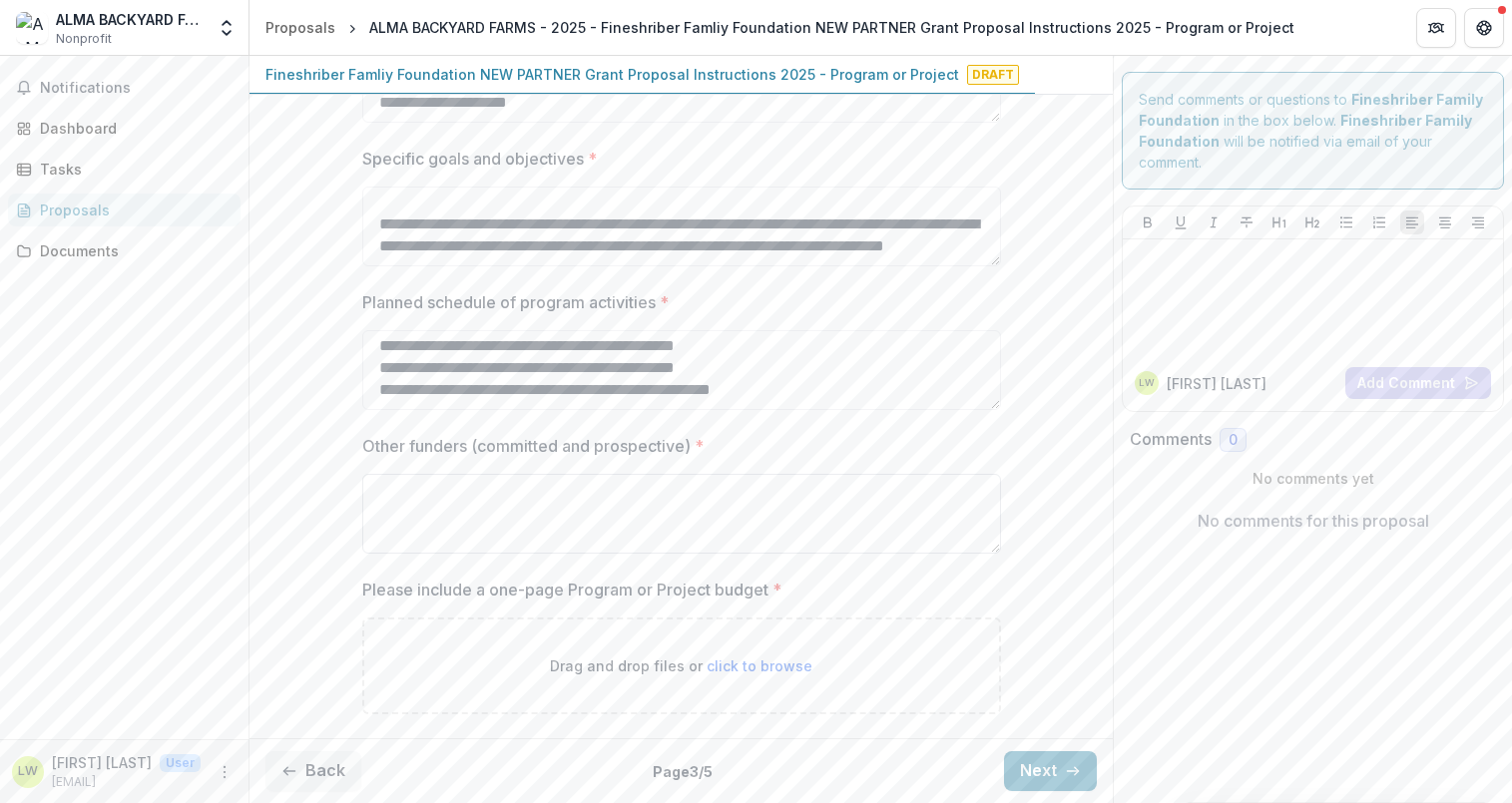 click on "Other funders (committed and prospective) *" at bounding box center (682, 514) 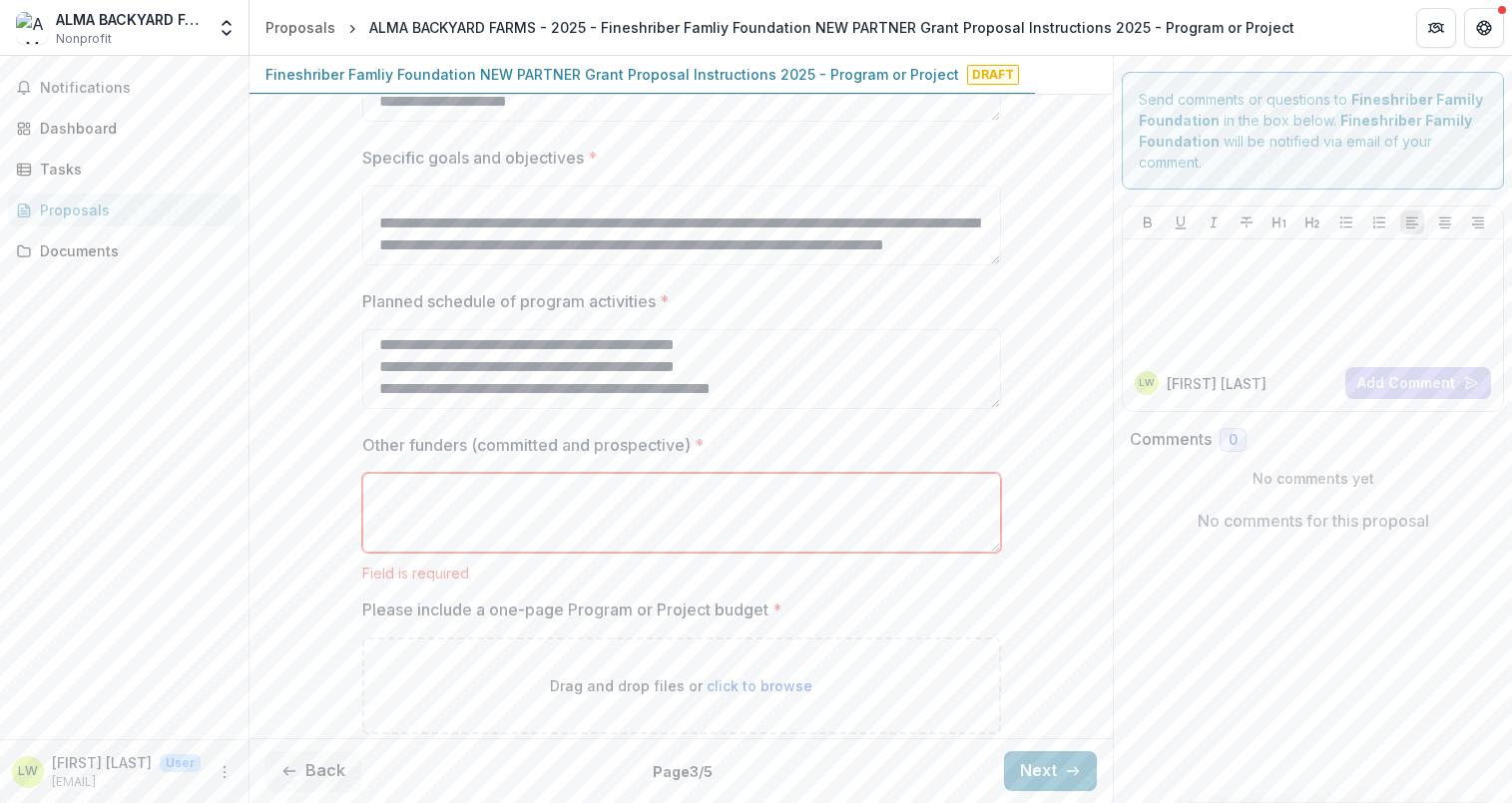 click on "Other funders (committed and prospective) *" at bounding box center (682, 513) 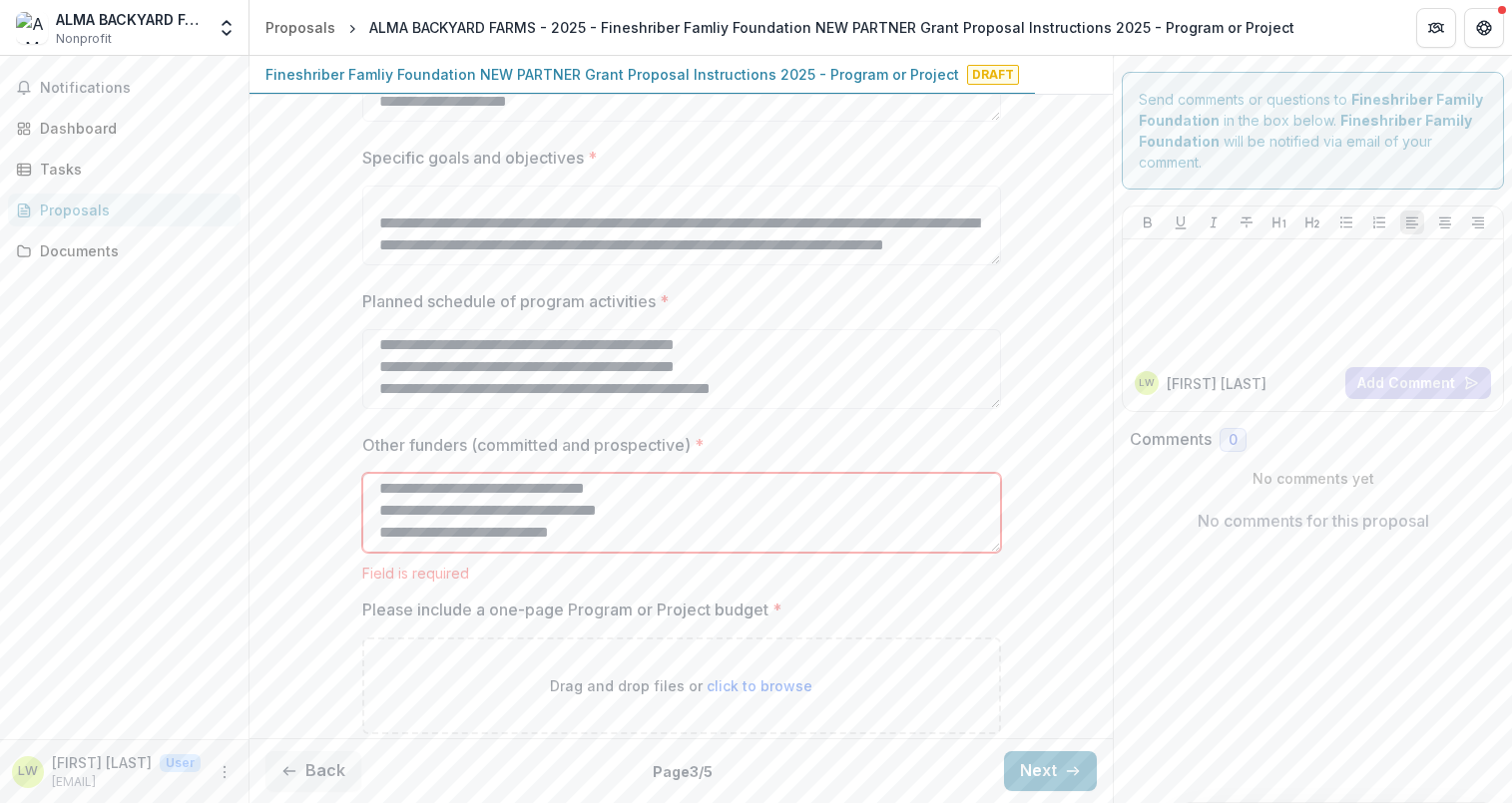 scroll, scrollTop: 24, scrollLeft: 0, axis: vertical 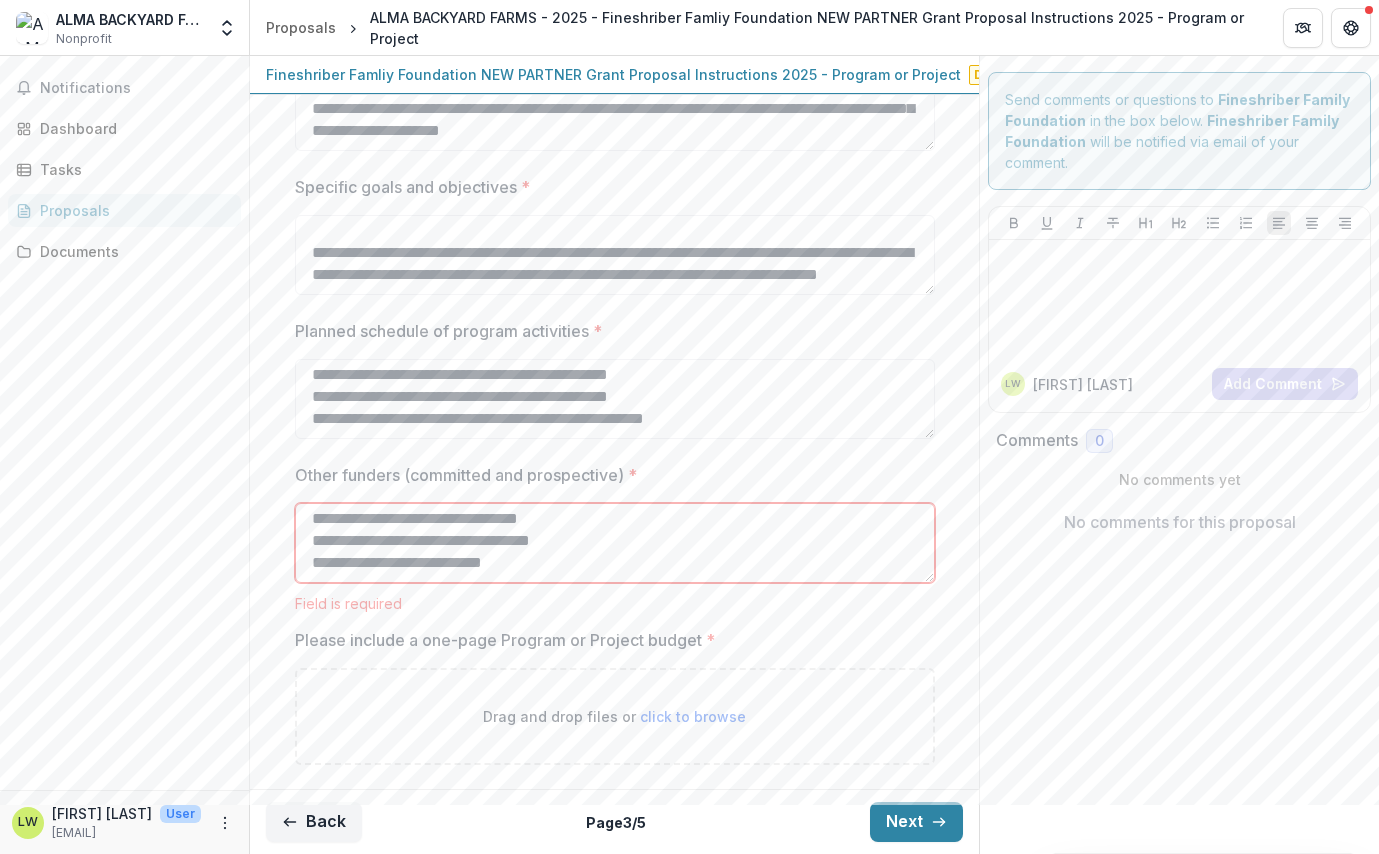 type on "**********" 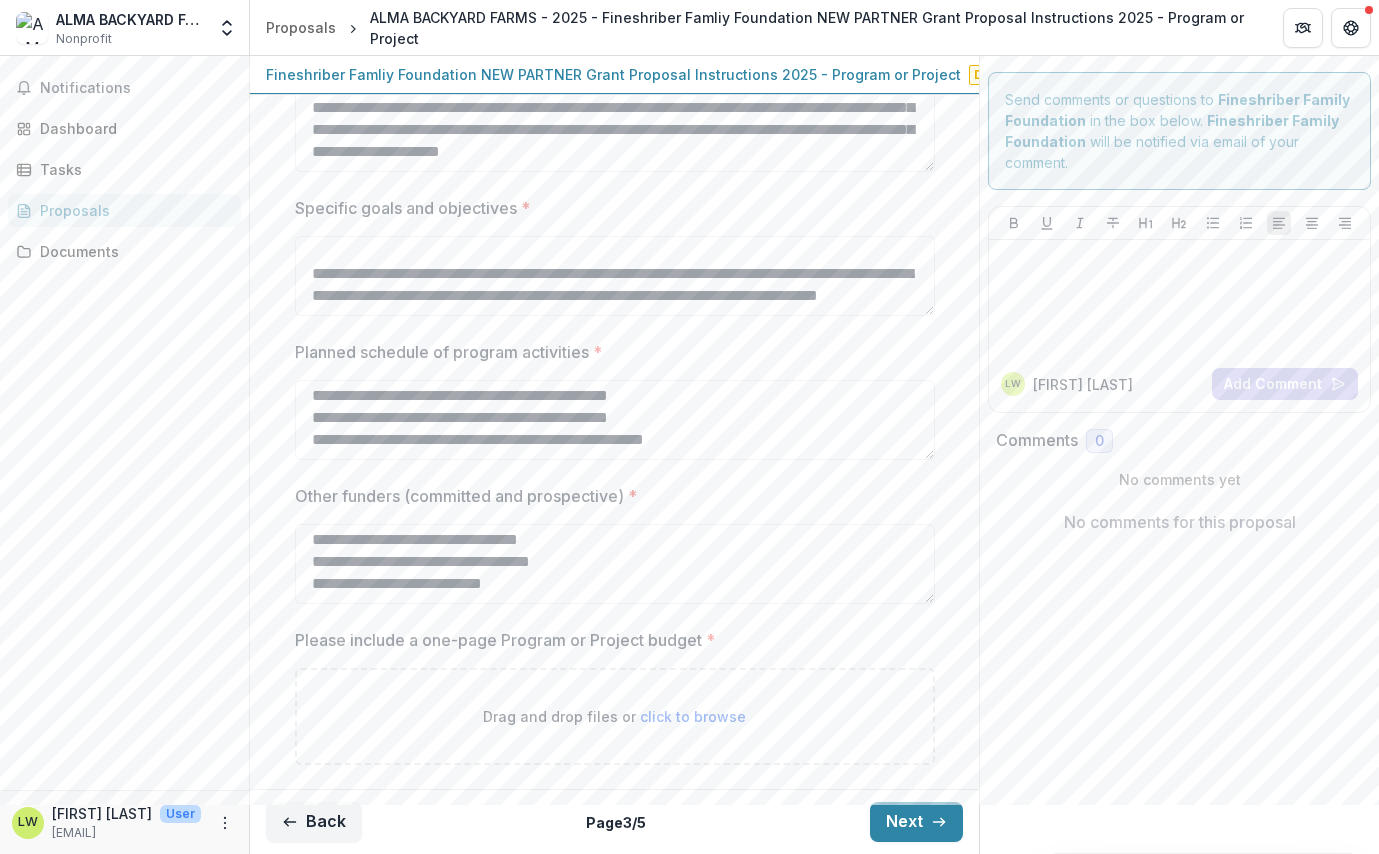 click on "click to browse" at bounding box center [693, 716] 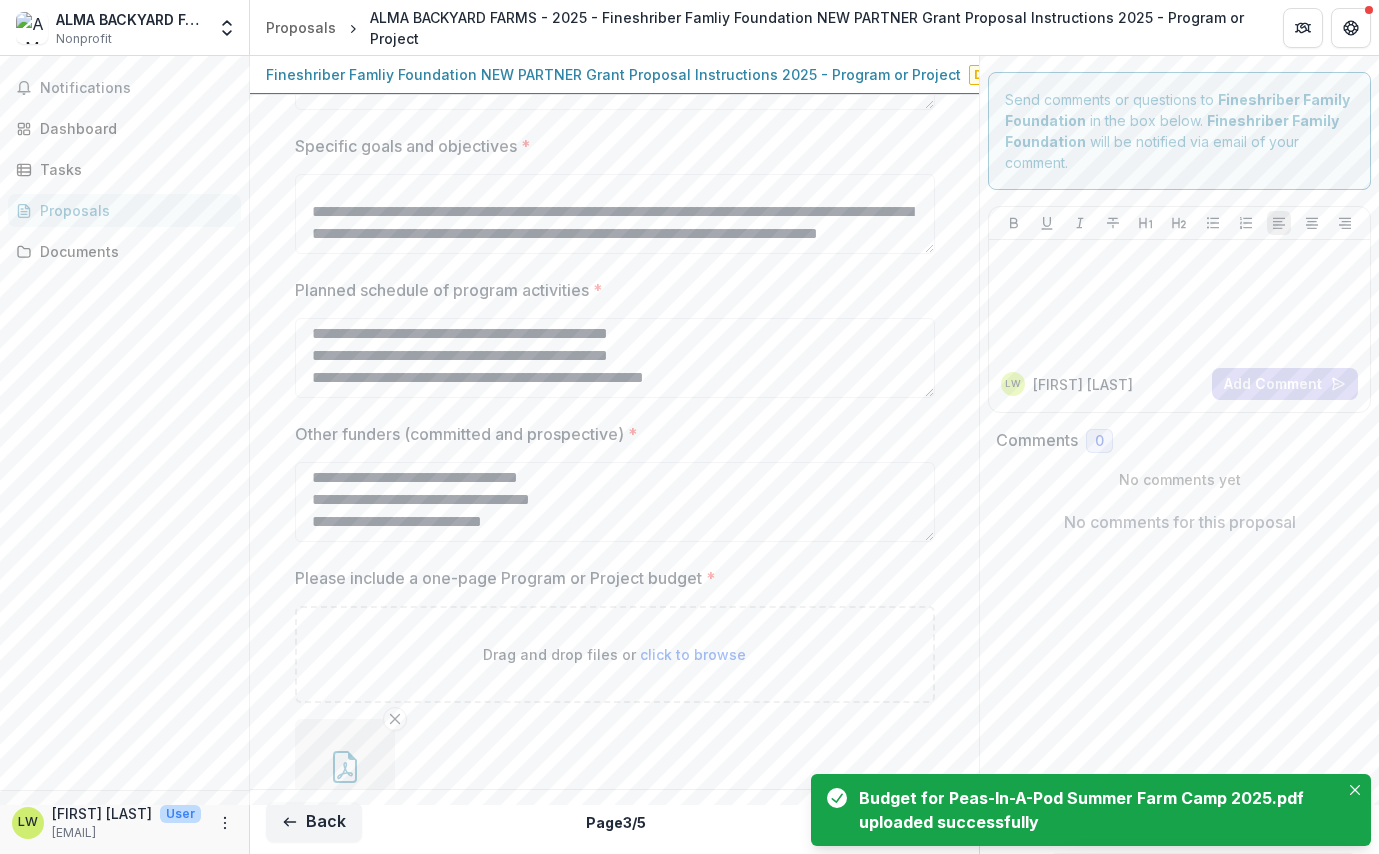 scroll, scrollTop: 2389, scrollLeft: 0, axis: vertical 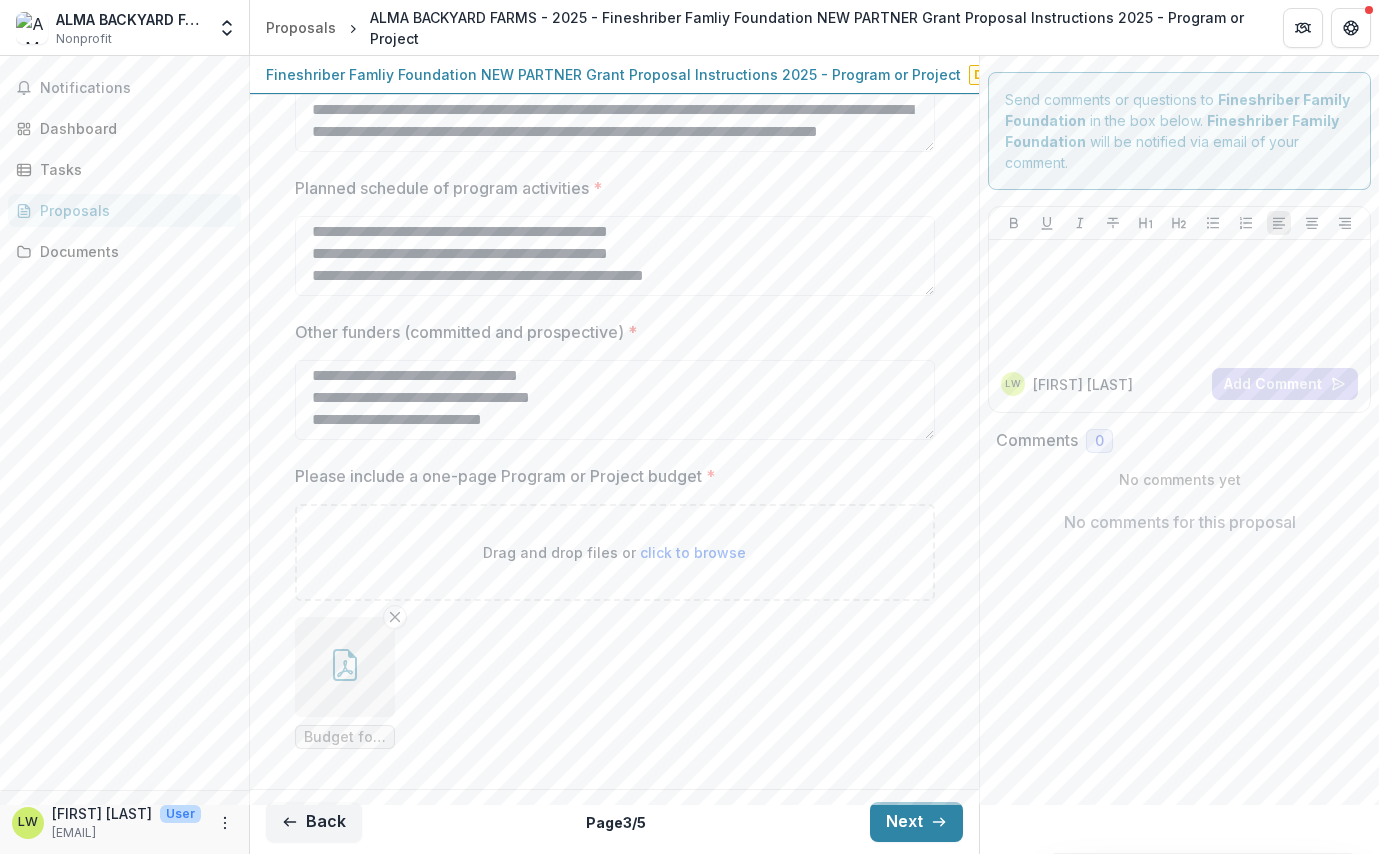 click on "Budget for Peas-In-A-Pod Summer Farm Camp 2025.pdf" at bounding box center (615, 683) 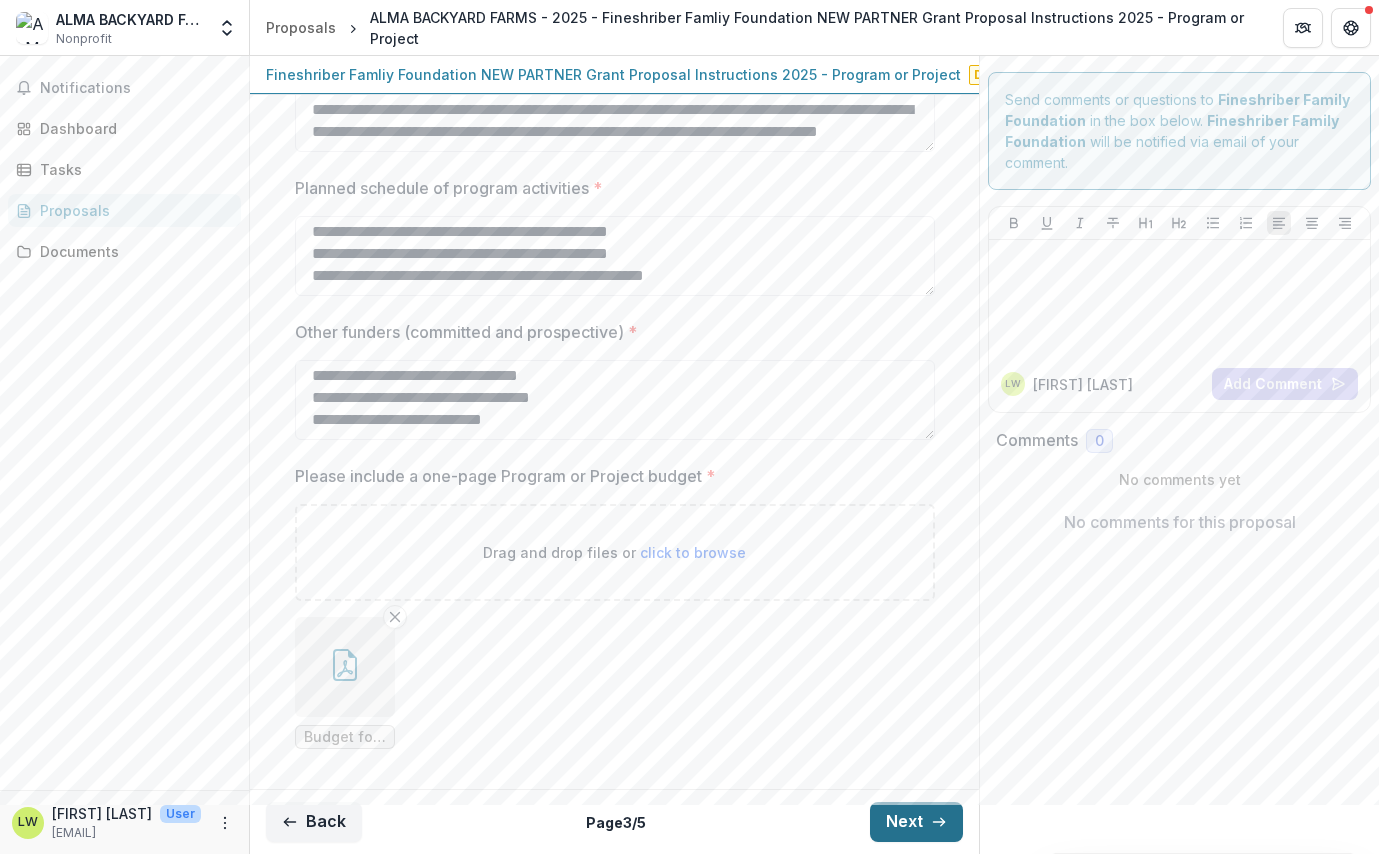click on "Next" at bounding box center [916, 822] 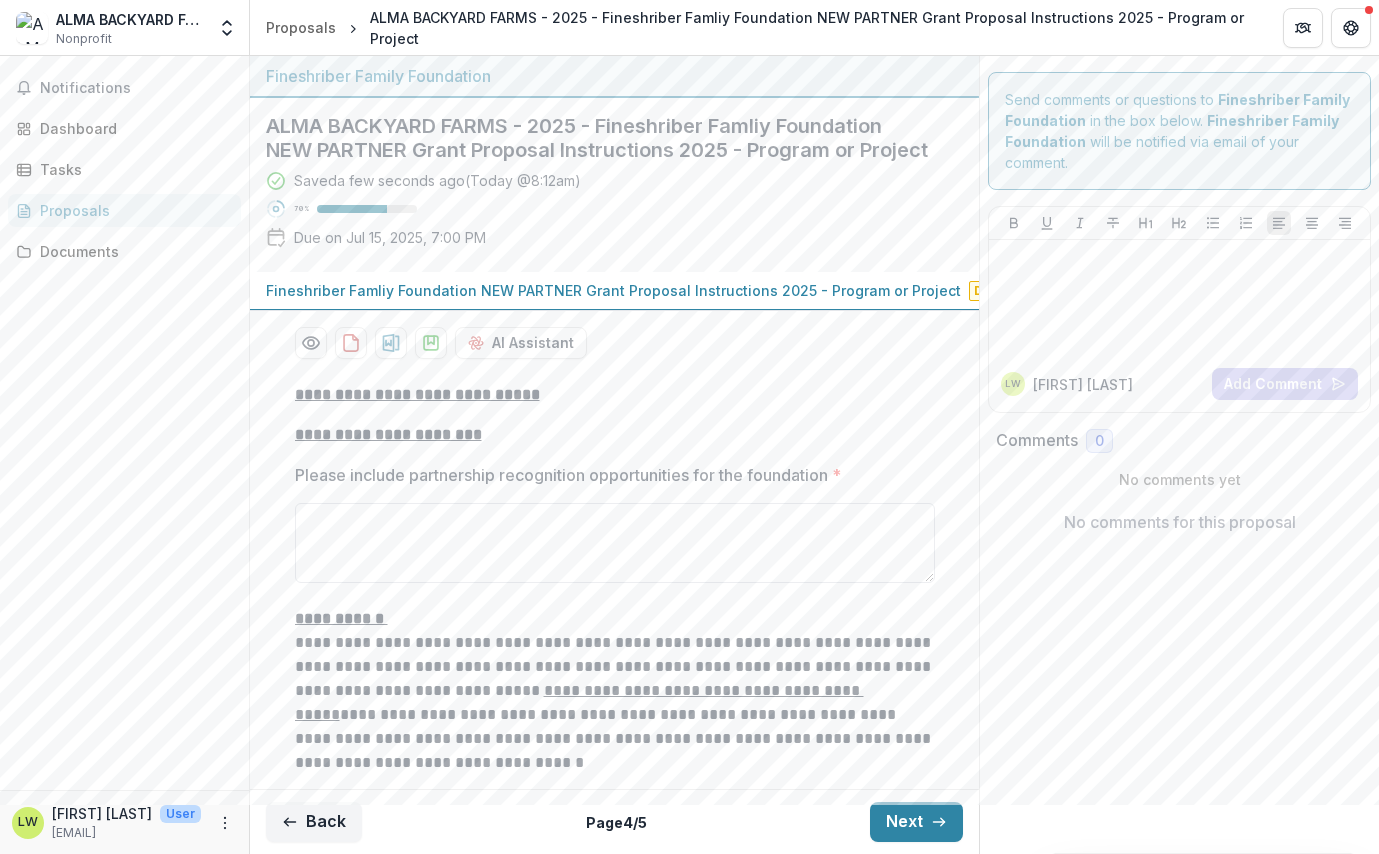 click on "Please include partnership recognition opportunities for the foundation *" at bounding box center (615, 543) 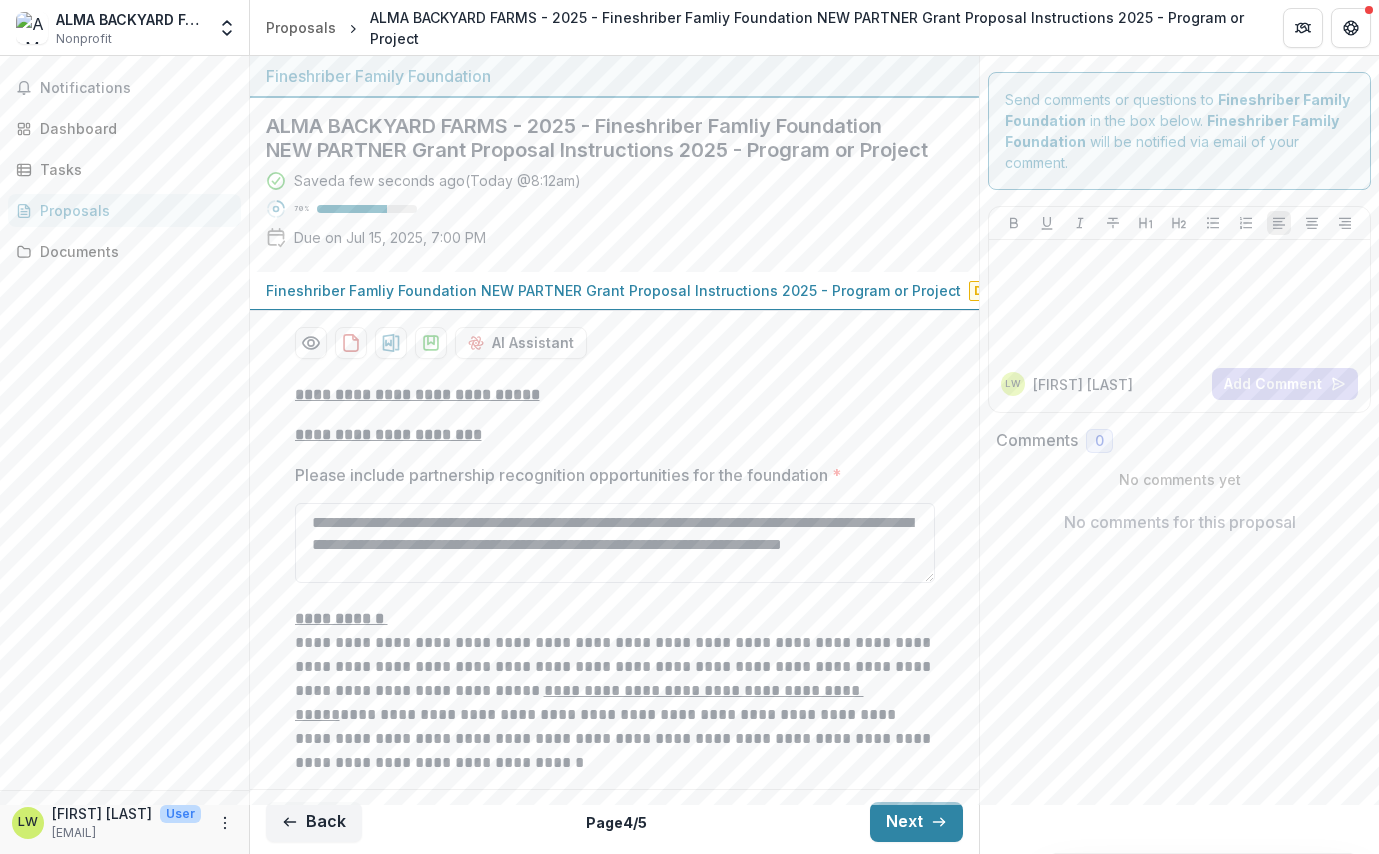 click on "**********" at bounding box center (615, 543) 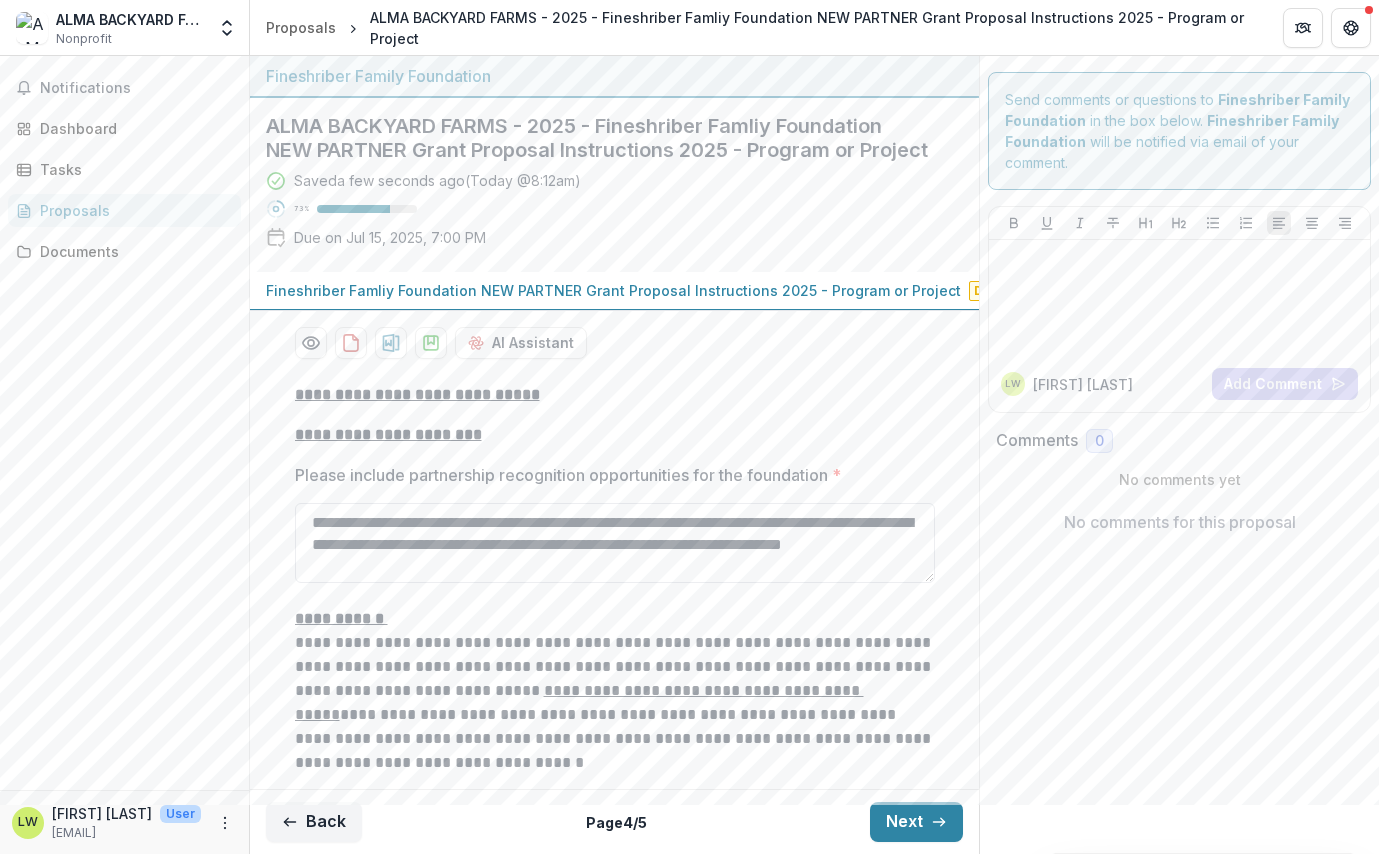 click on "**********" at bounding box center [615, 543] 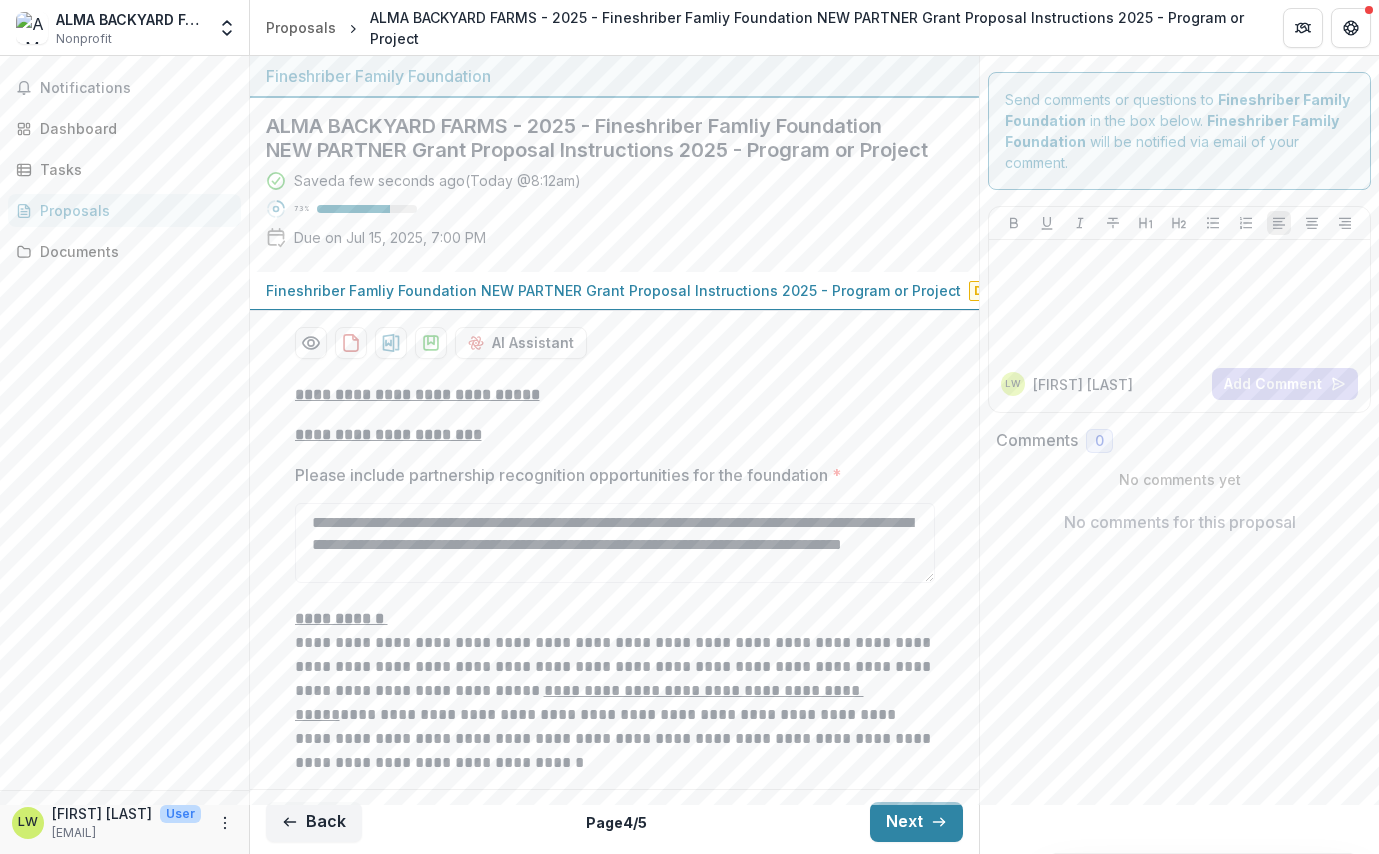type on "**********" 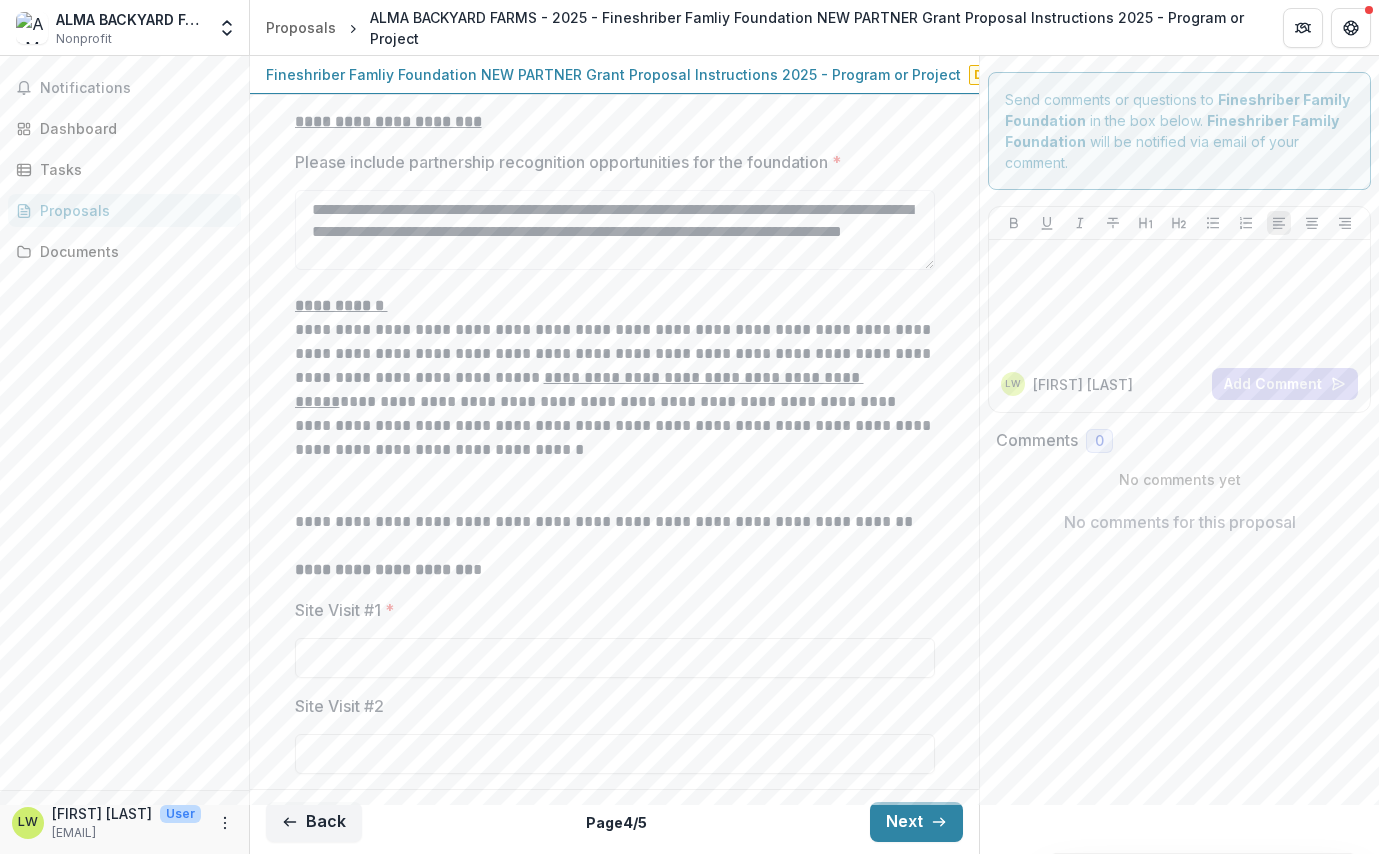scroll, scrollTop: 374, scrollLeft: 0, axis: vertical 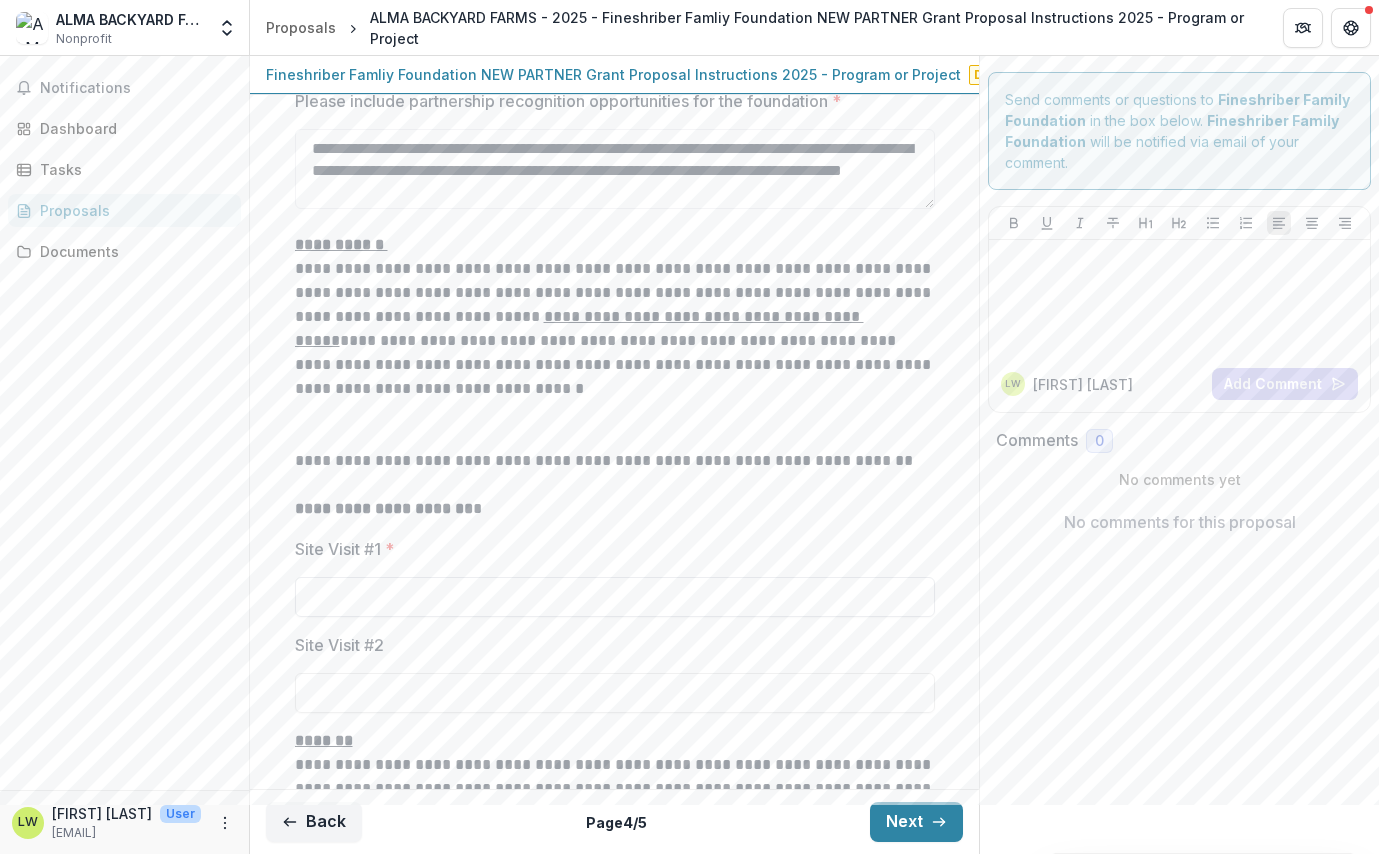 click on "Site Visit #1 *" at bounding box center (615, 597) 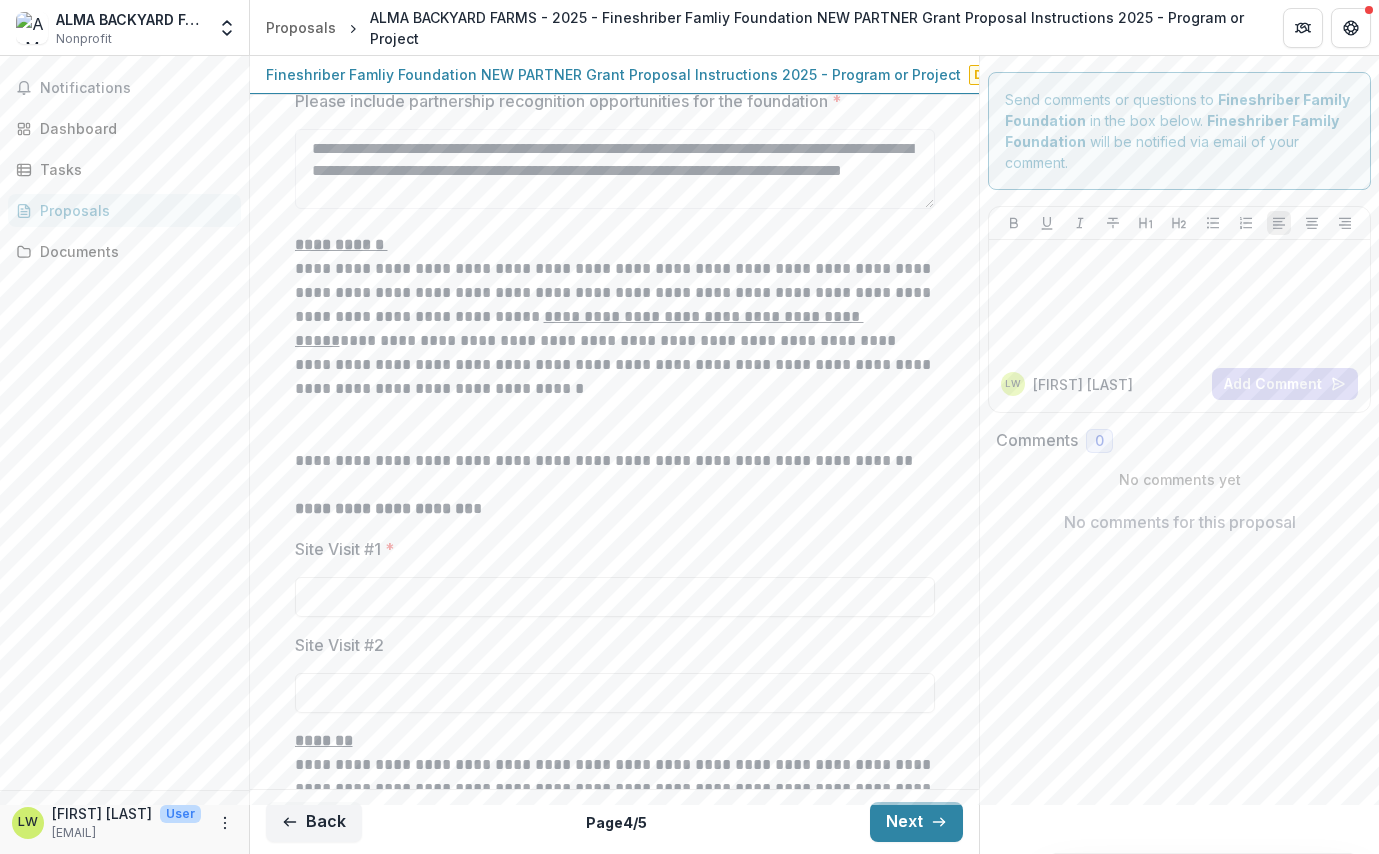 paste on "**********" 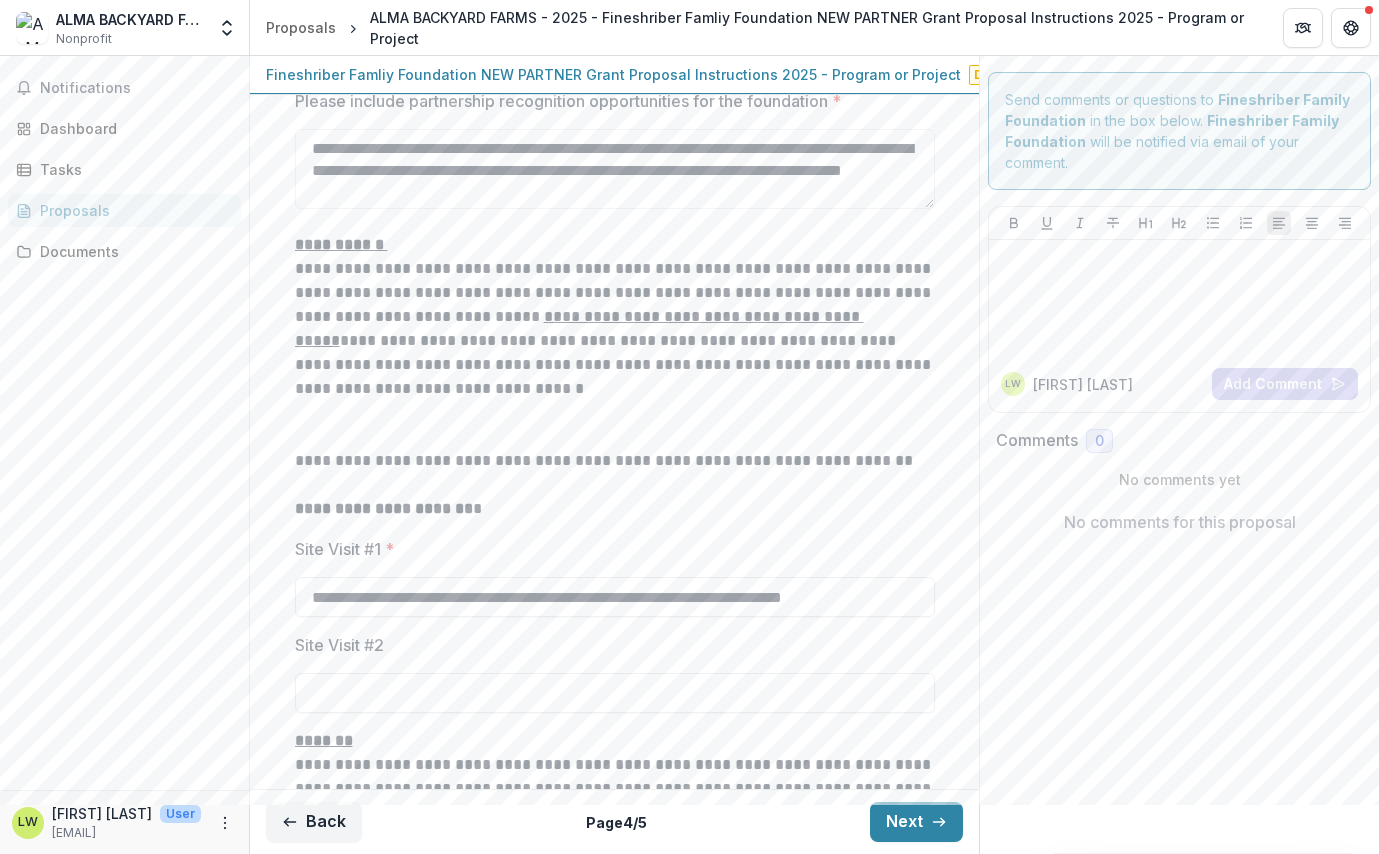 type on "**********" 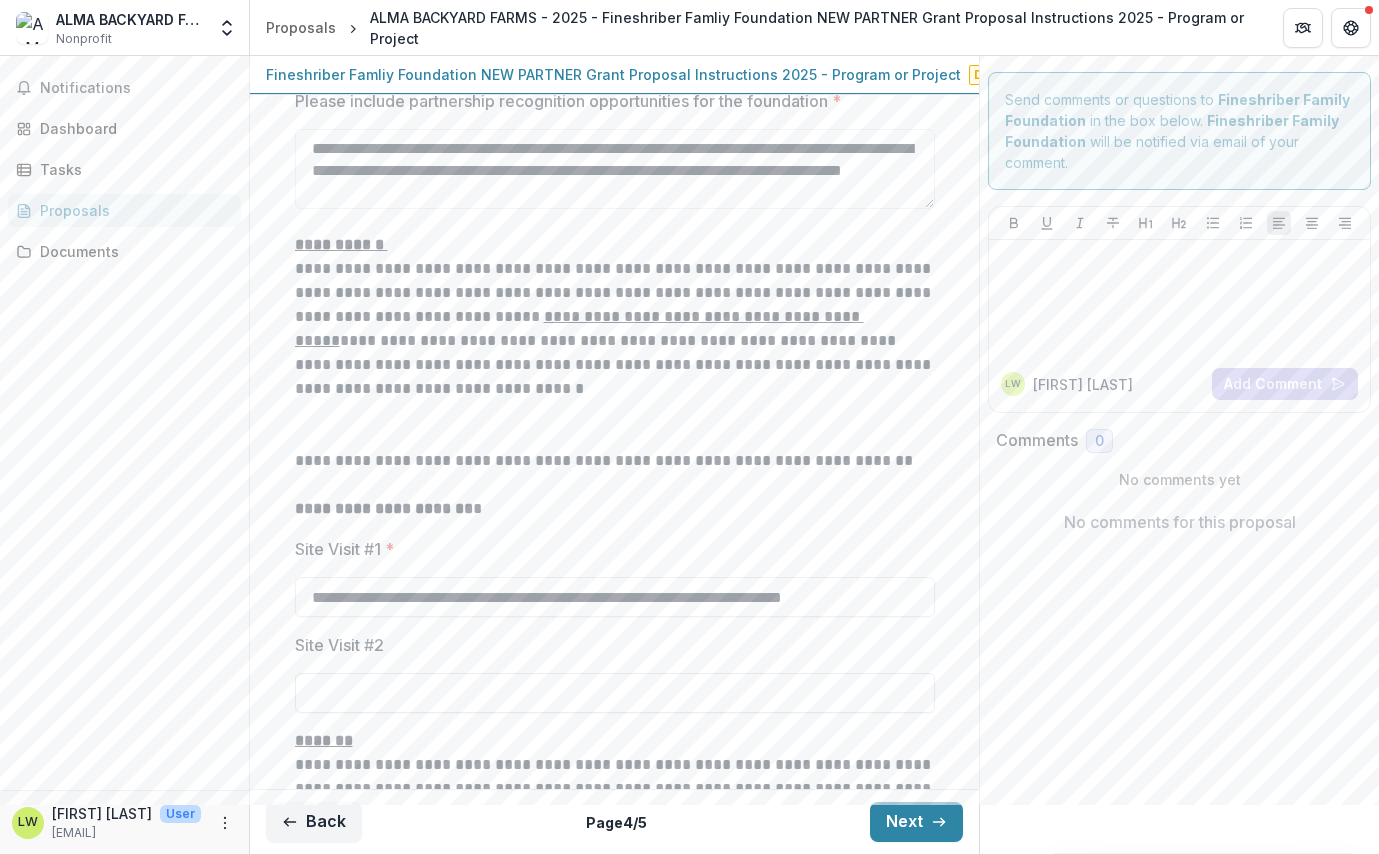 click on "Site Visit #2" at bounding box center (615, 693) 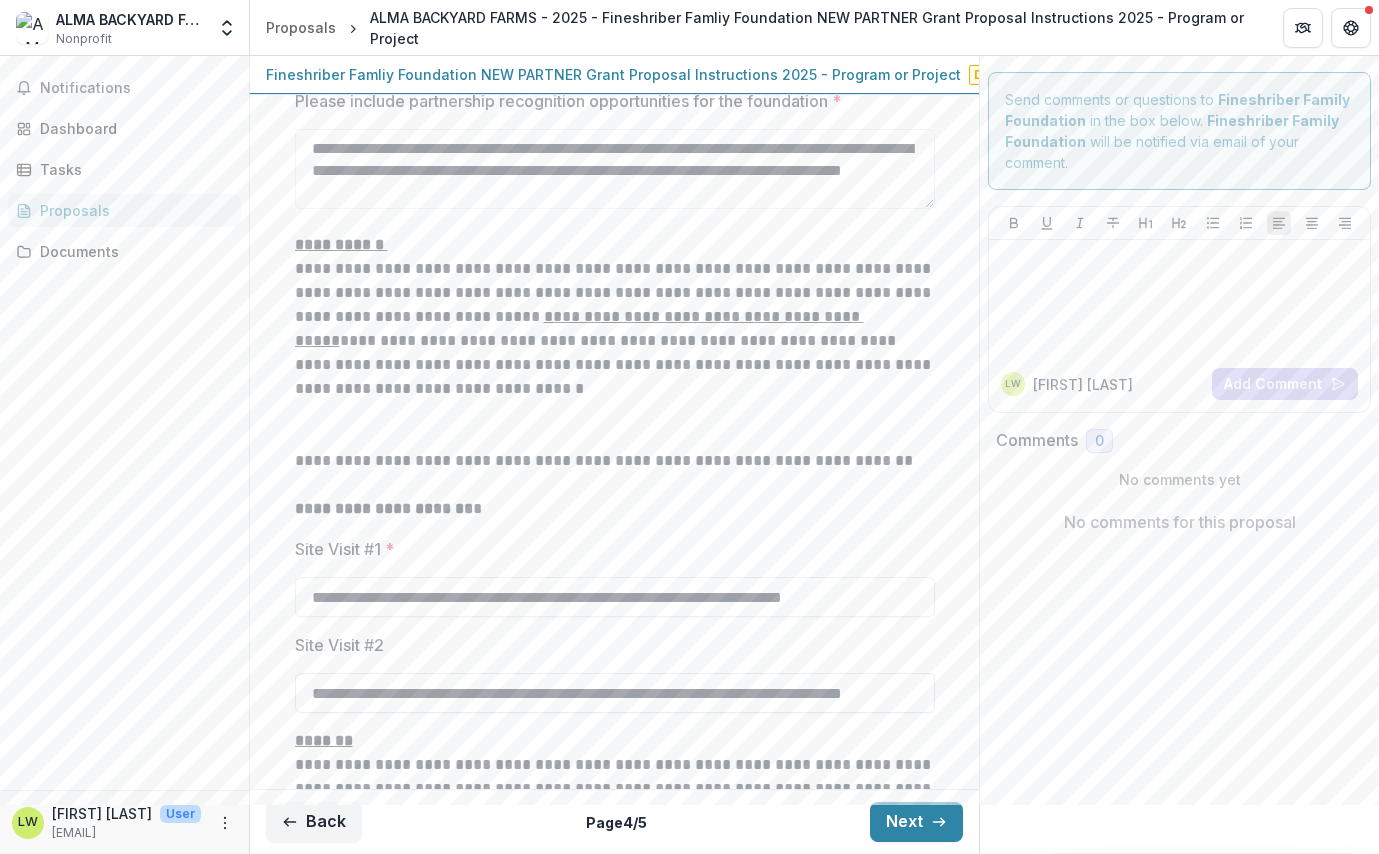 scroll, scrollTop: 0, scrollLeft: 62, axis: horizontal 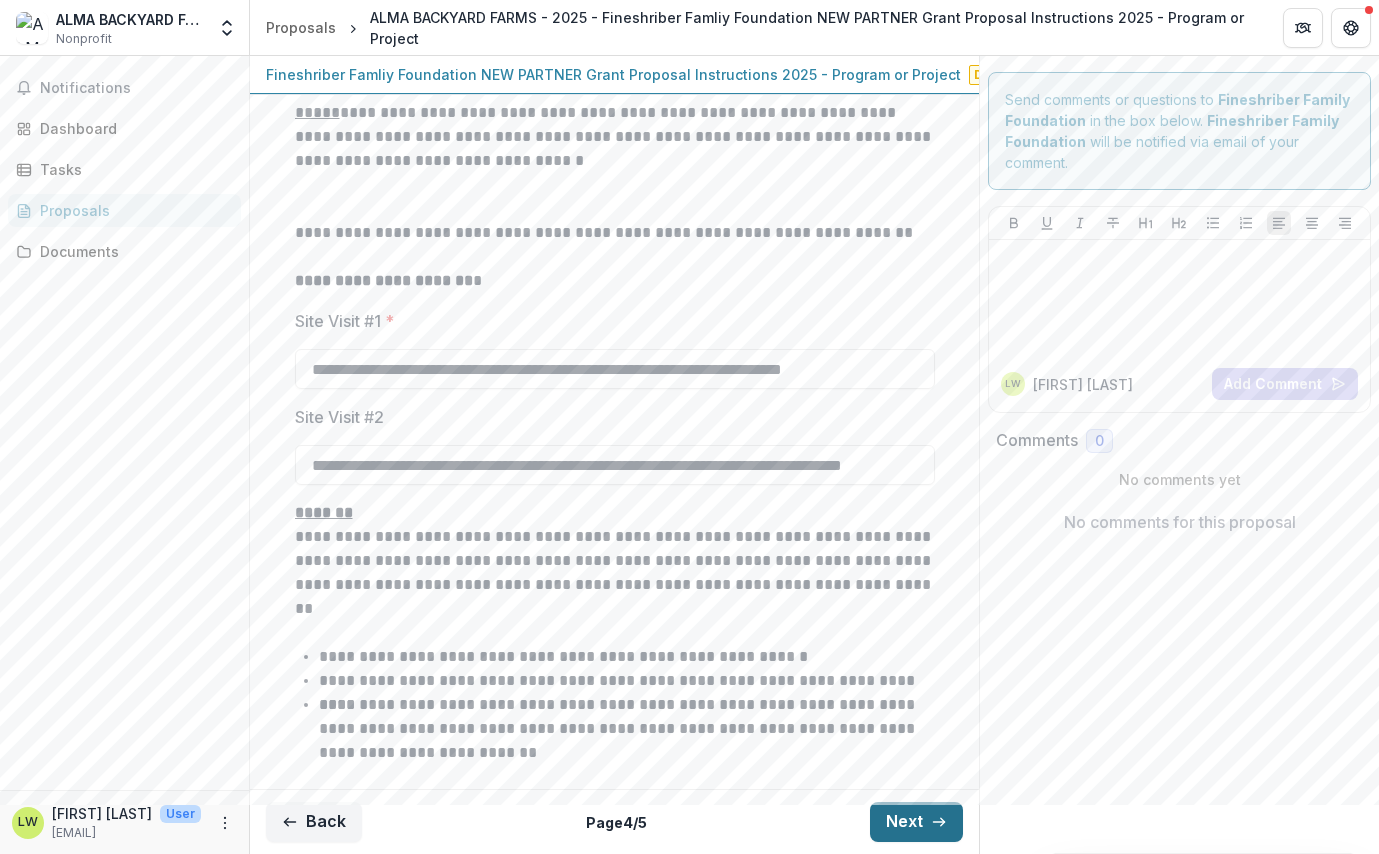 type on "**********" 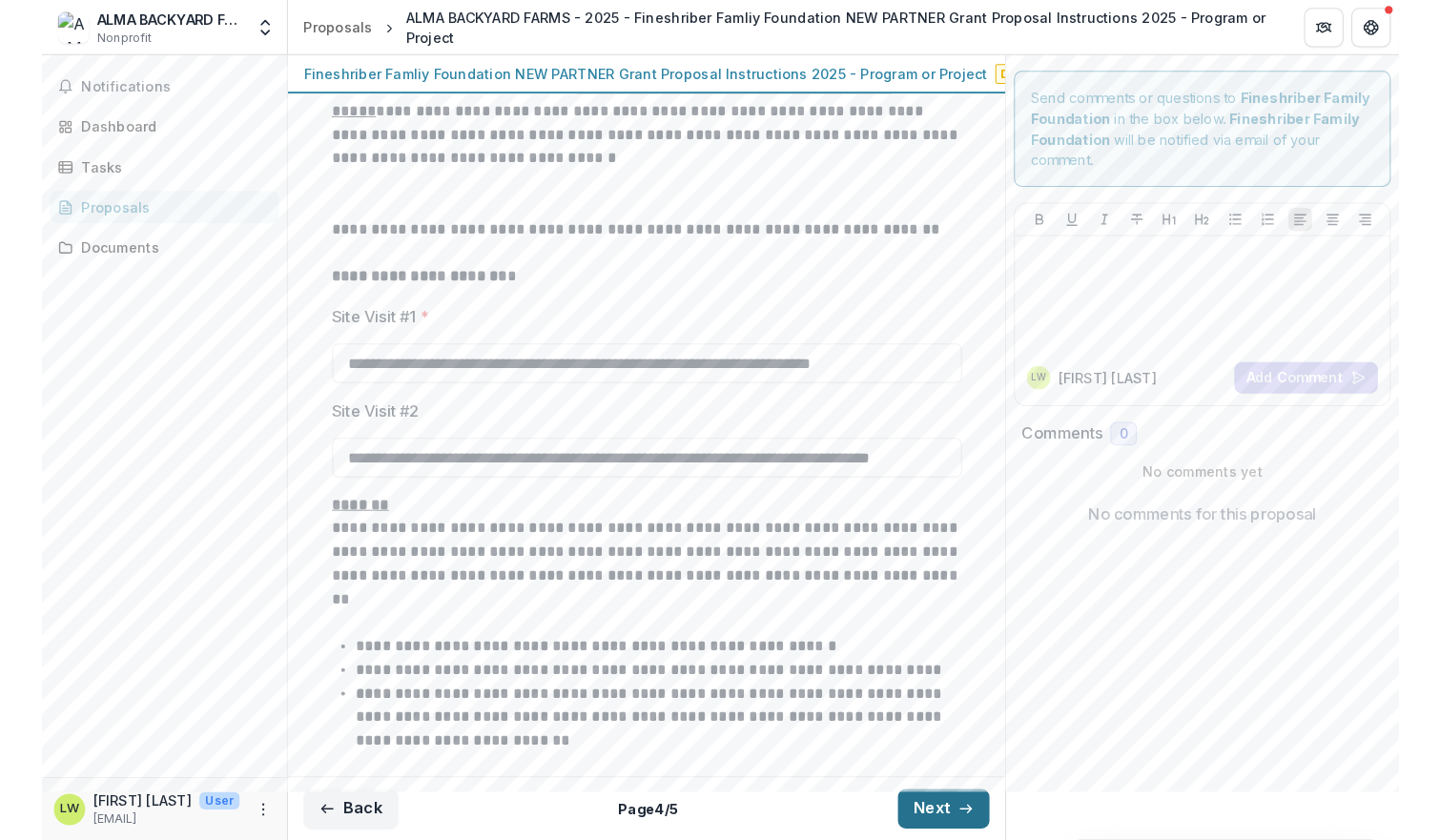 scroll, scrollTop: 0, scrollLeft: 0, axis: both 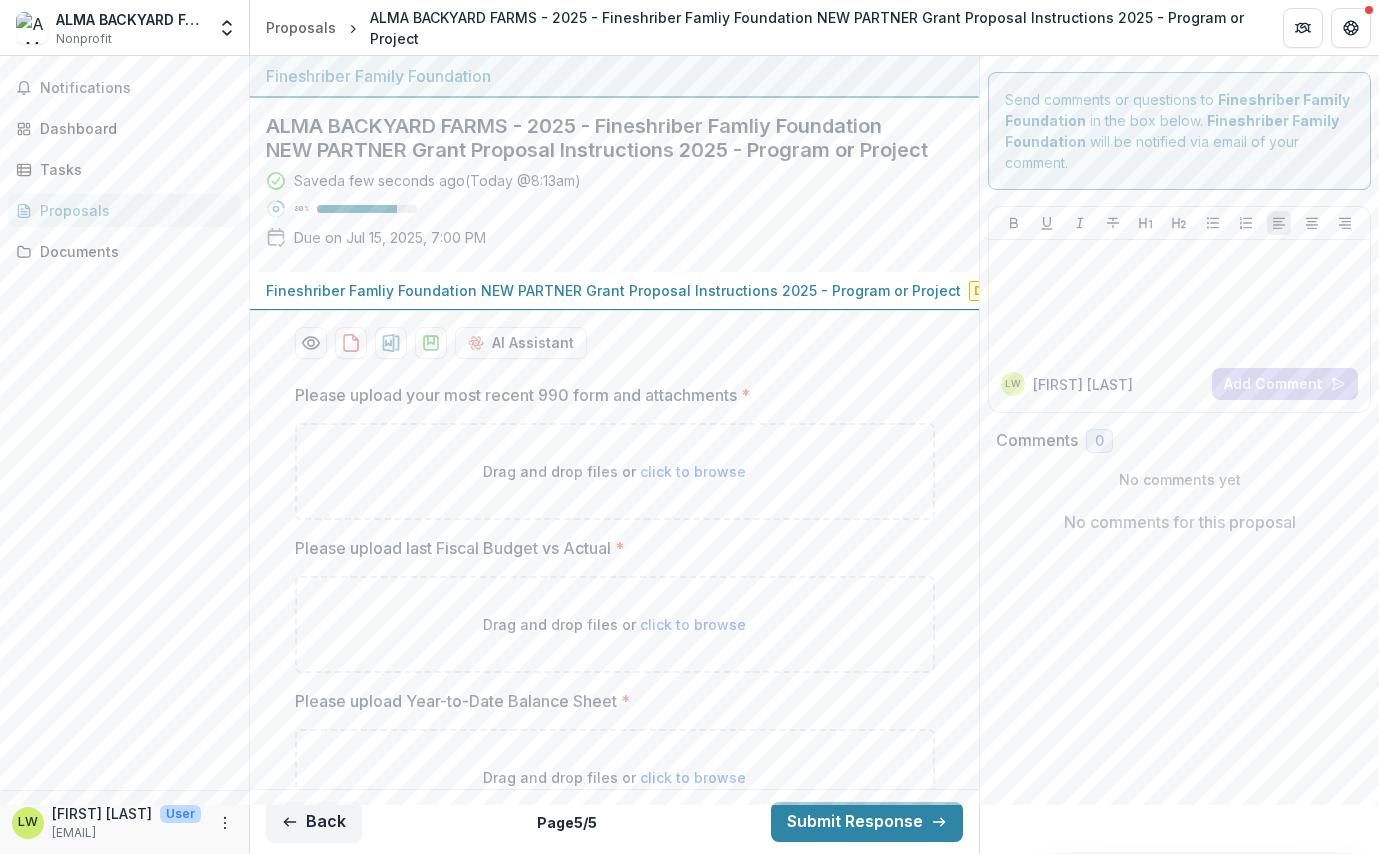 click on "click to browse" at bounding box center (693, 471) 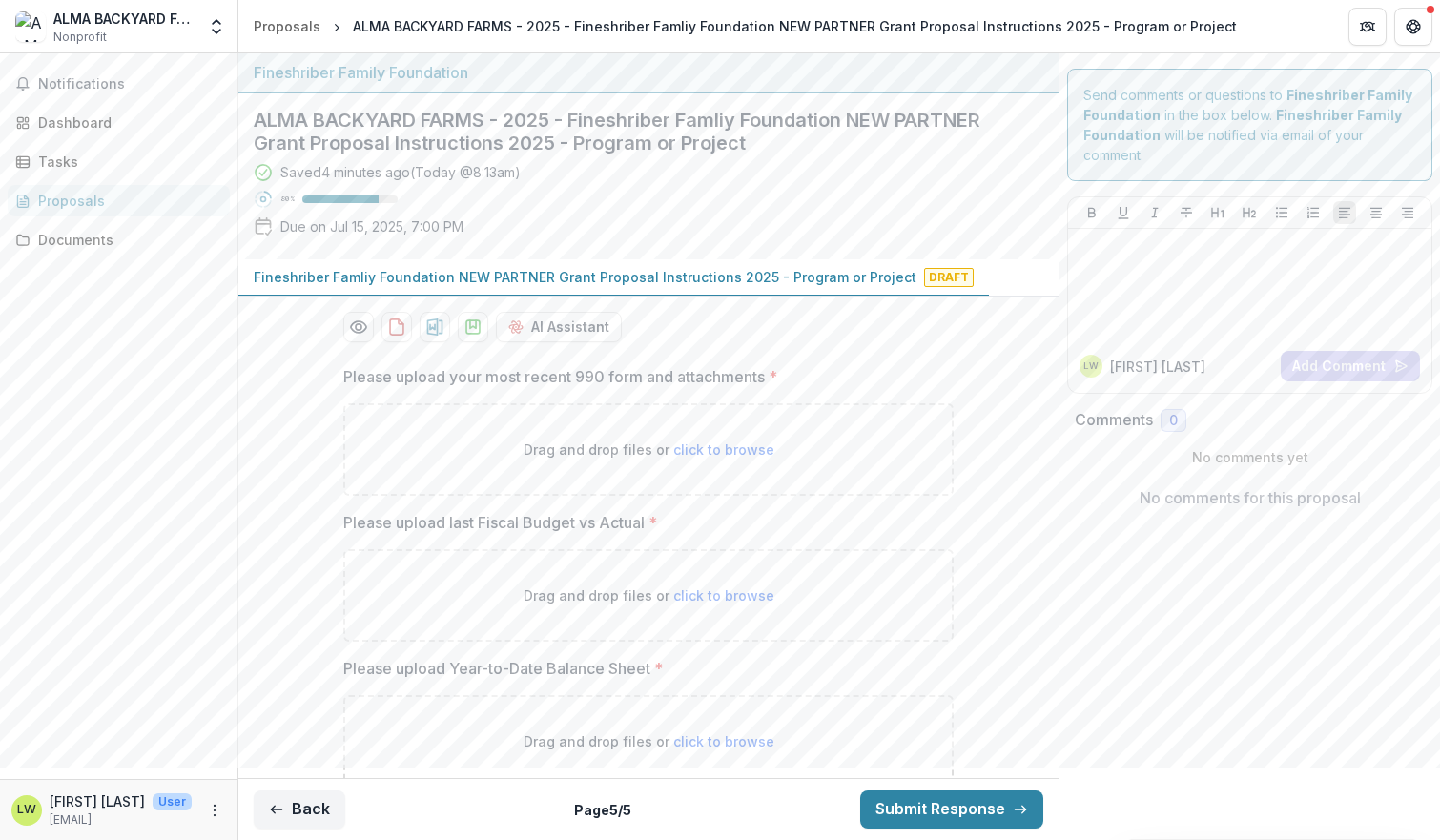 click on "Drag and drop files or   click to browse" at bounding box center [648, 449] 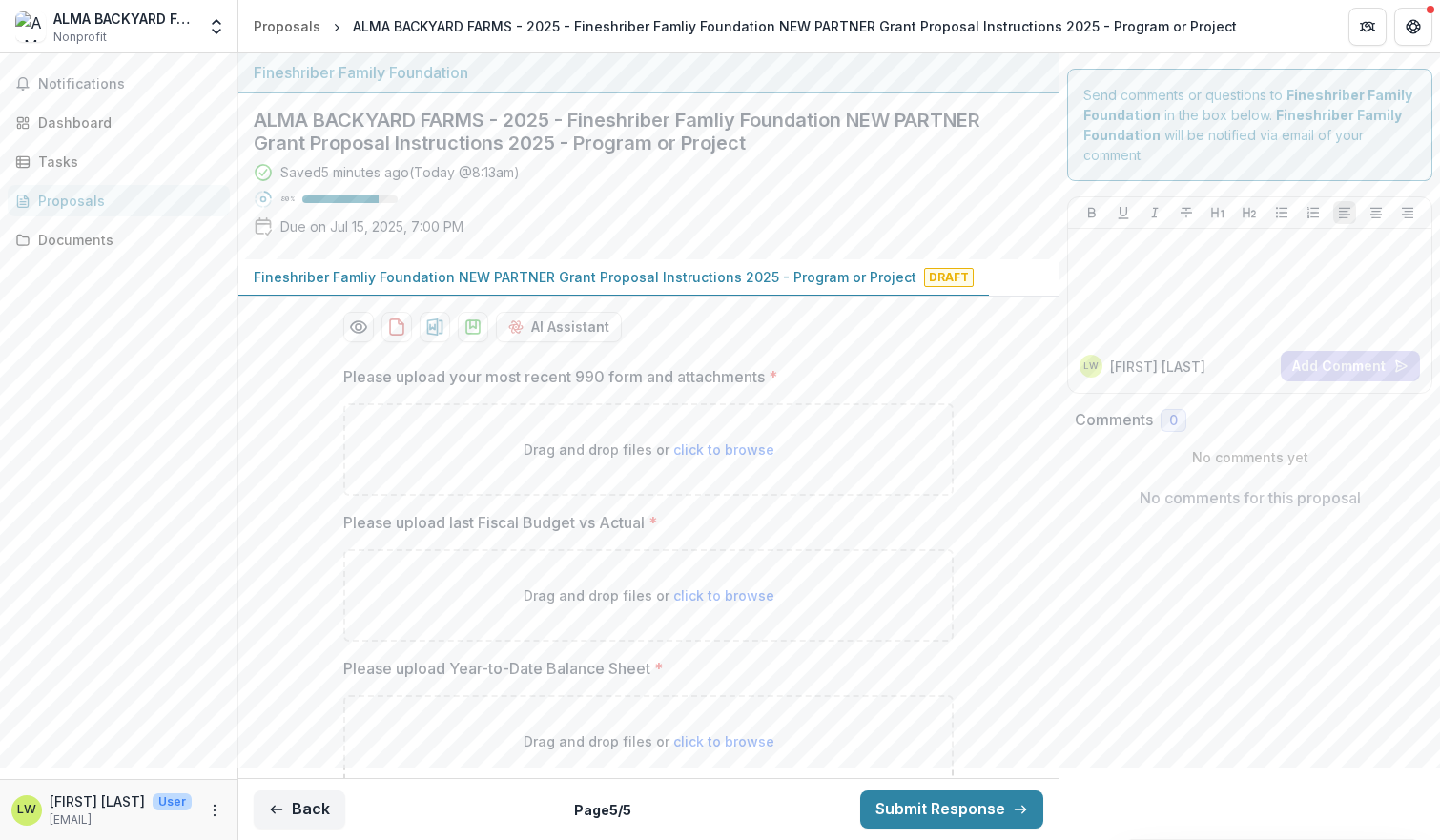 type on "**********" 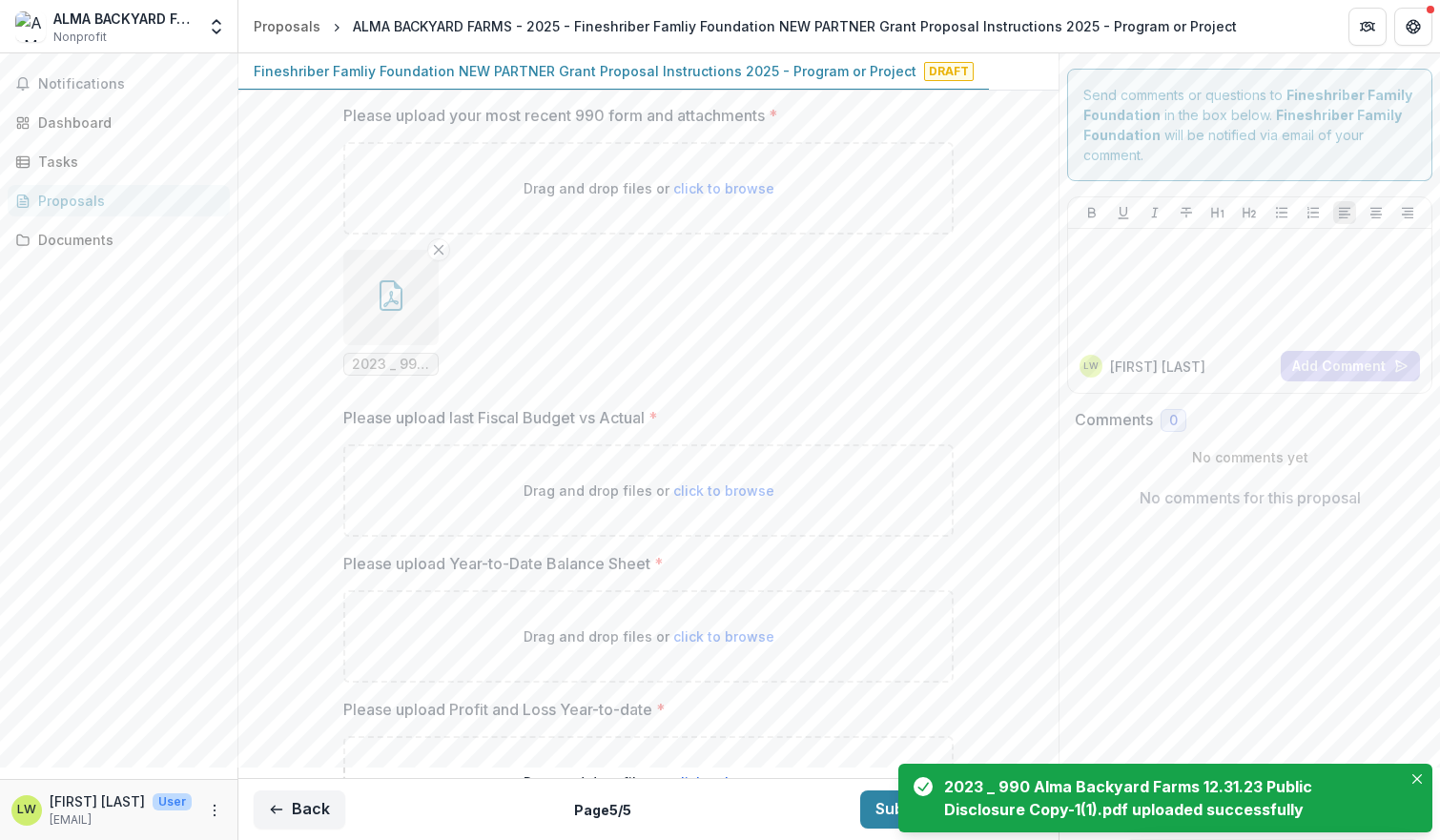 scroll, scrollTop: 263, scrollLeft: 0, axis: vertical 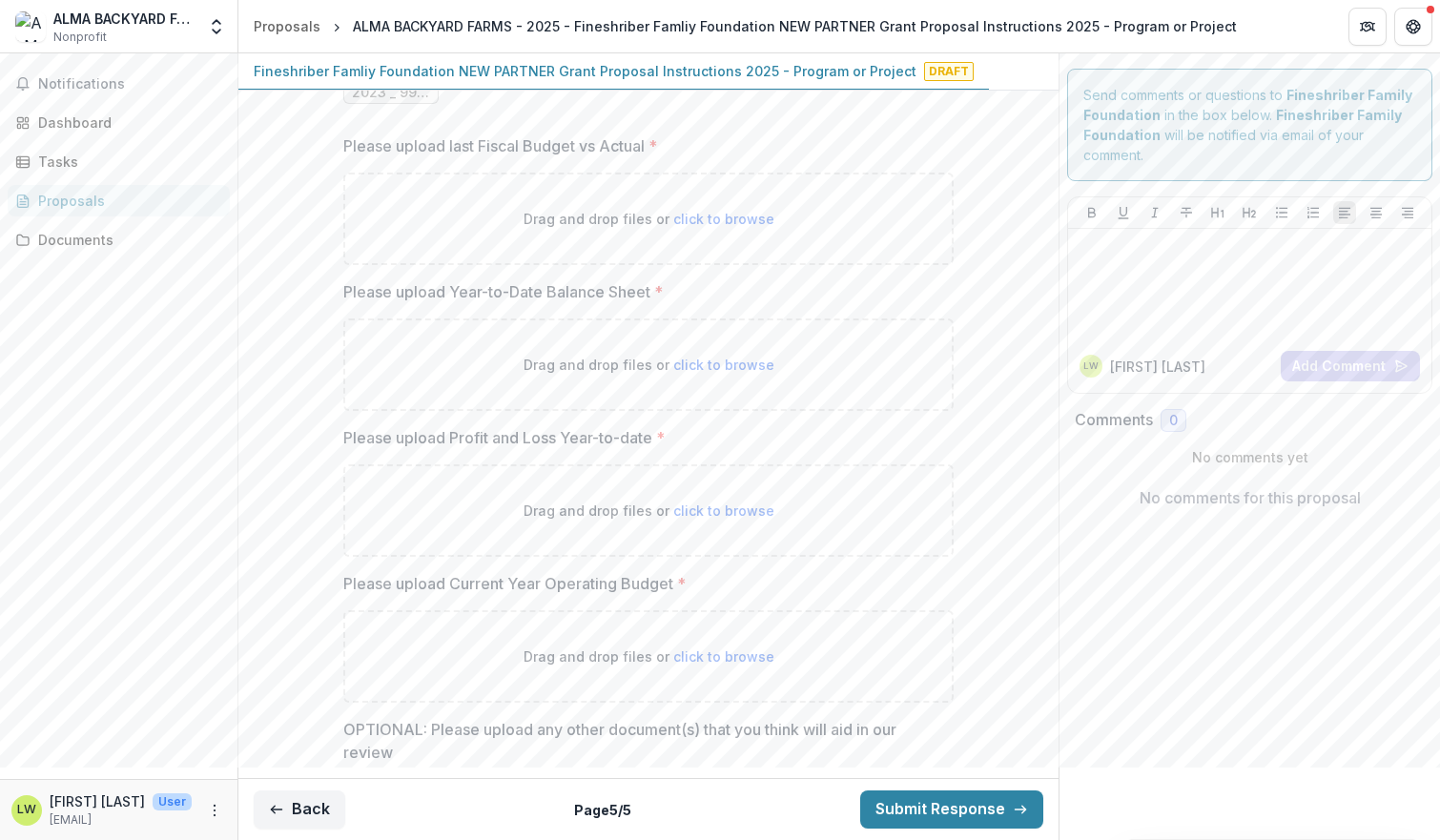 click on "click to browse" at bounding box center [724, 656] 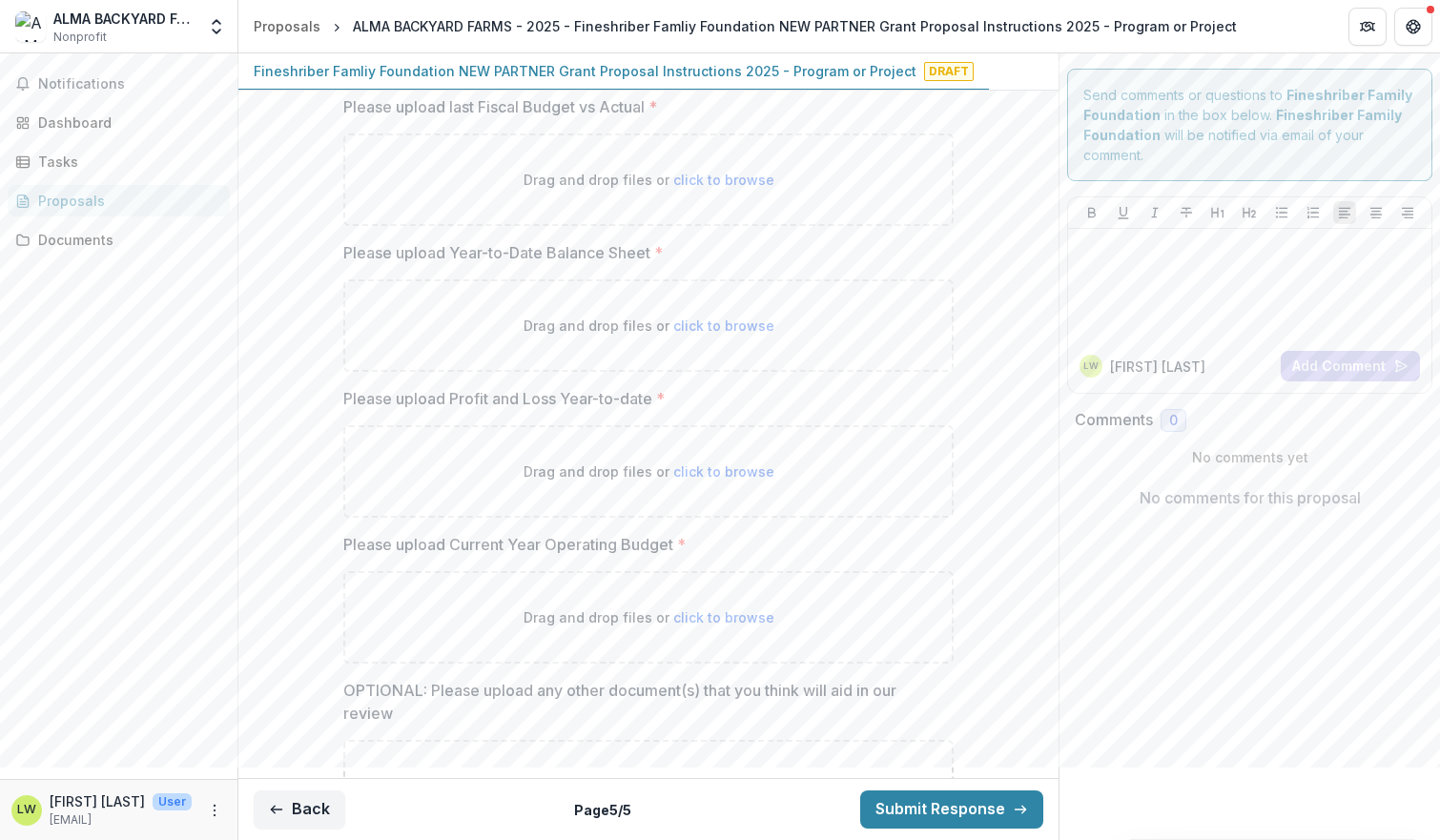 scroll, scrollTop: 650, scrollLeft: 0, axis: vertical 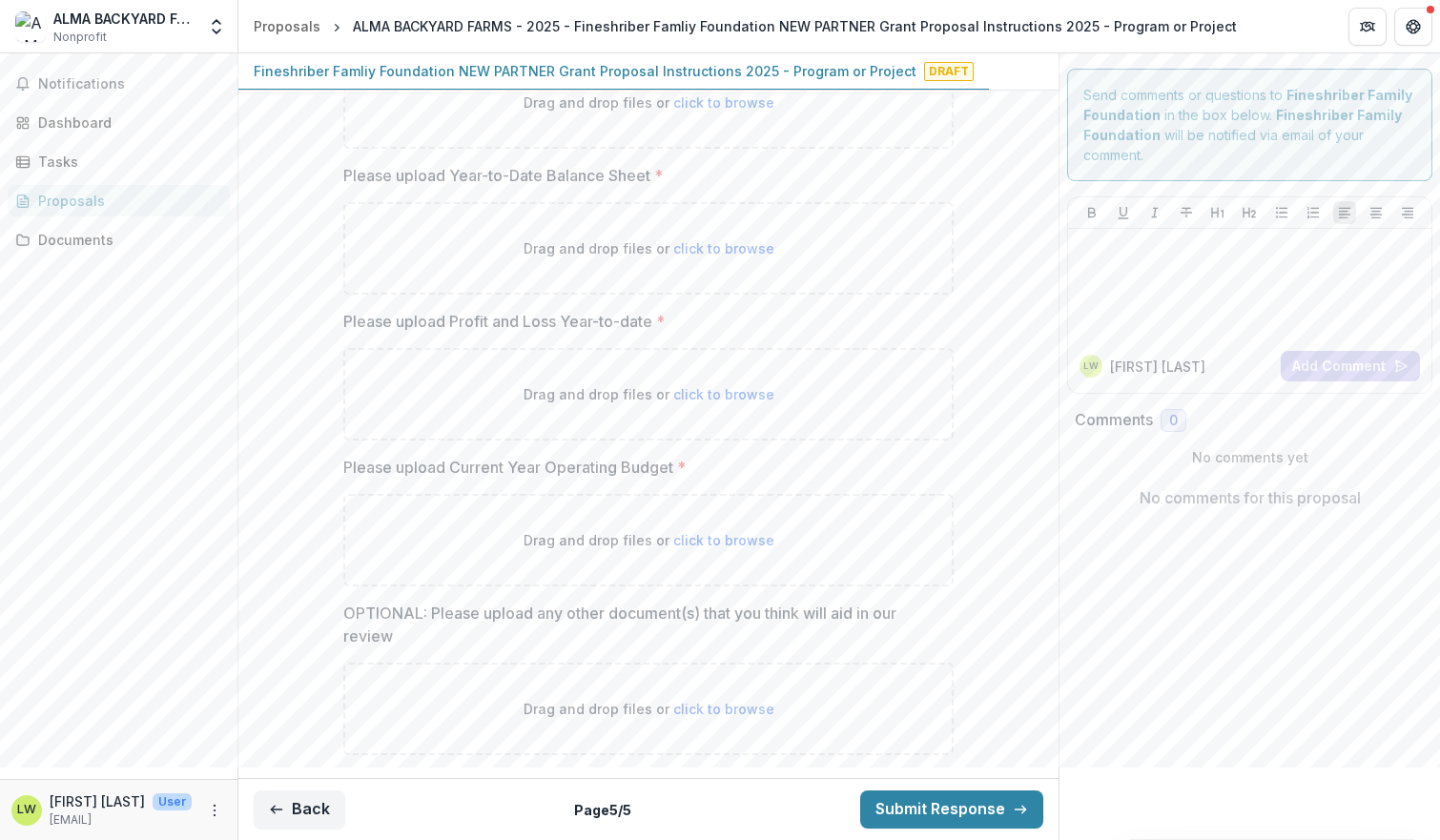 click on "click to browse" at bounding box center (724, 540) 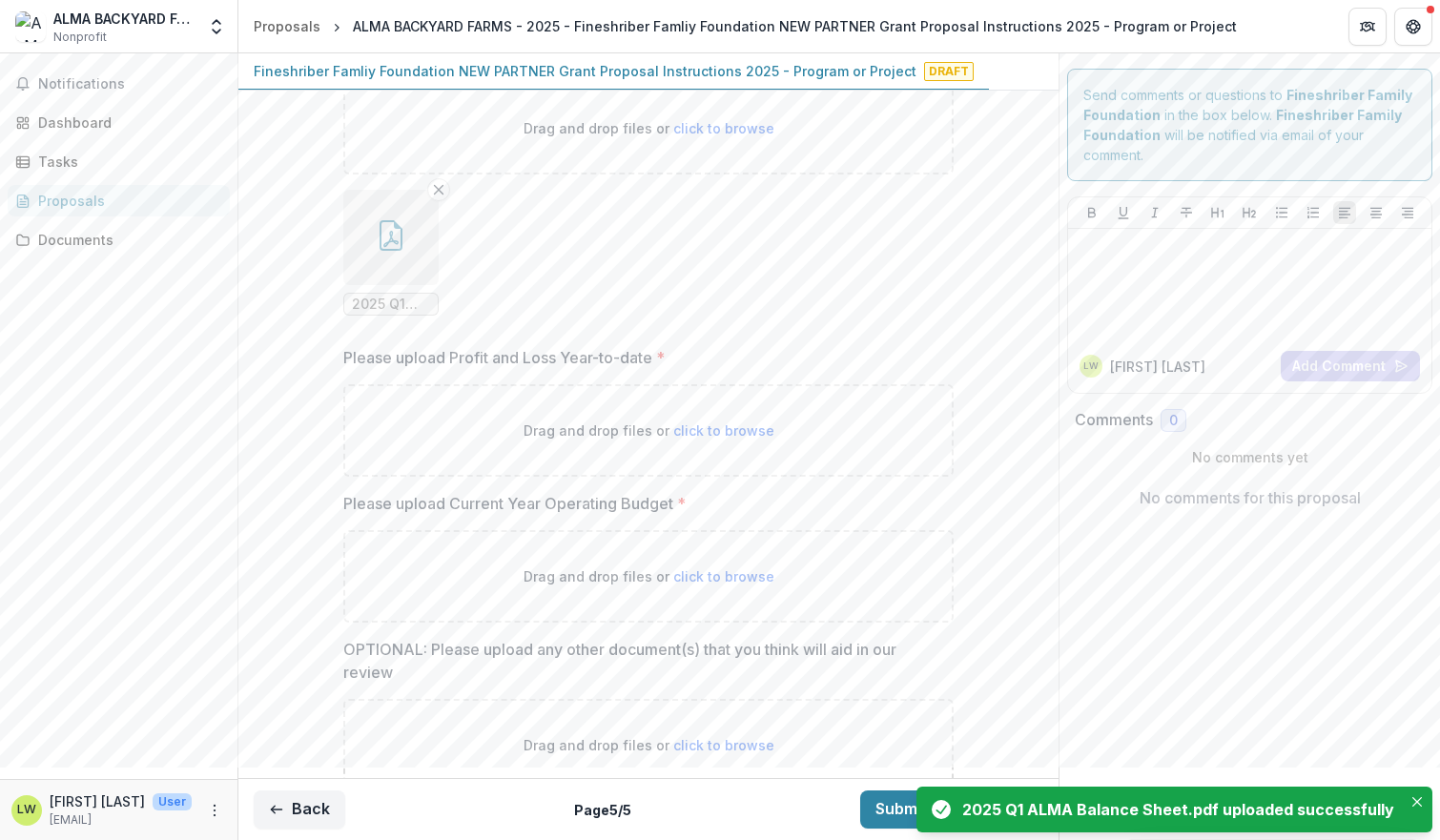 scroll, scrollTop: 773, scrollLeft: 0, axis: vertical 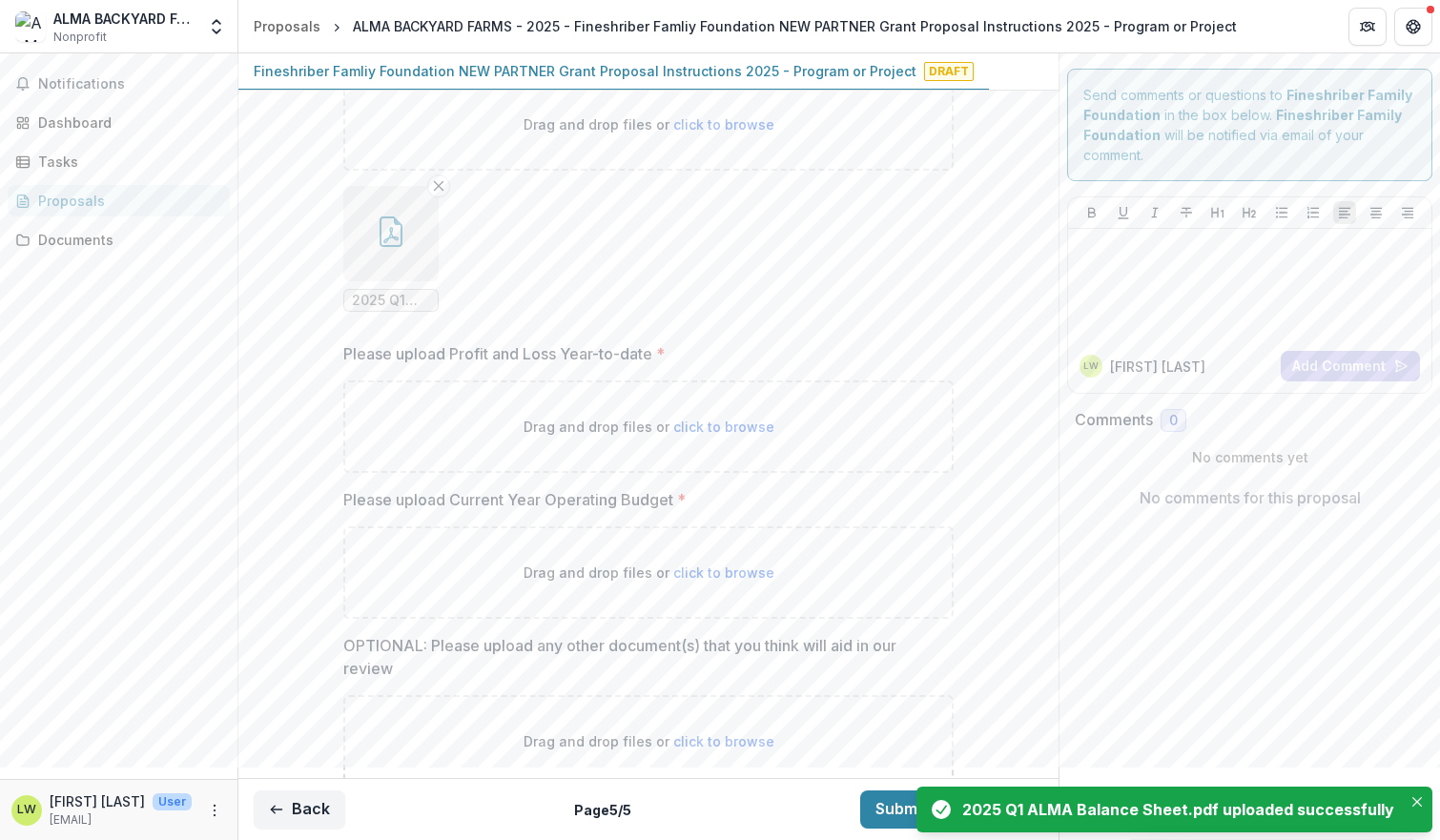 click on "click to browse" at bounding box center (724, 426) 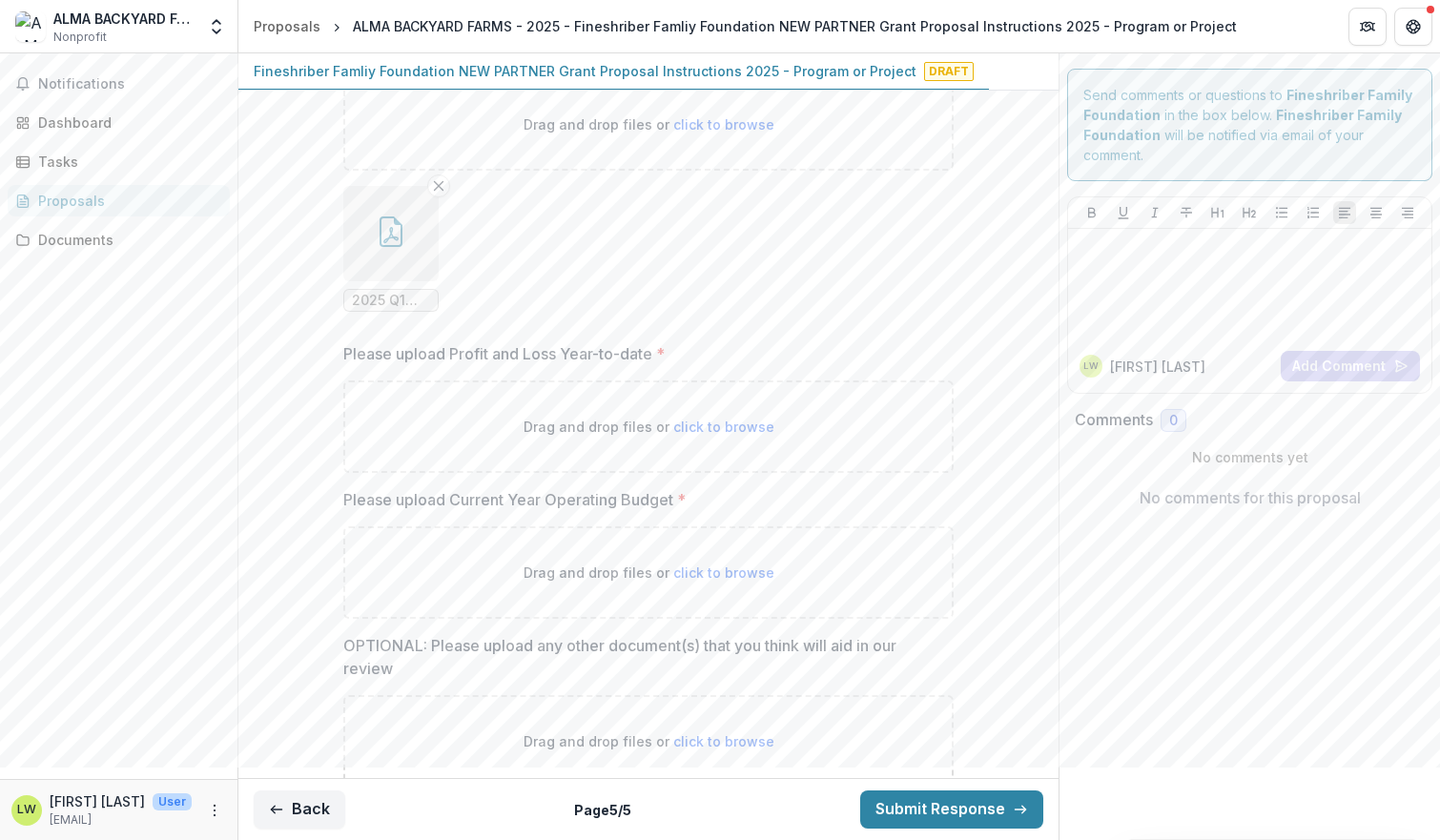 type on "**********" 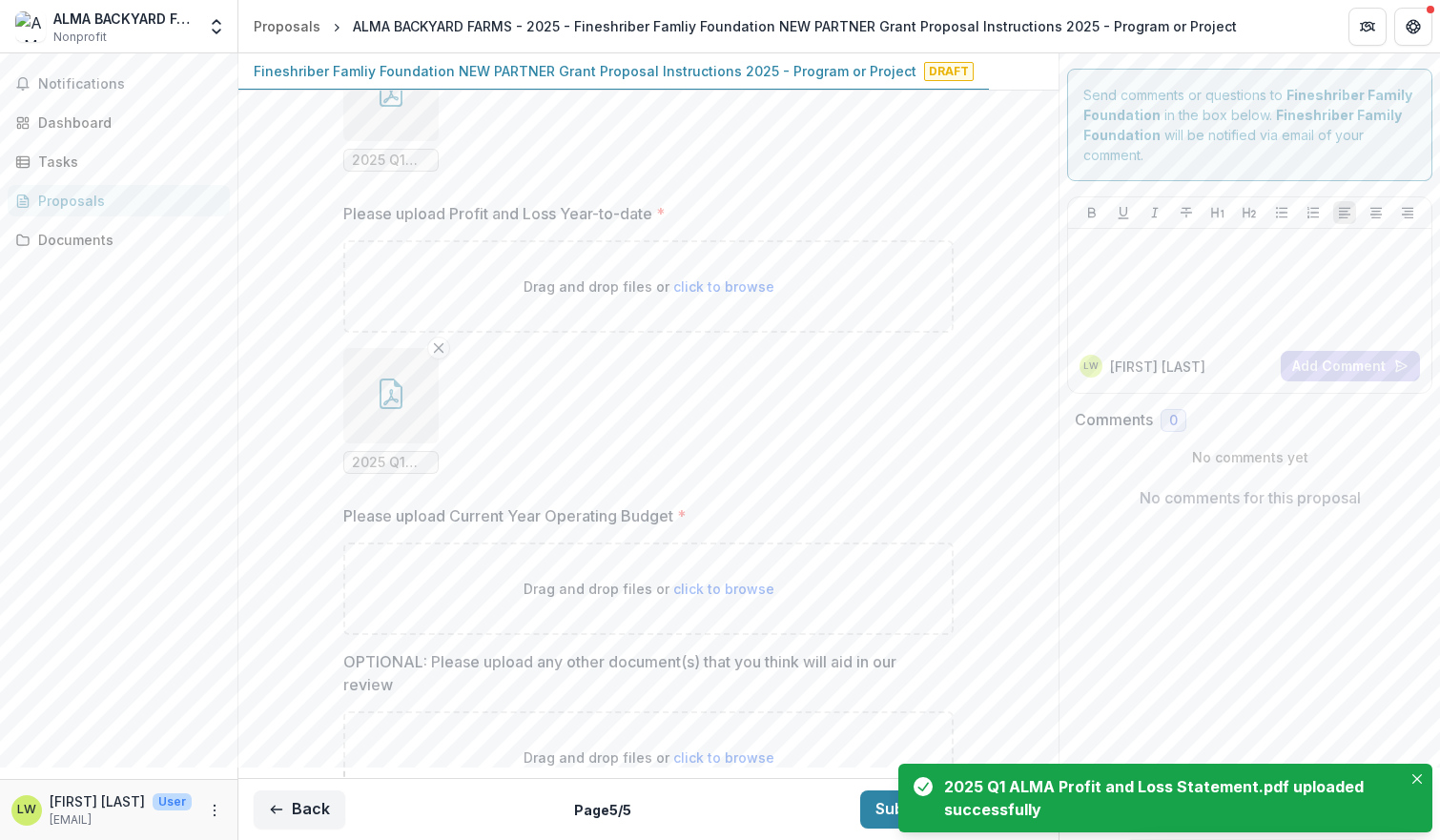 scroll, scrollTop: 940, scrollLeft: 0, axis: vertical 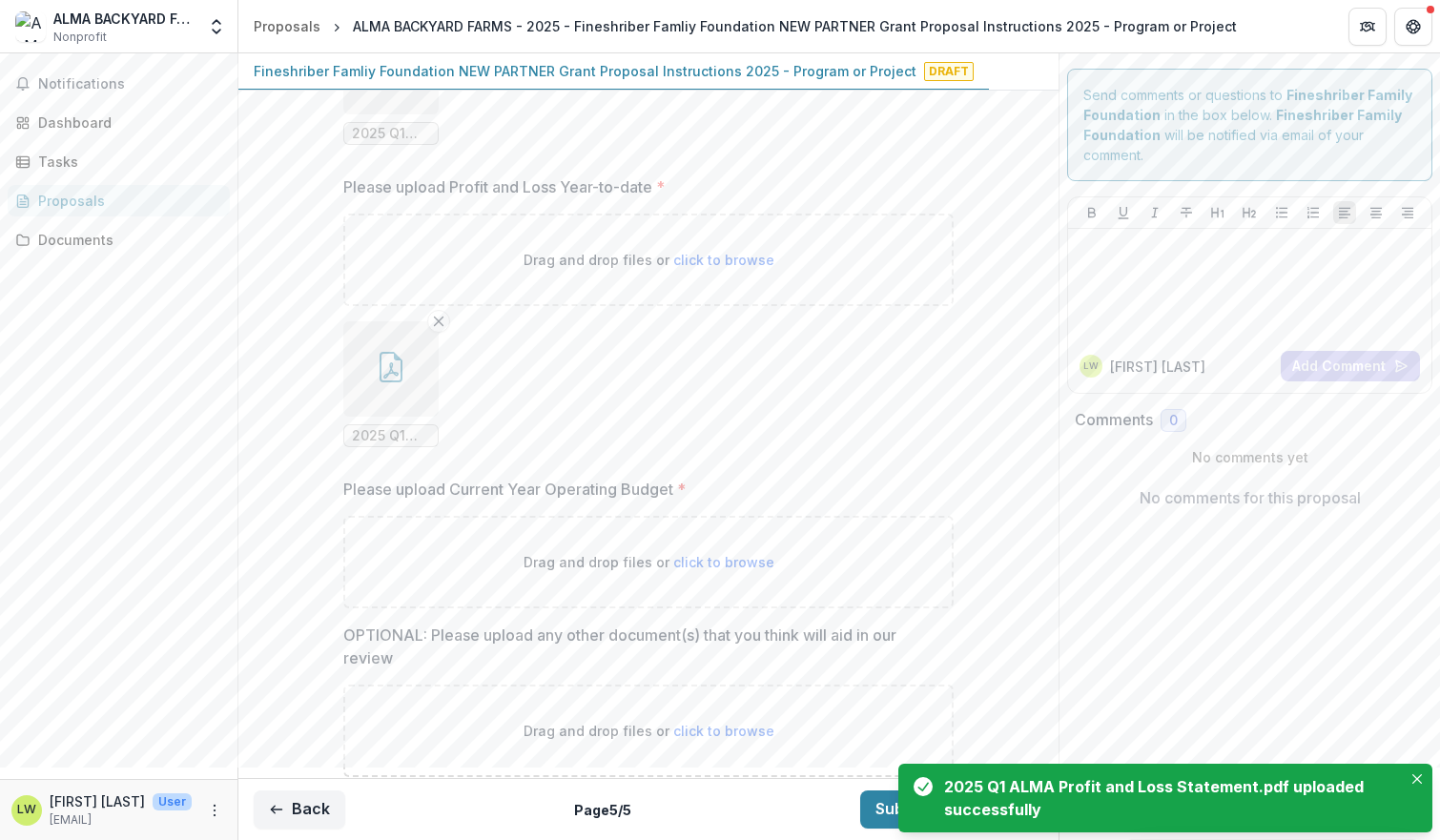 click on "click to browse" at bounding box center (724, 562) 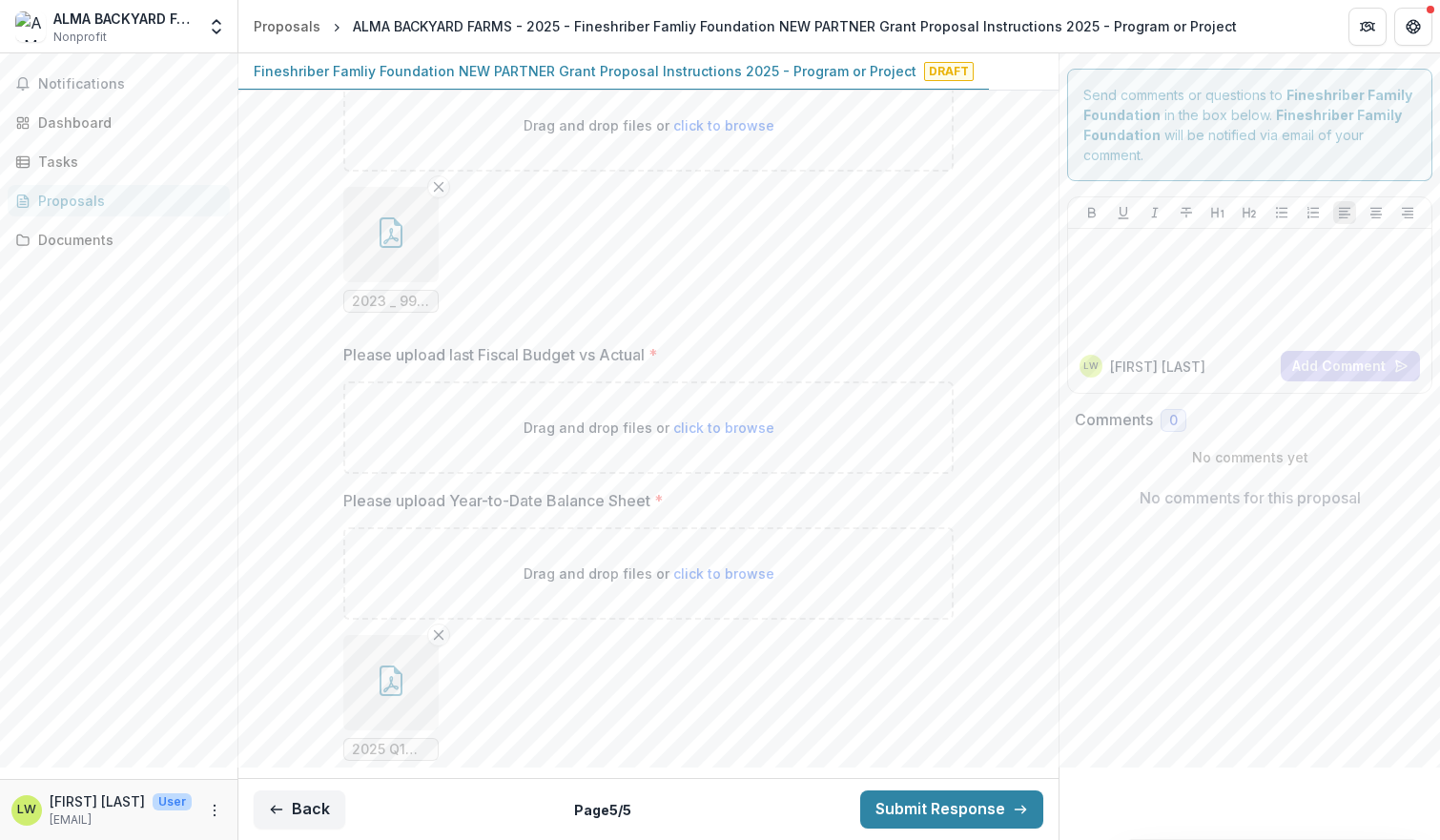 scroll, scrollTop: 323, scrollLeft: 0, axis: vertical 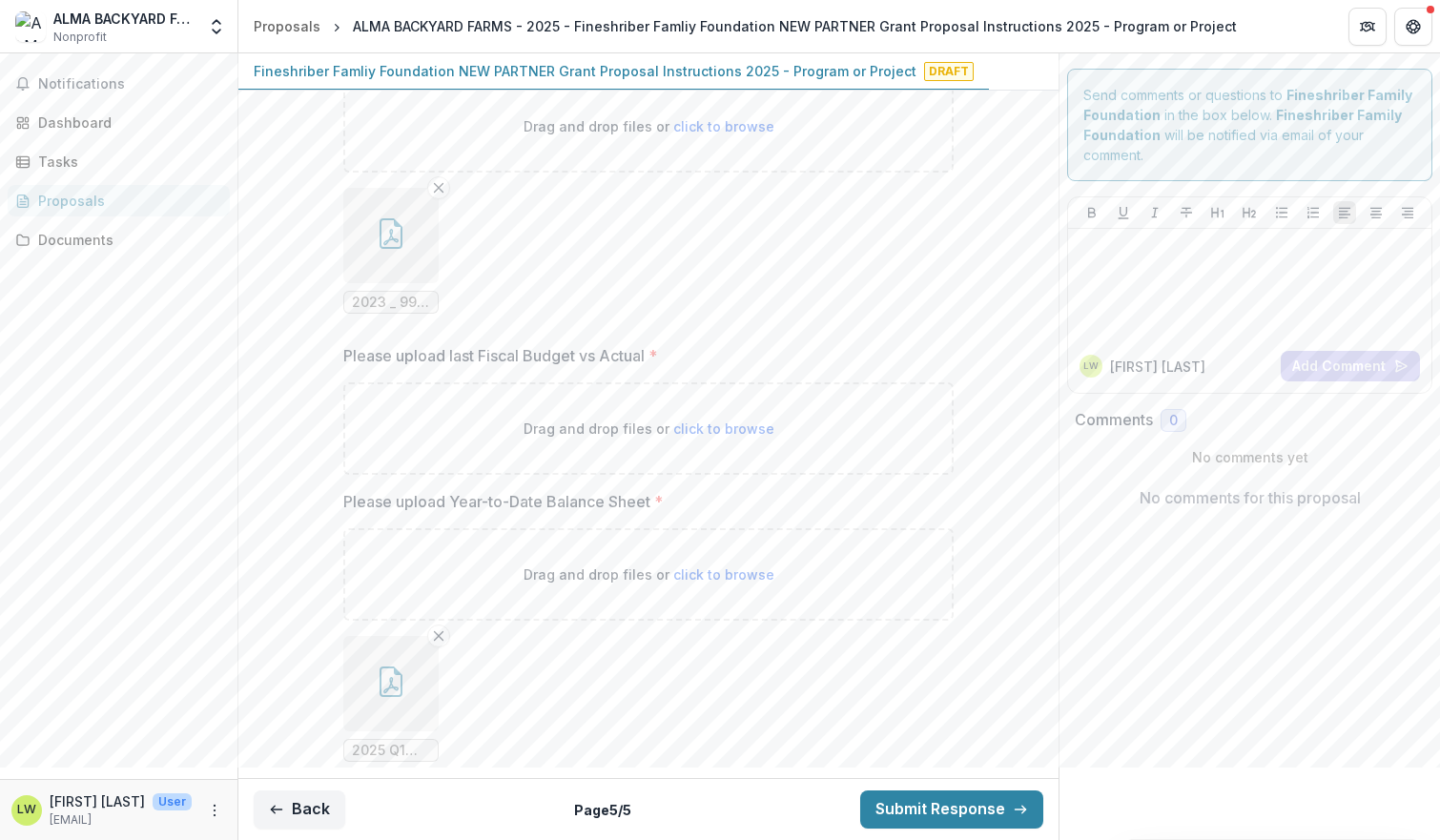 click on "click to browse" at bounding box center (724, 428) 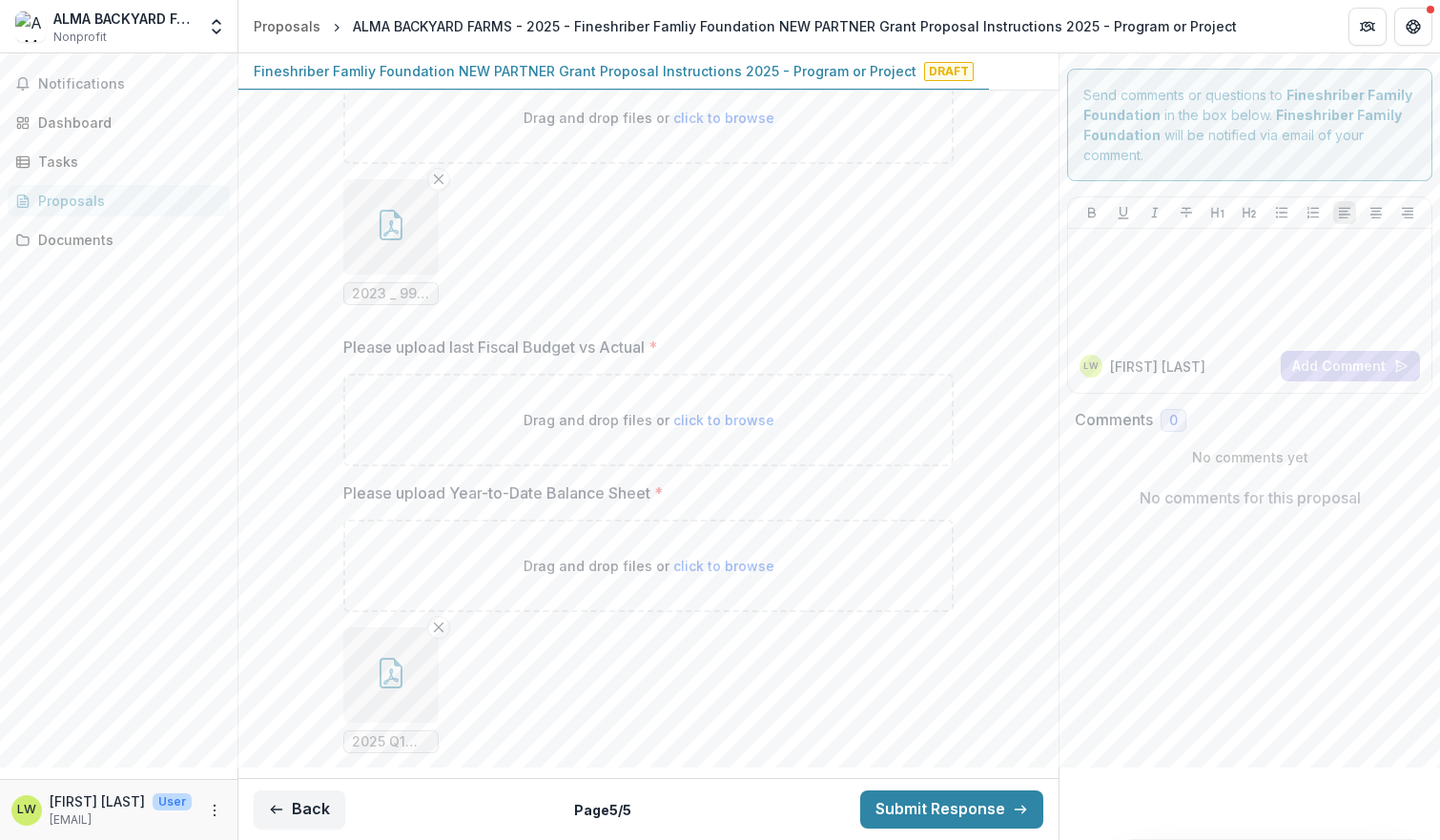 scroll, scrollTop: 356, scrollLeft: 0, axis: vertical 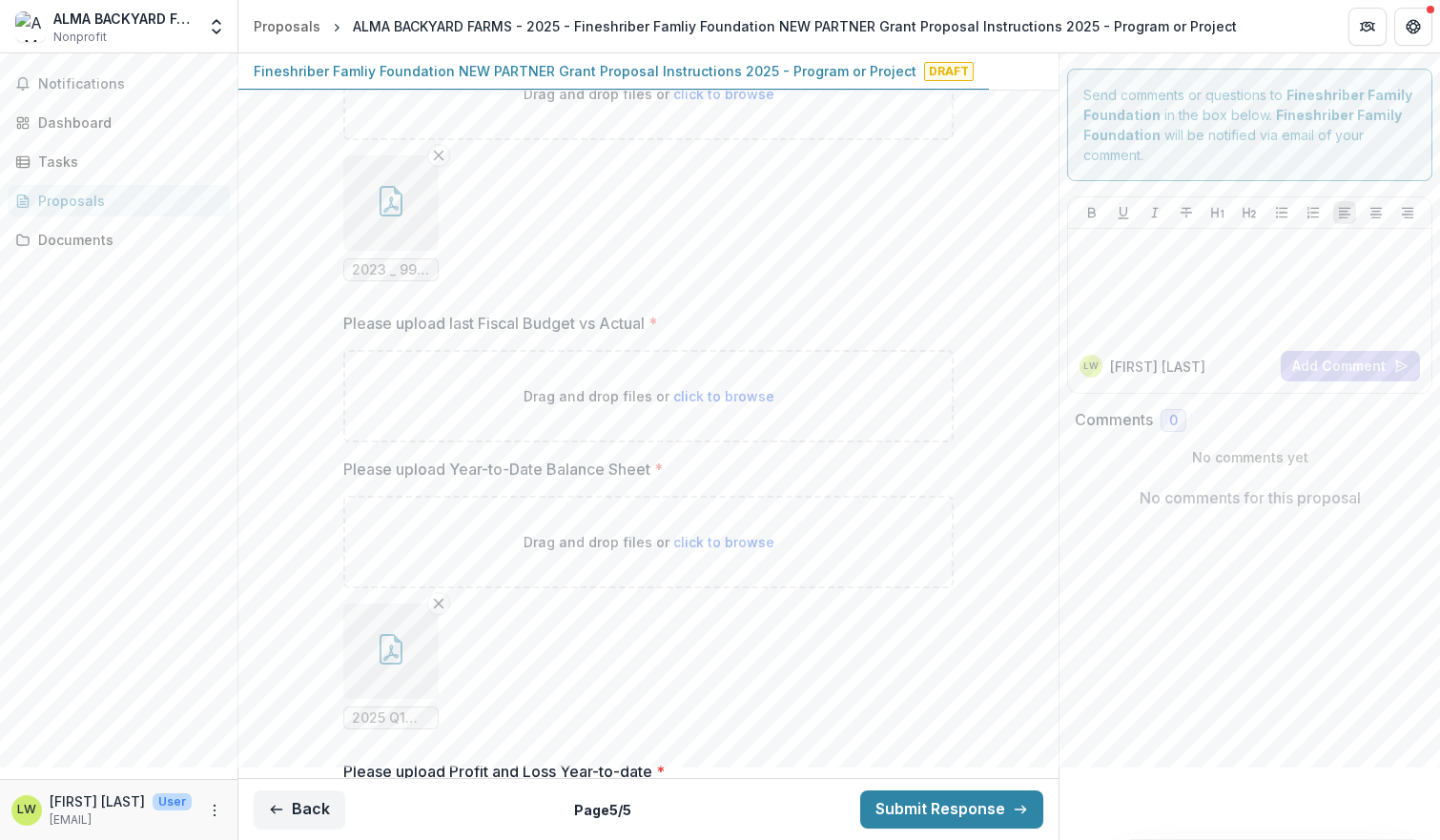click on "click to browse" at bounding box center [724, 396] 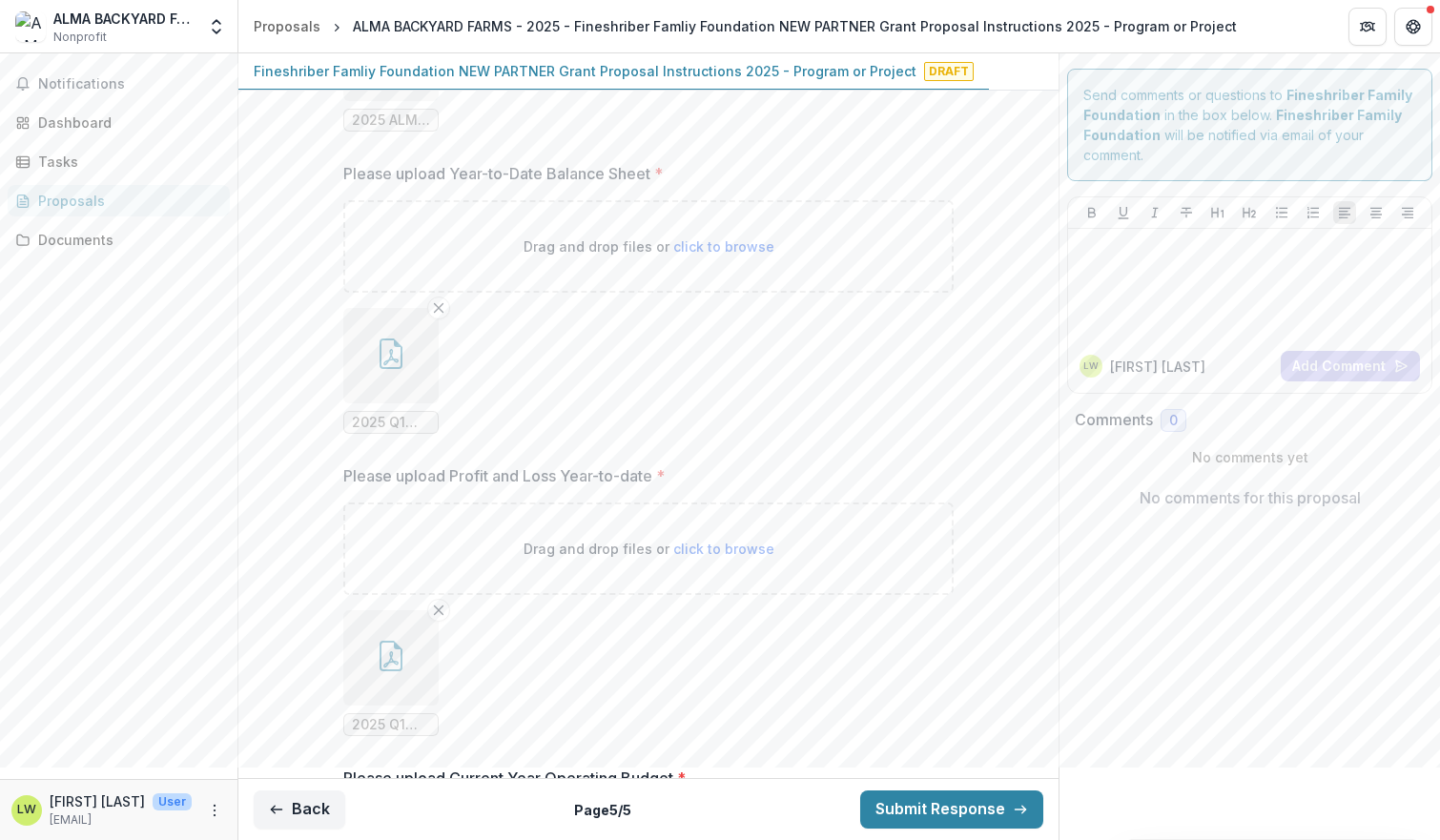 scroll, scrollTop: 851, scrollLeft: 0, axis: vertical 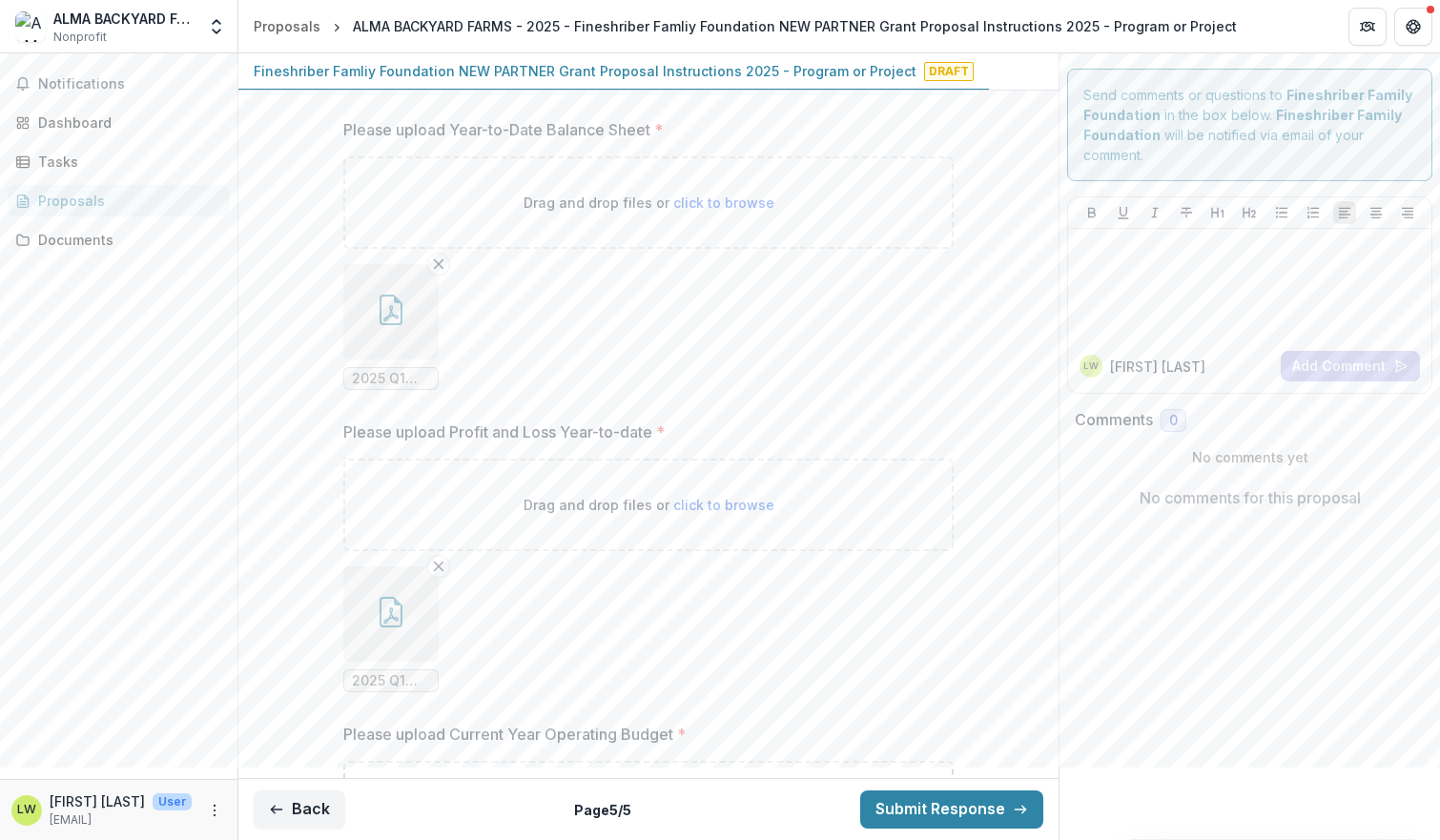 click on "2025 Q1 ALMA Balance Sheet.pdf" at bounding box center (391, 379) 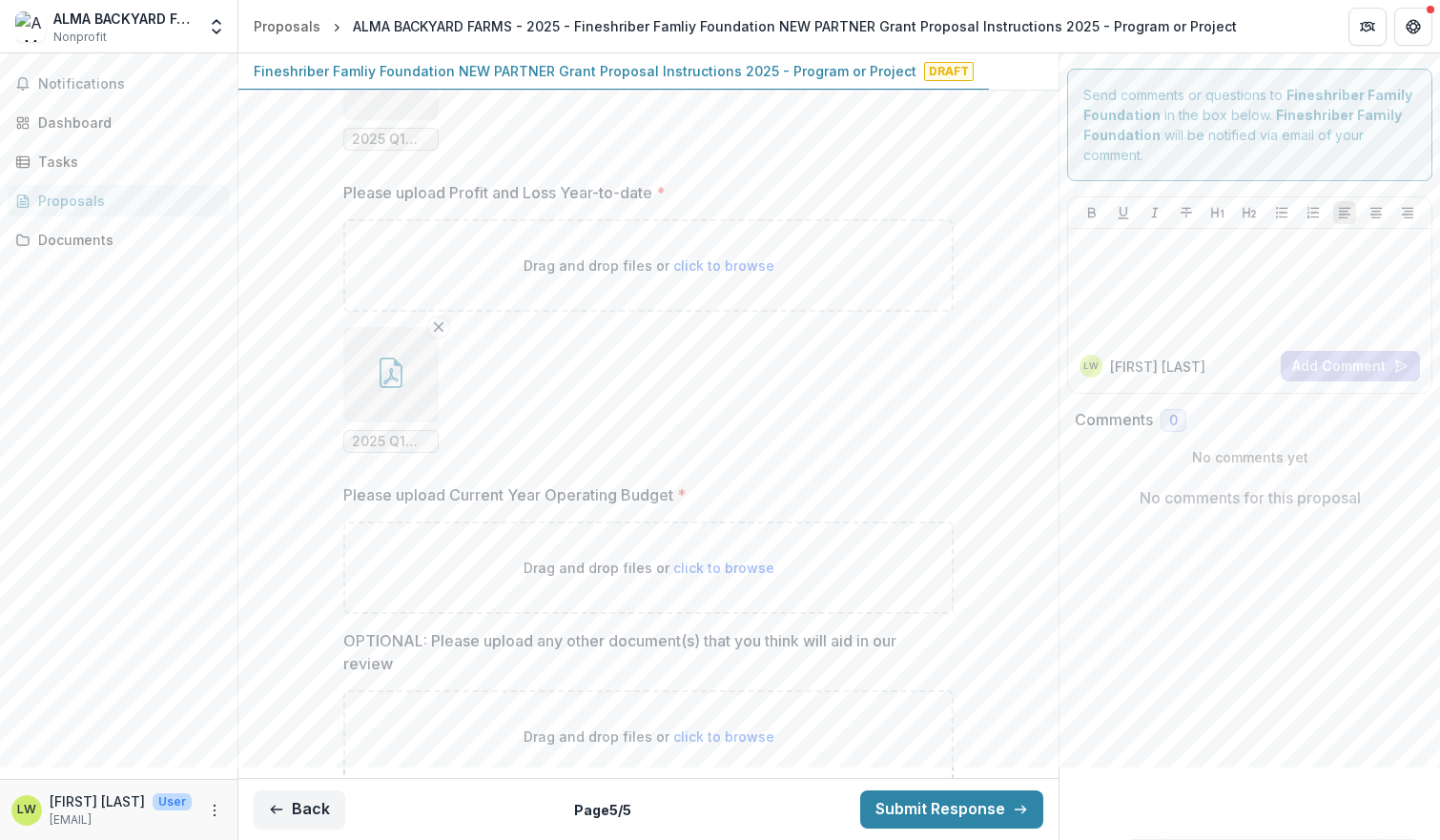 scroll, scrollTop: 1119, scrollLeft: 0, axis: vertical 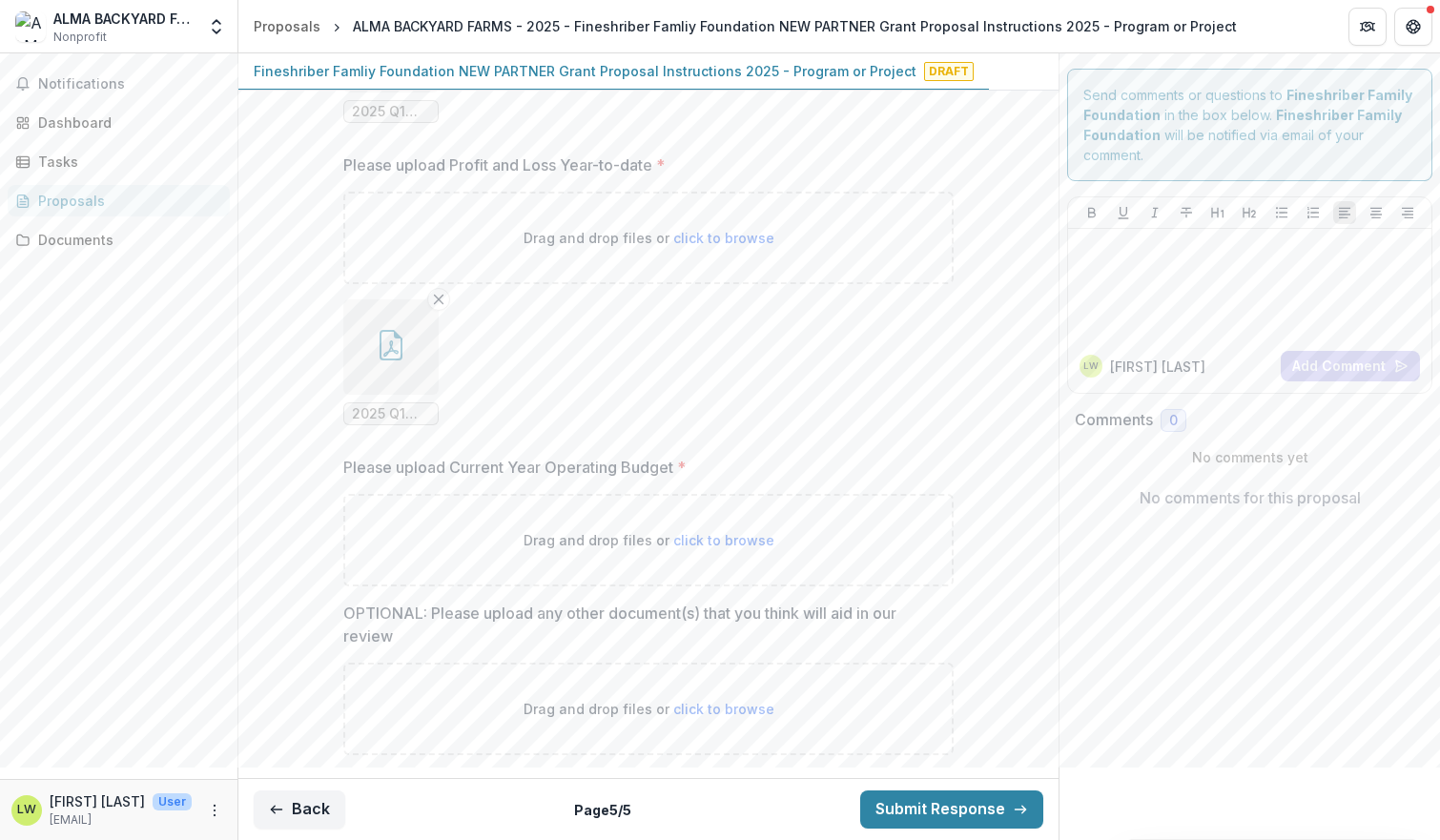 click on "click to browse" at bounding box center [724, 540] 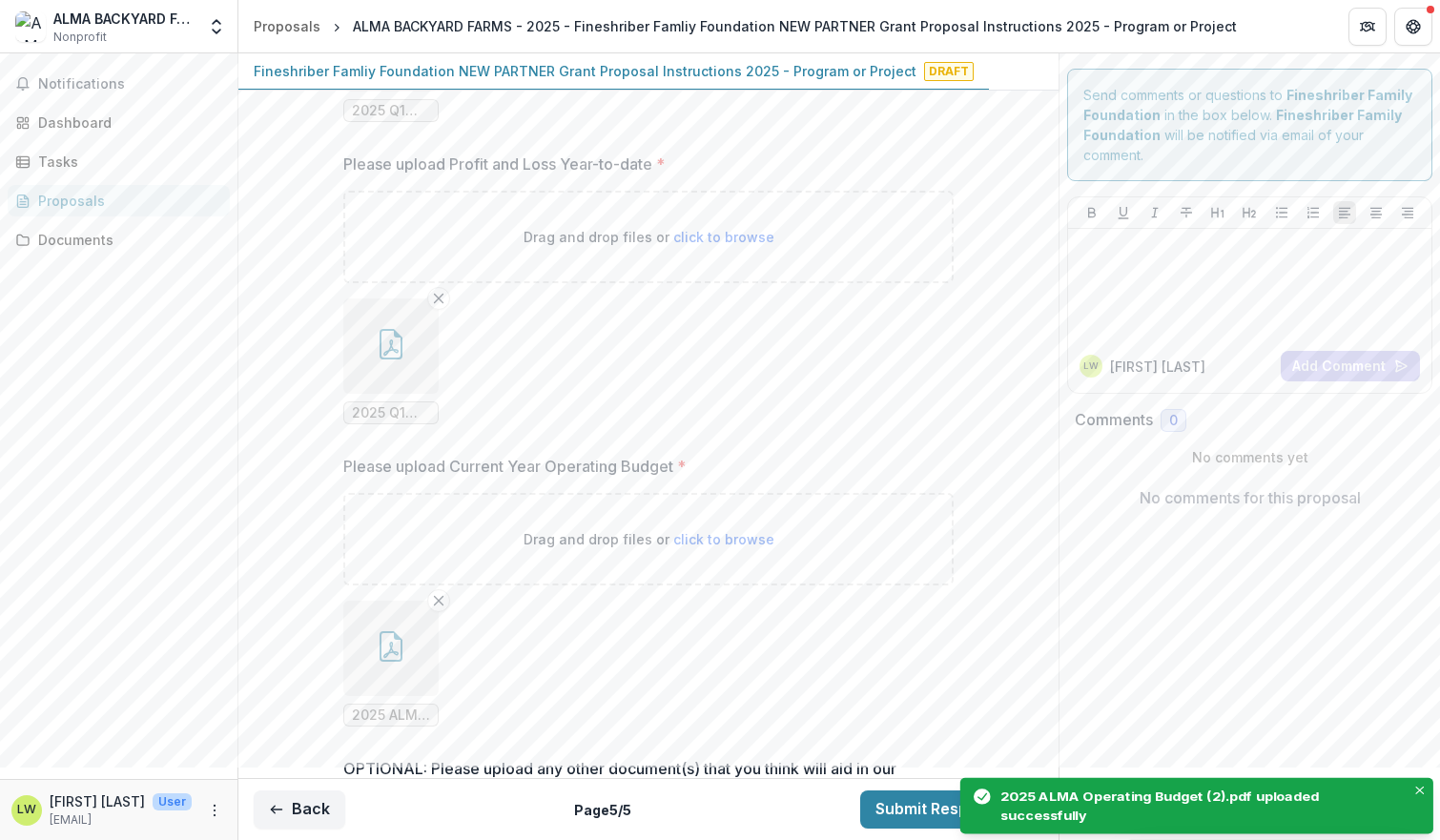 scroll, scrollTop: 1276, scrollLeft: 0, axis: vertical 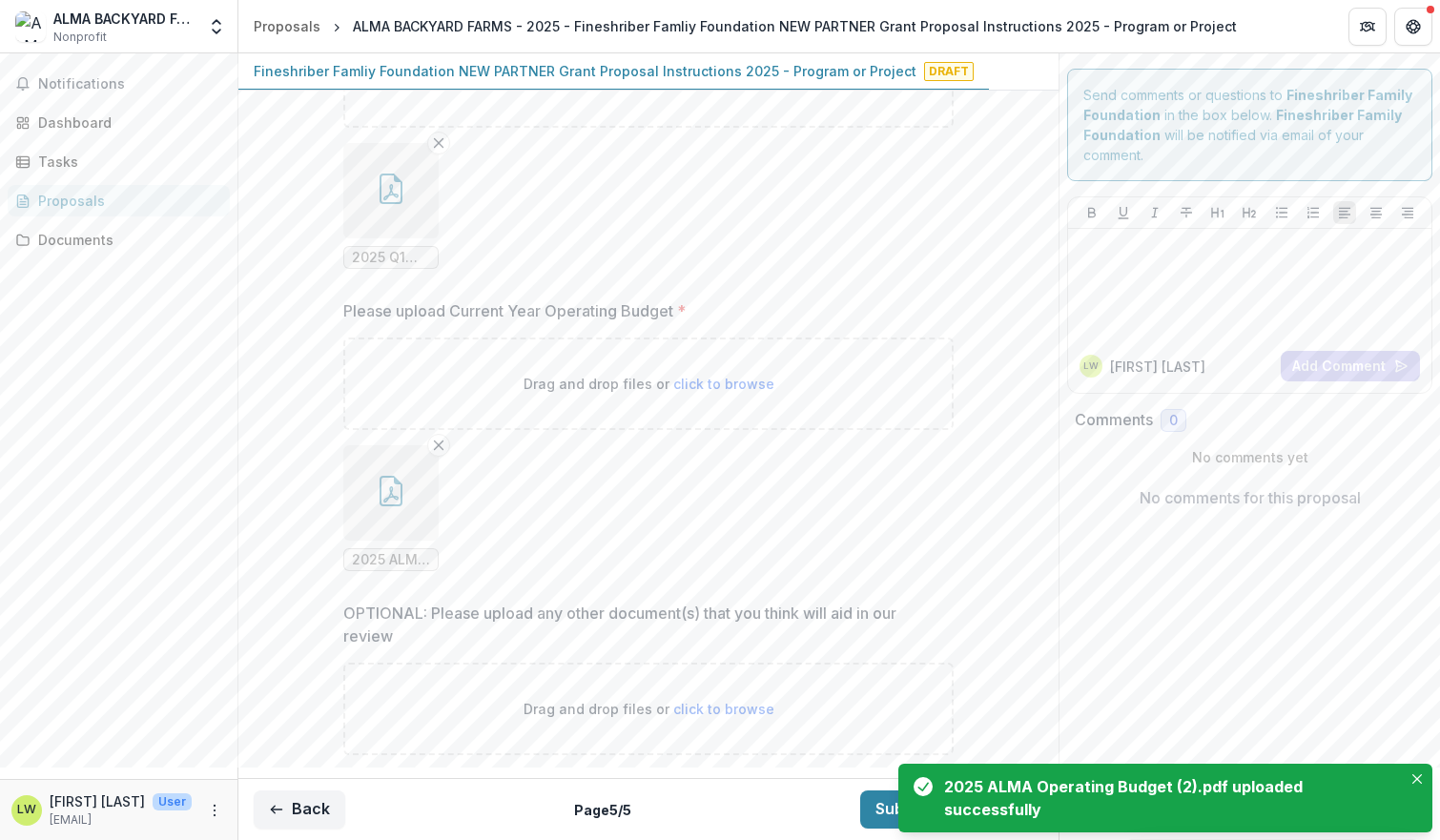 click on "Drag and drop files or   click to browse" at bounding box center (648, 708) 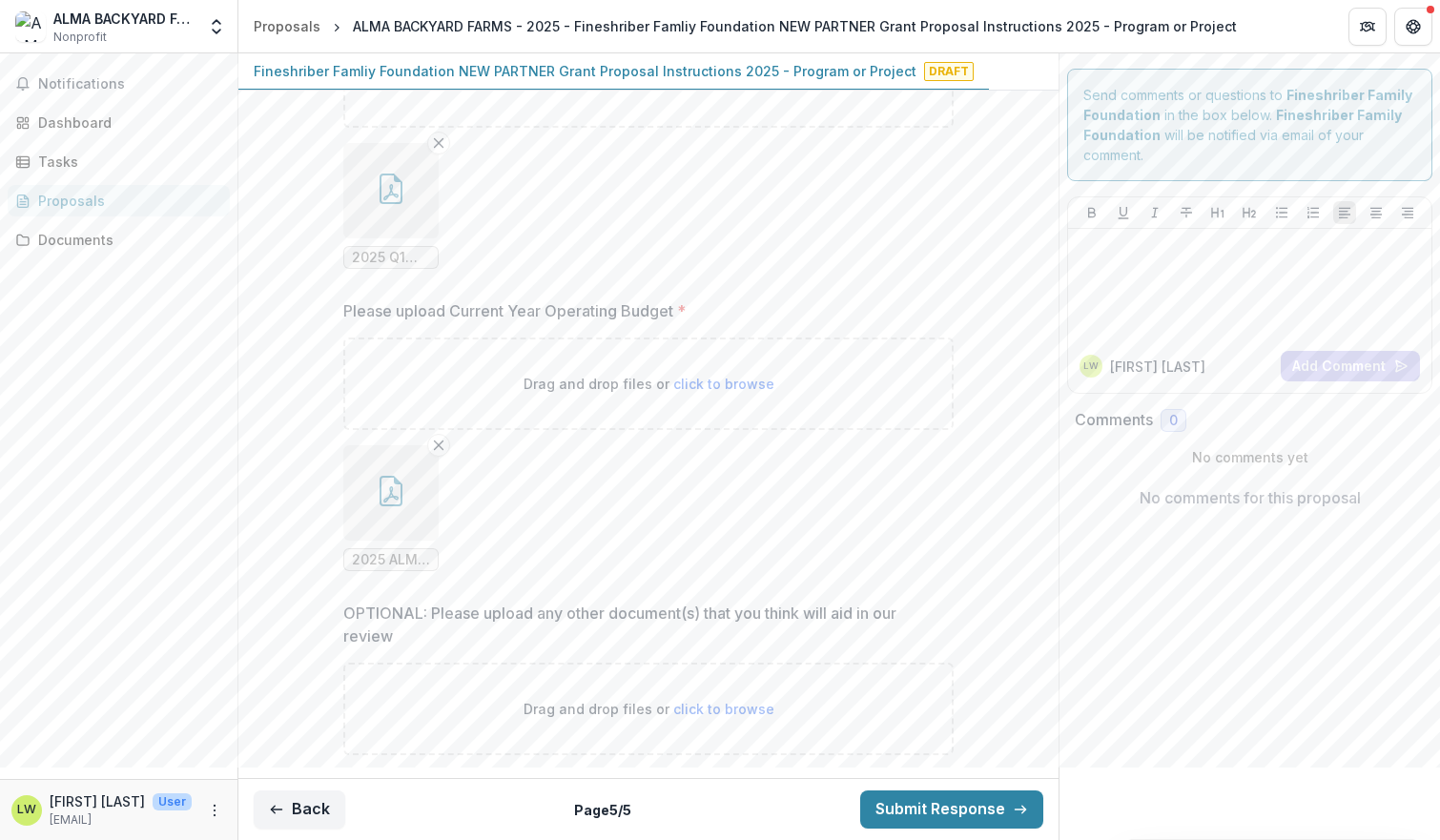 type on "**********" 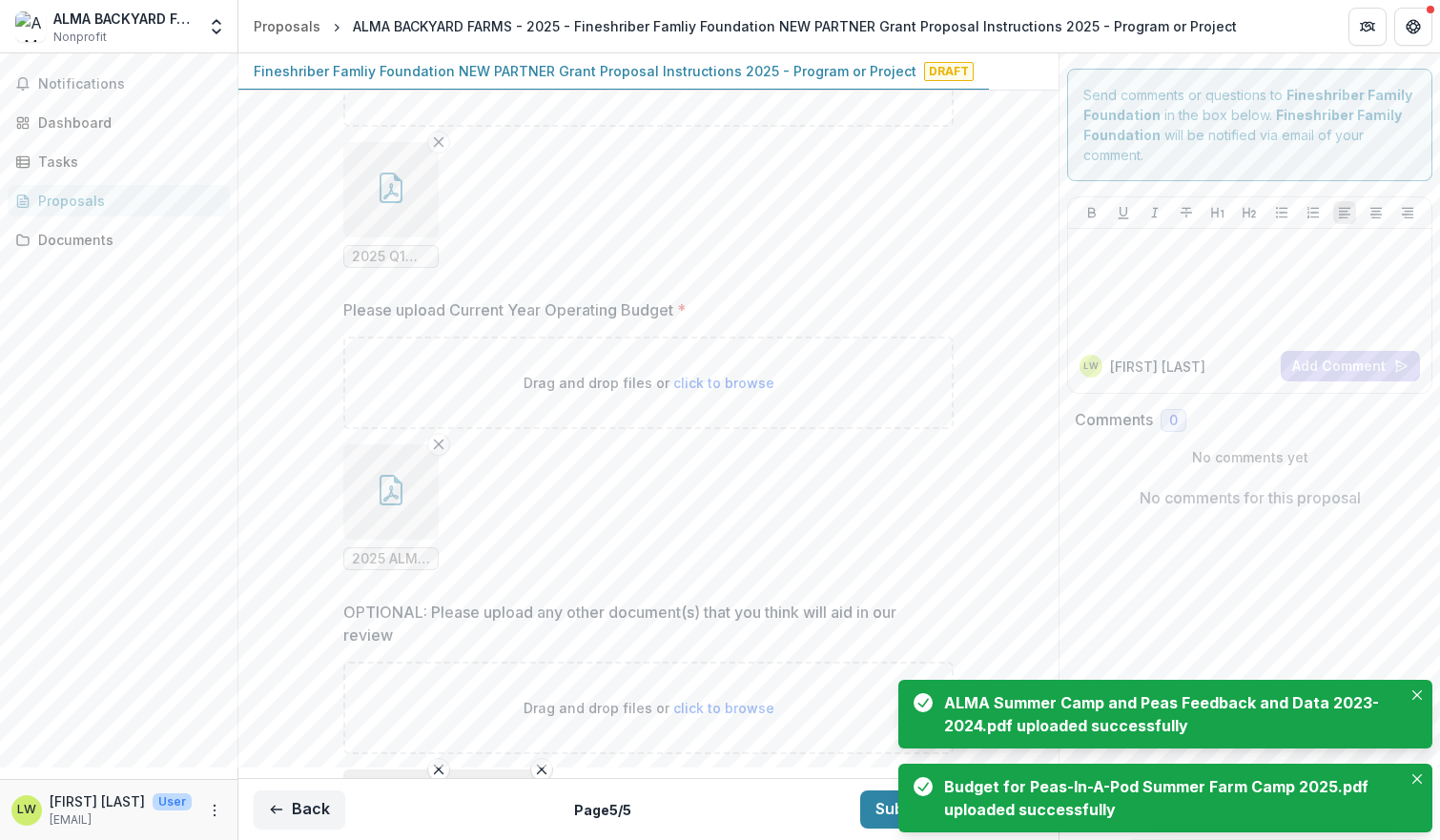 scroll, scrollTop: 1432, scrollLeft: 0, axis: vertical 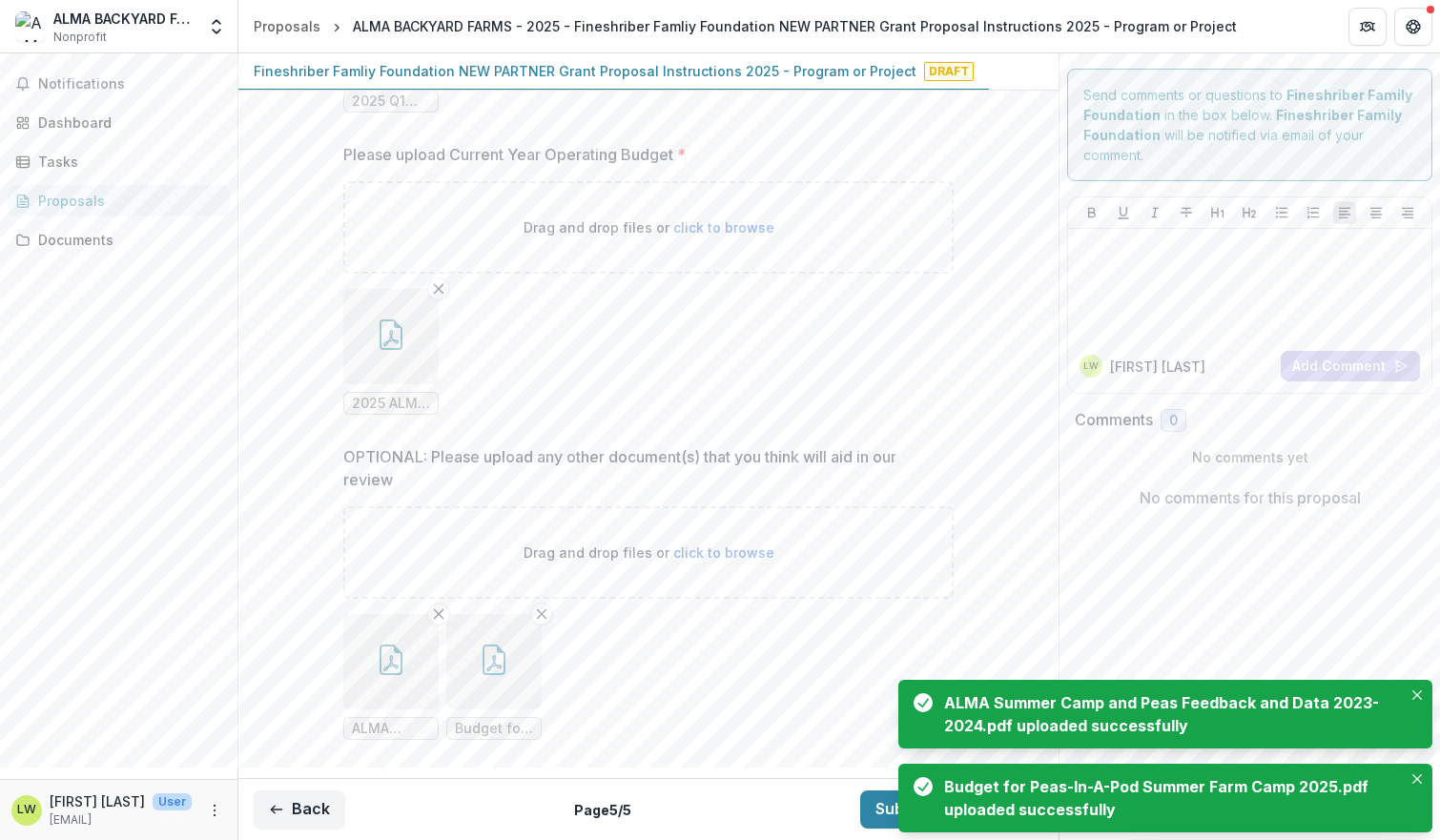 click on "click to browse" at bounding box center (724, 552) 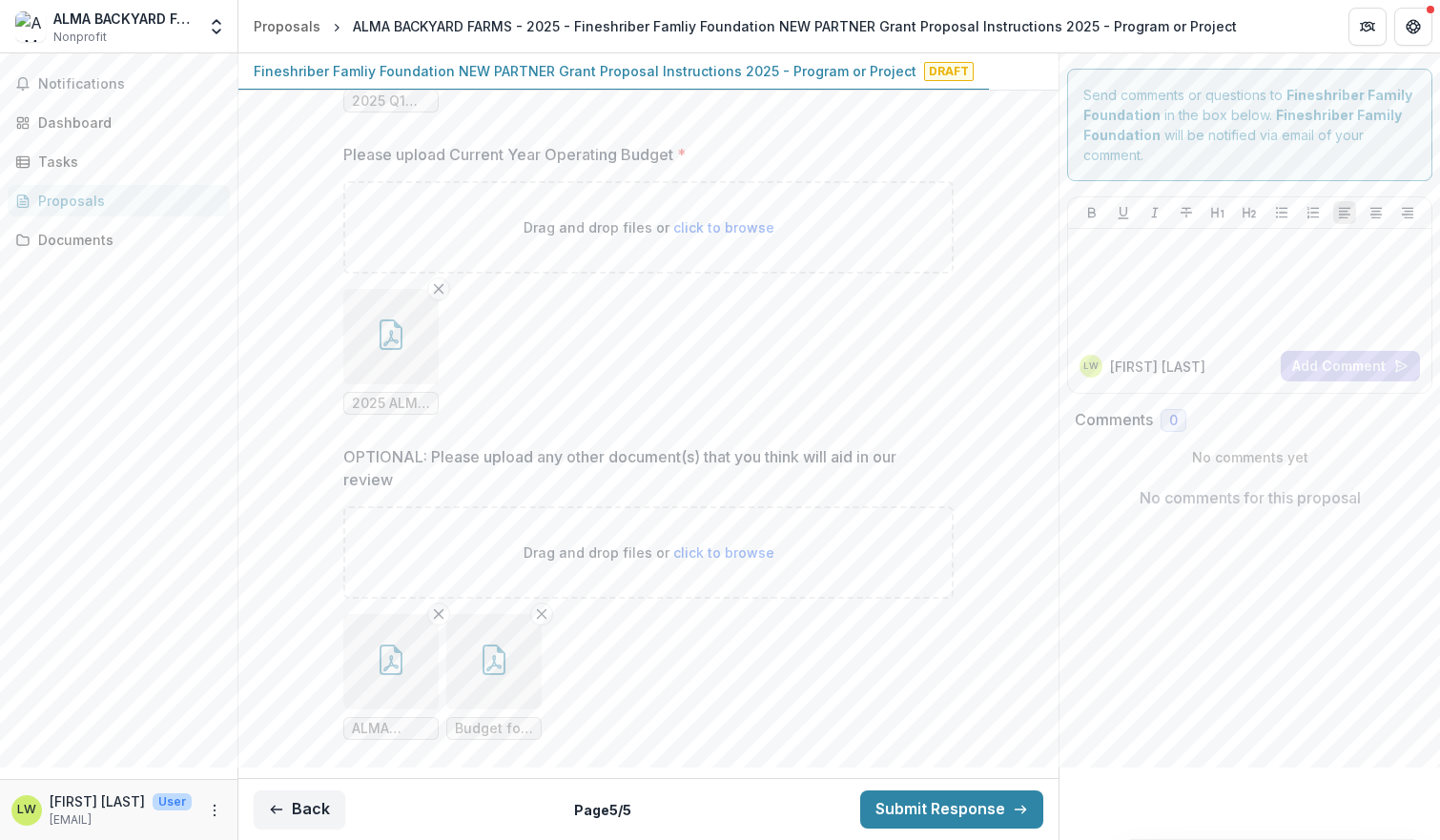 click on "ALMA Summer Camp and Peas Feedback and Data 2023-2024.pdf Budget for Peas-In-A-Pod Summer Farm Camp 2025.pdf" at bounding box center [648, 677] 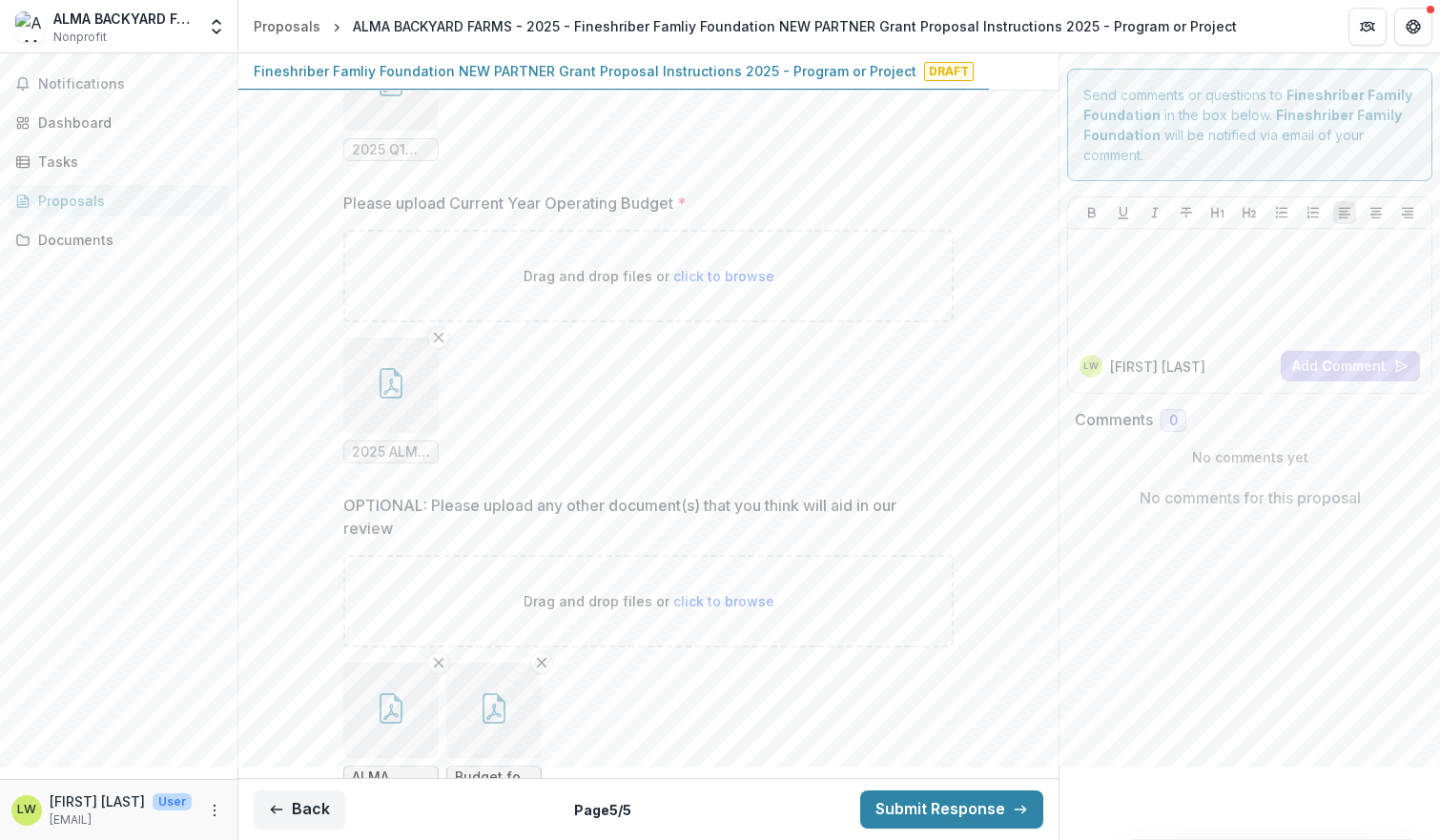 scroll, scrollTop: 1432, scrollLeft: 0, axis: vertical 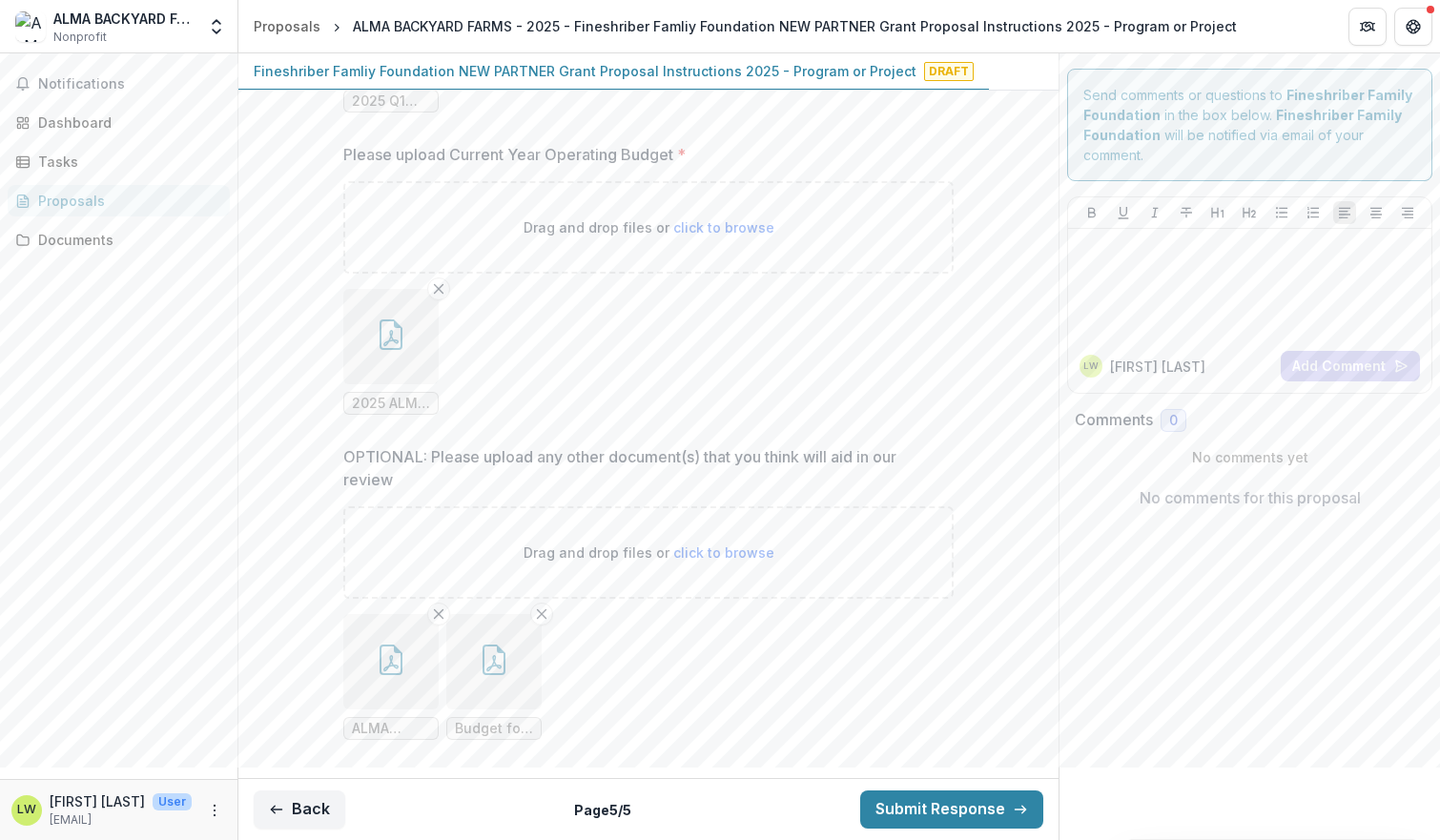 click on "Drag and drop files or   click to browse" at bounding box center [648, 552] 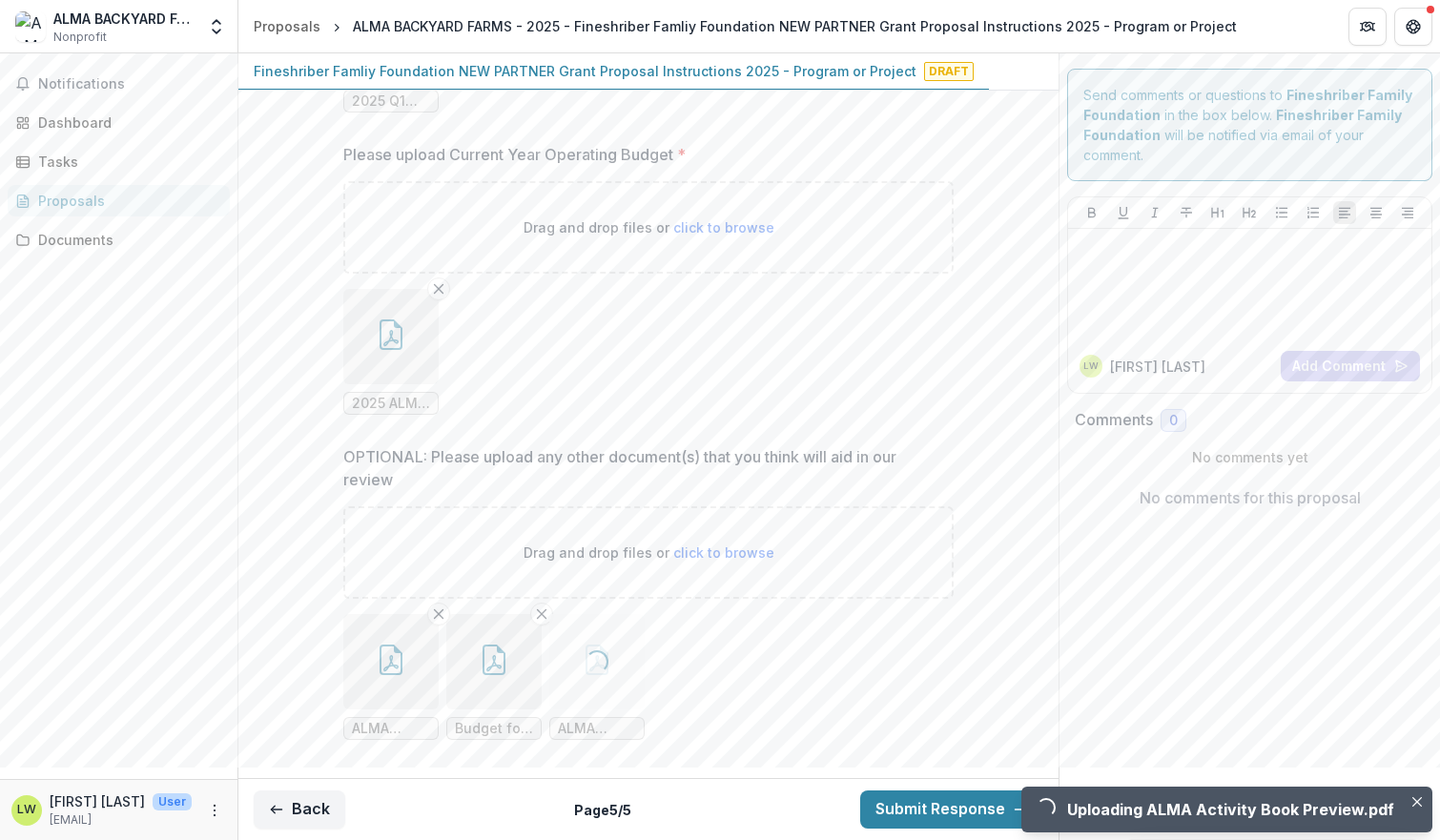 click on "click to browse" at bounding box center (724, 552) 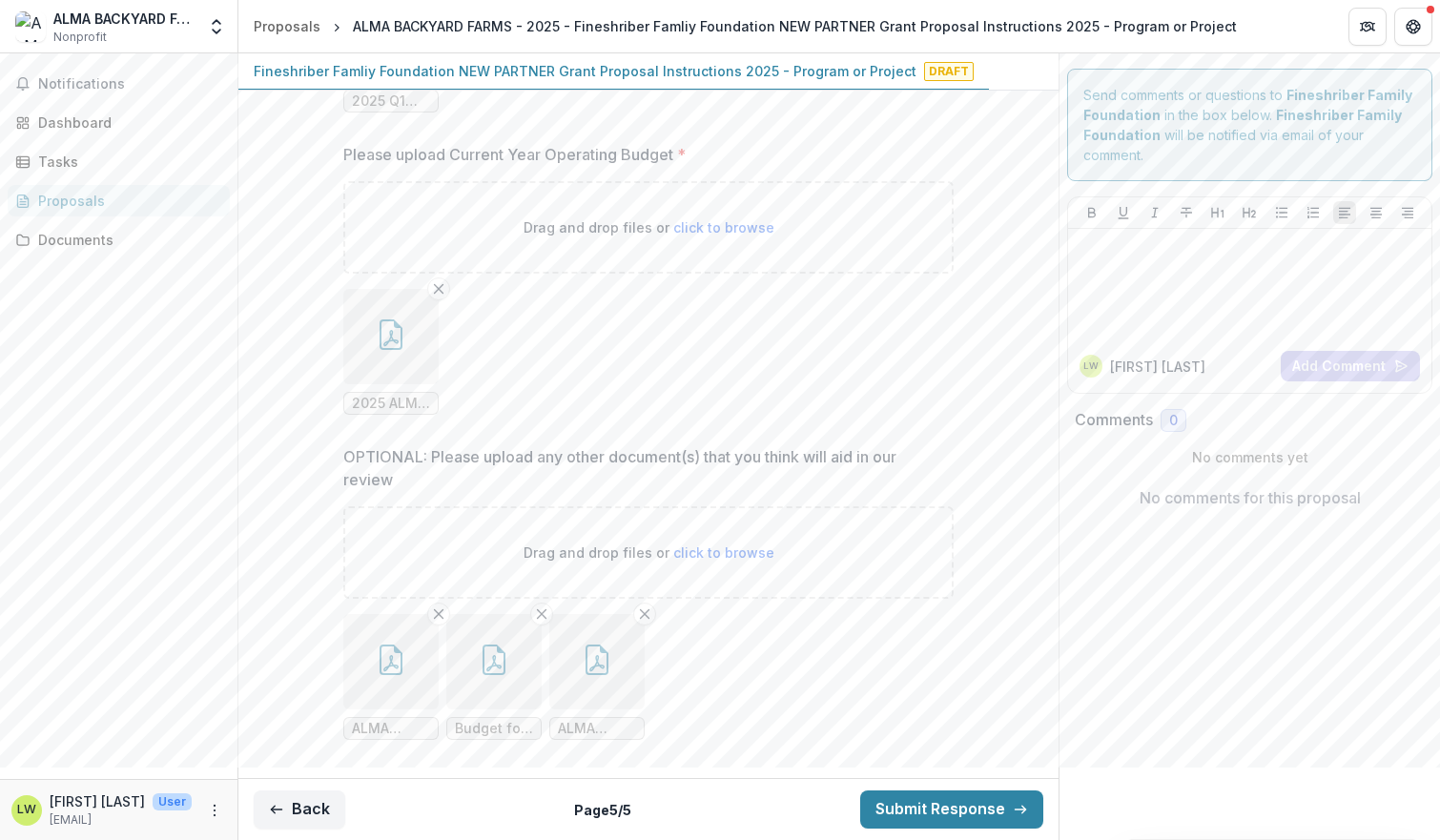 type on "**********" 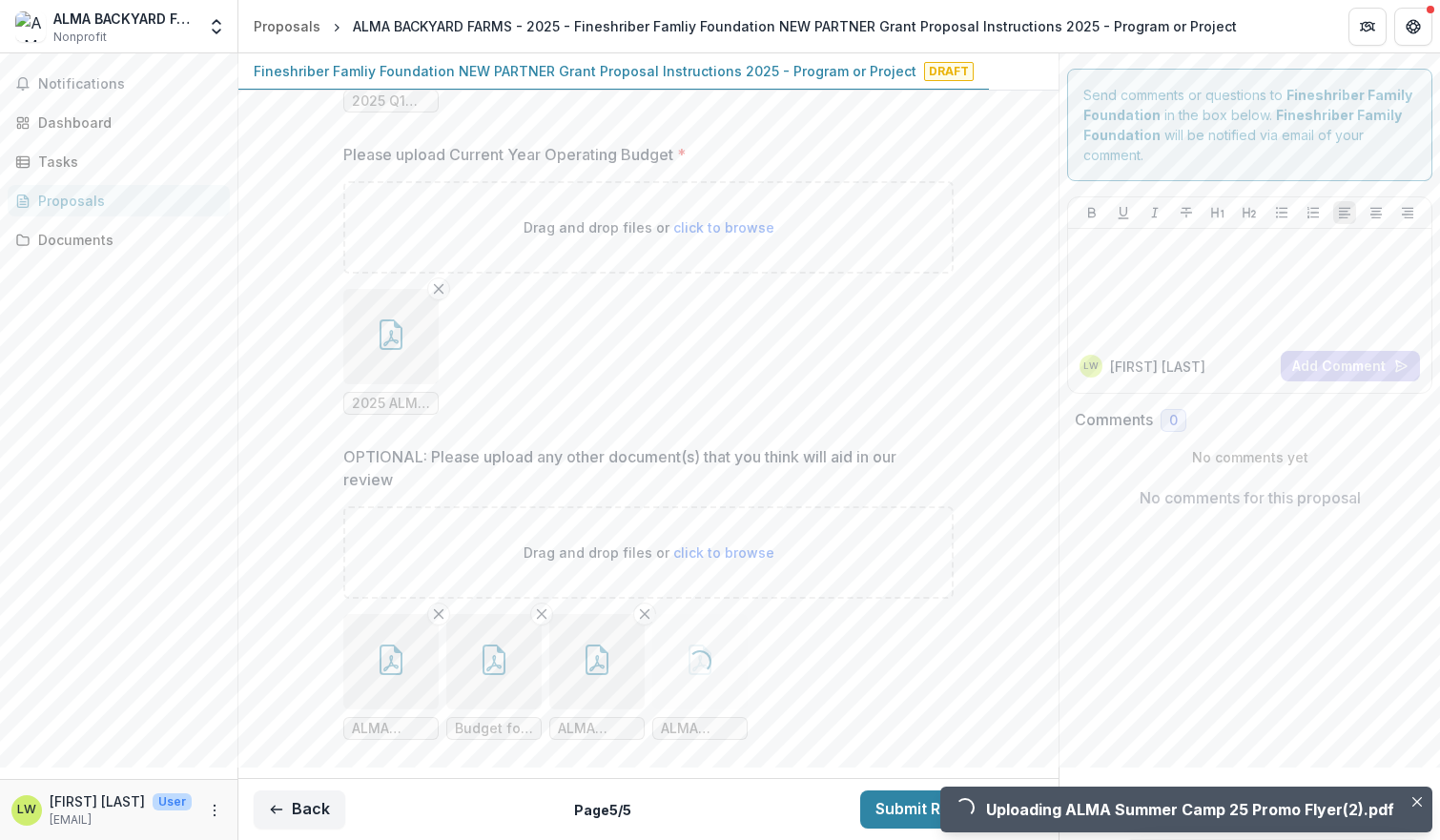 click on "ALMA Activity Book Preview.pdf Budget for Peas-In-A-Pod Summer Farm Camp 2025.pdf ALMA Activity Book Preview.pdf Loading... ALMA Summer Camp 25 Promo Flyer(2).pdf" at bounding box center (648, 677) 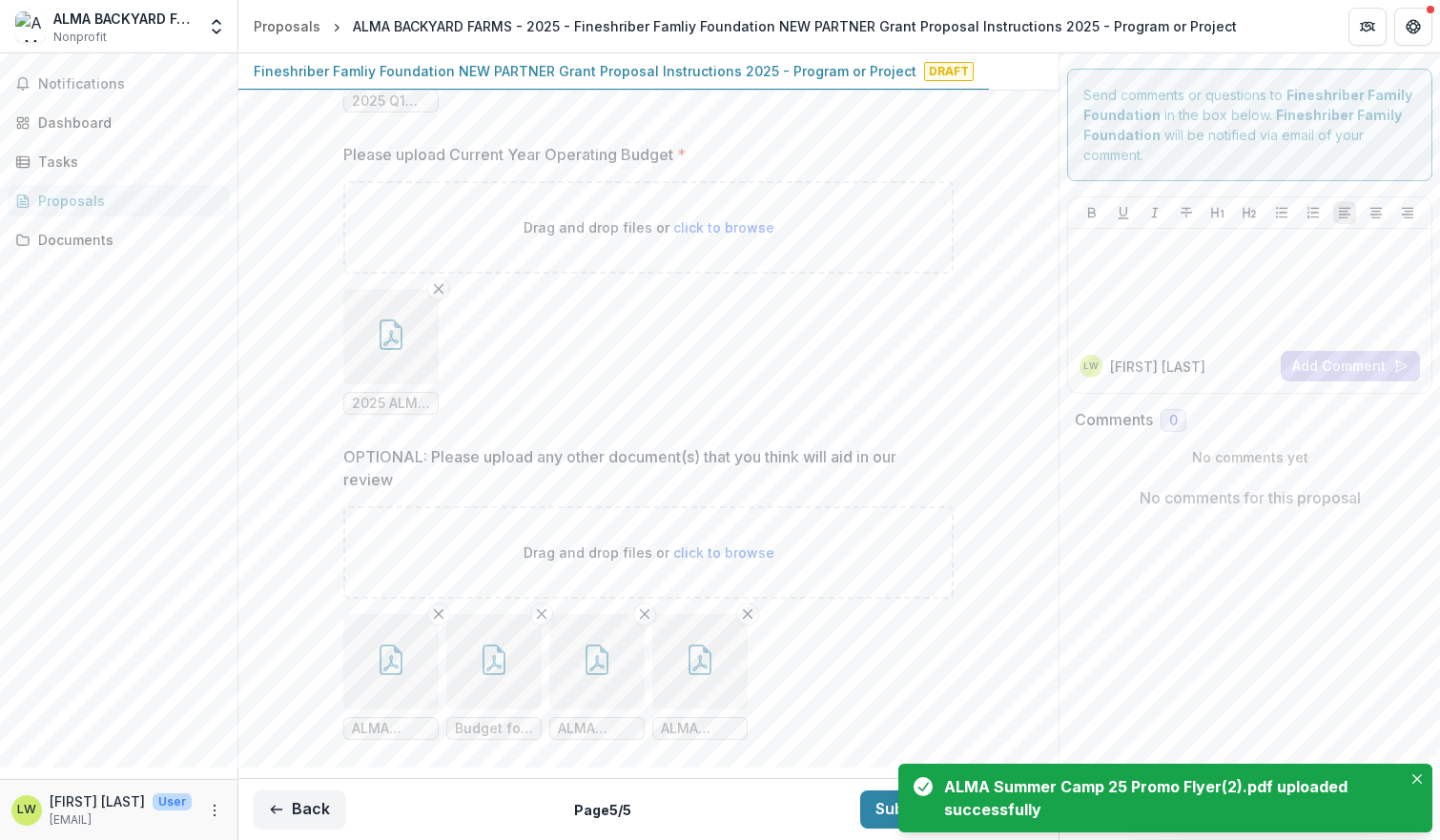 click on "click to browse" at bounding box center [724, 552] 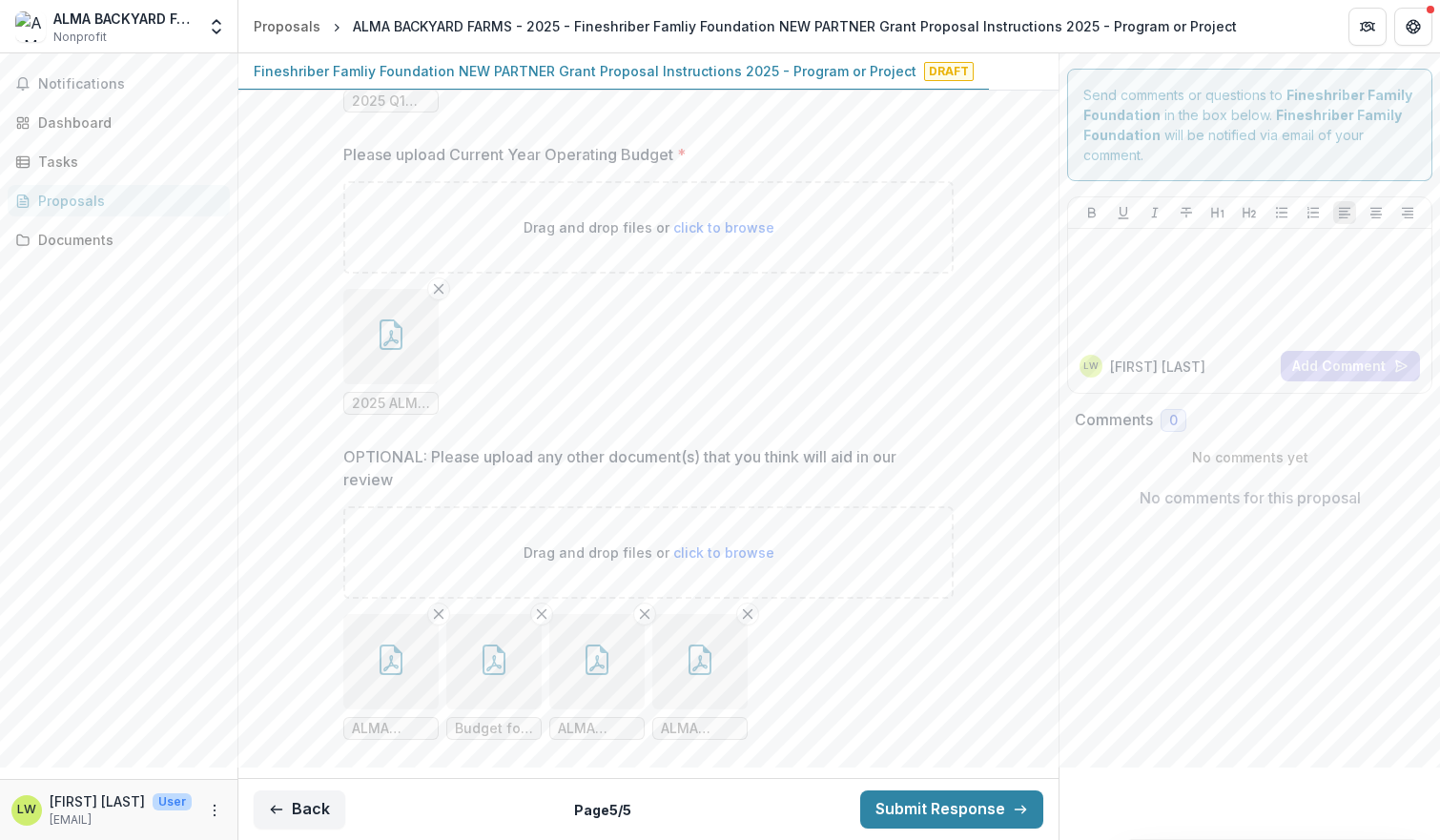 click on "ALMA Summer Camp 25 Promo Flyer(2).pdf" at bounding box center [700, 728] 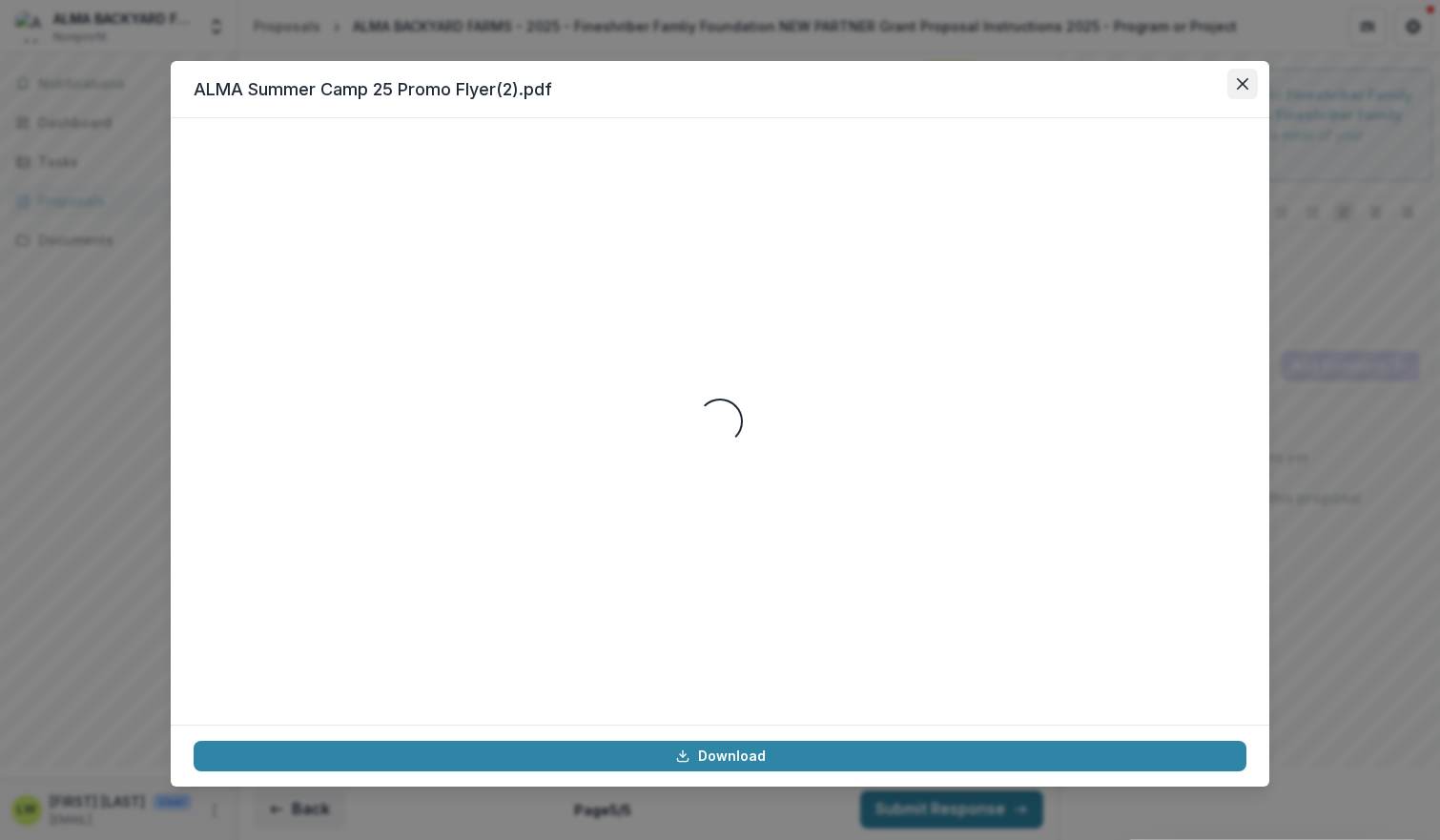 click 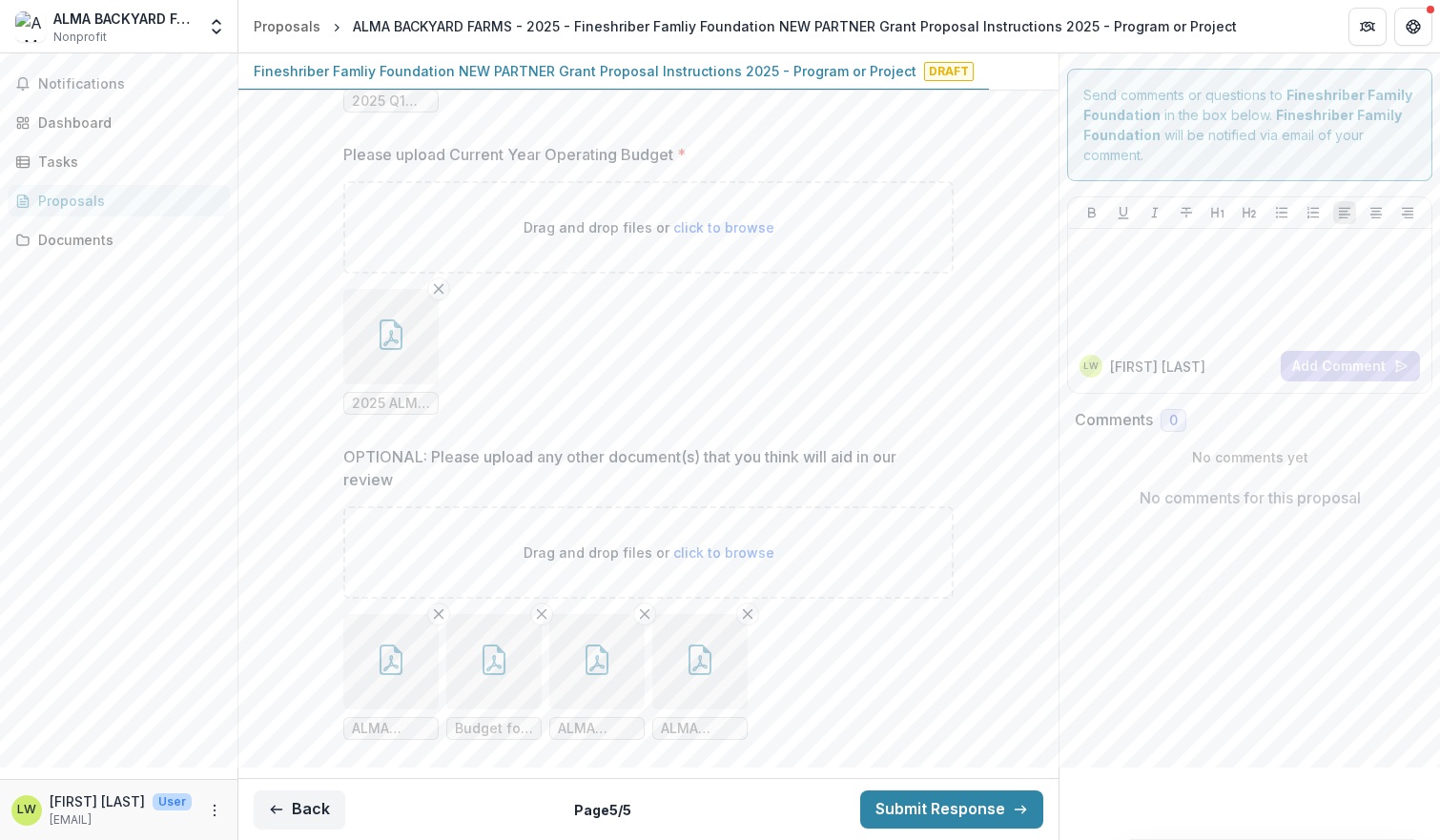 click at bounding box center [391, 662] 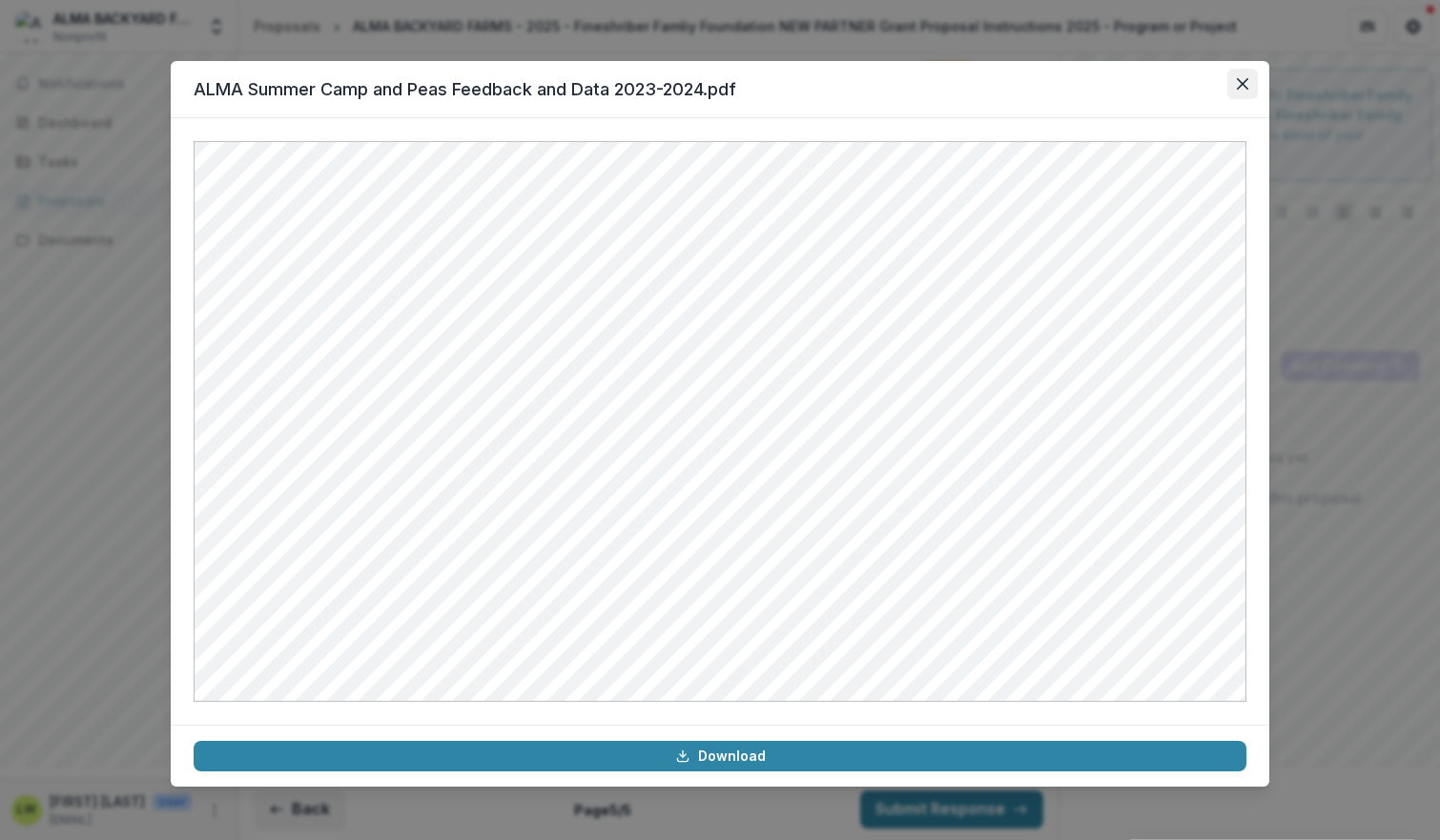 click 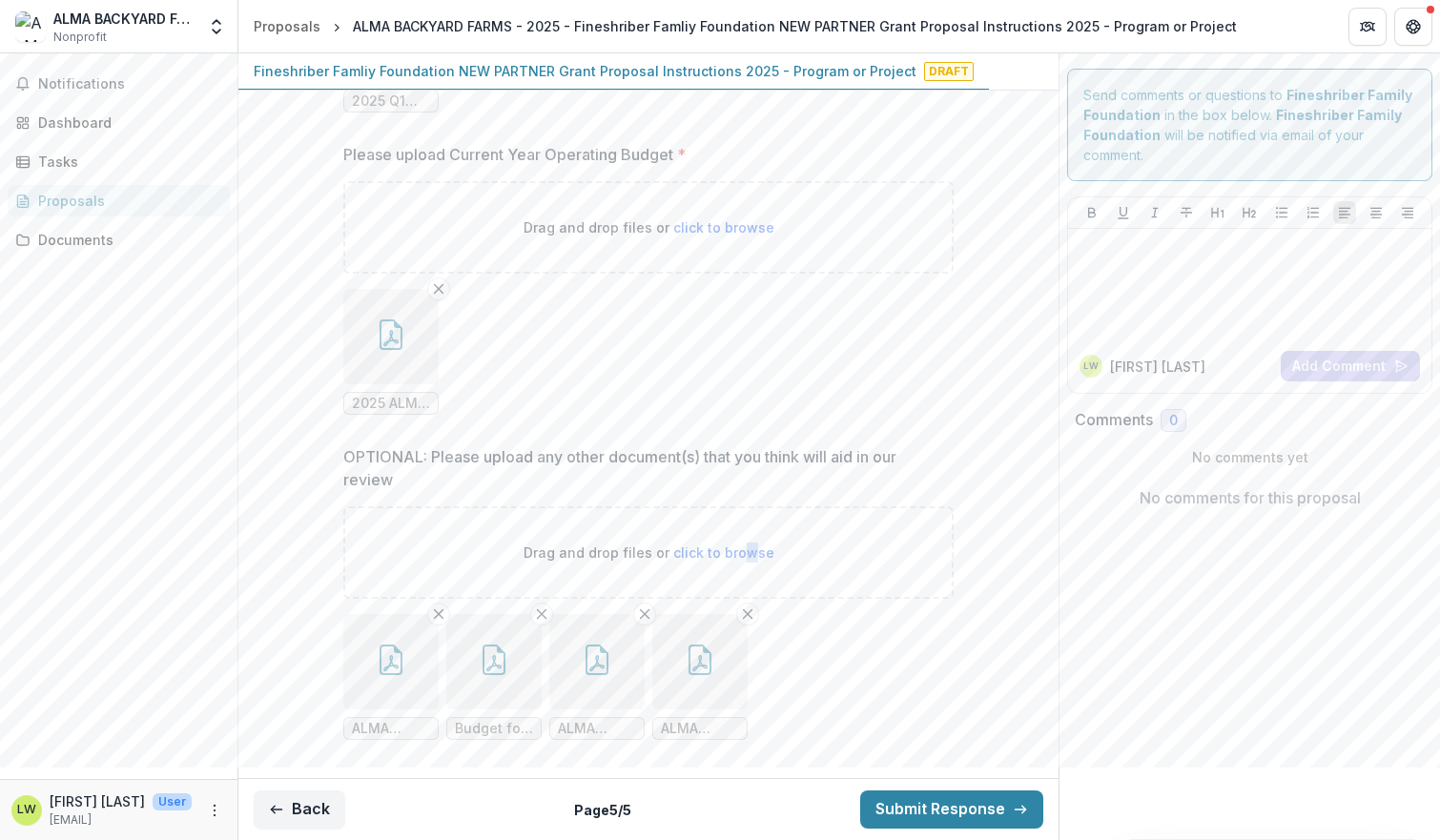 click on "Drag and drop files or   click to browse" at bounding box center [648, 552] 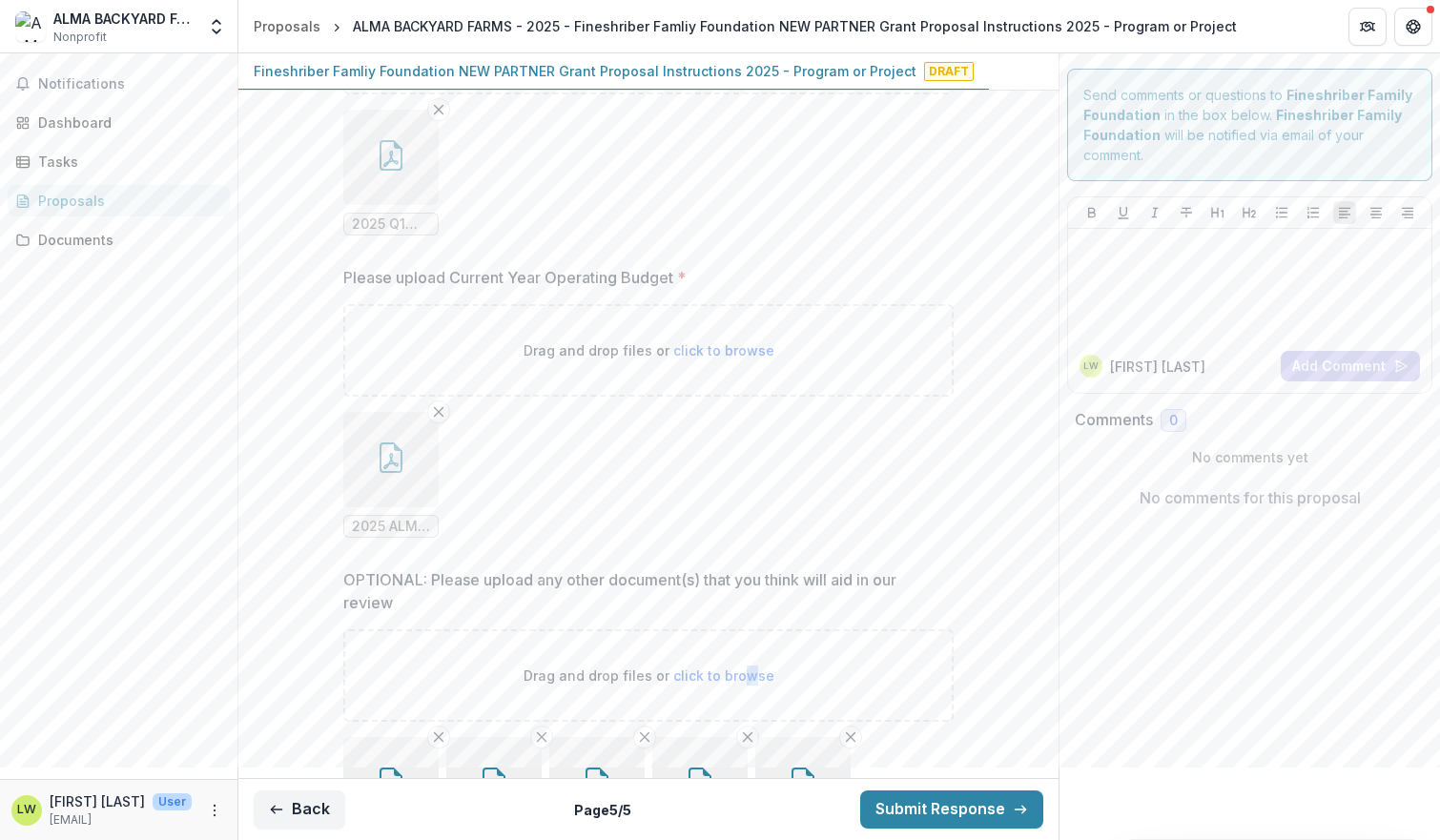 scroll, scrollTop: 1432, scrollLeft: 0, axis: vertical 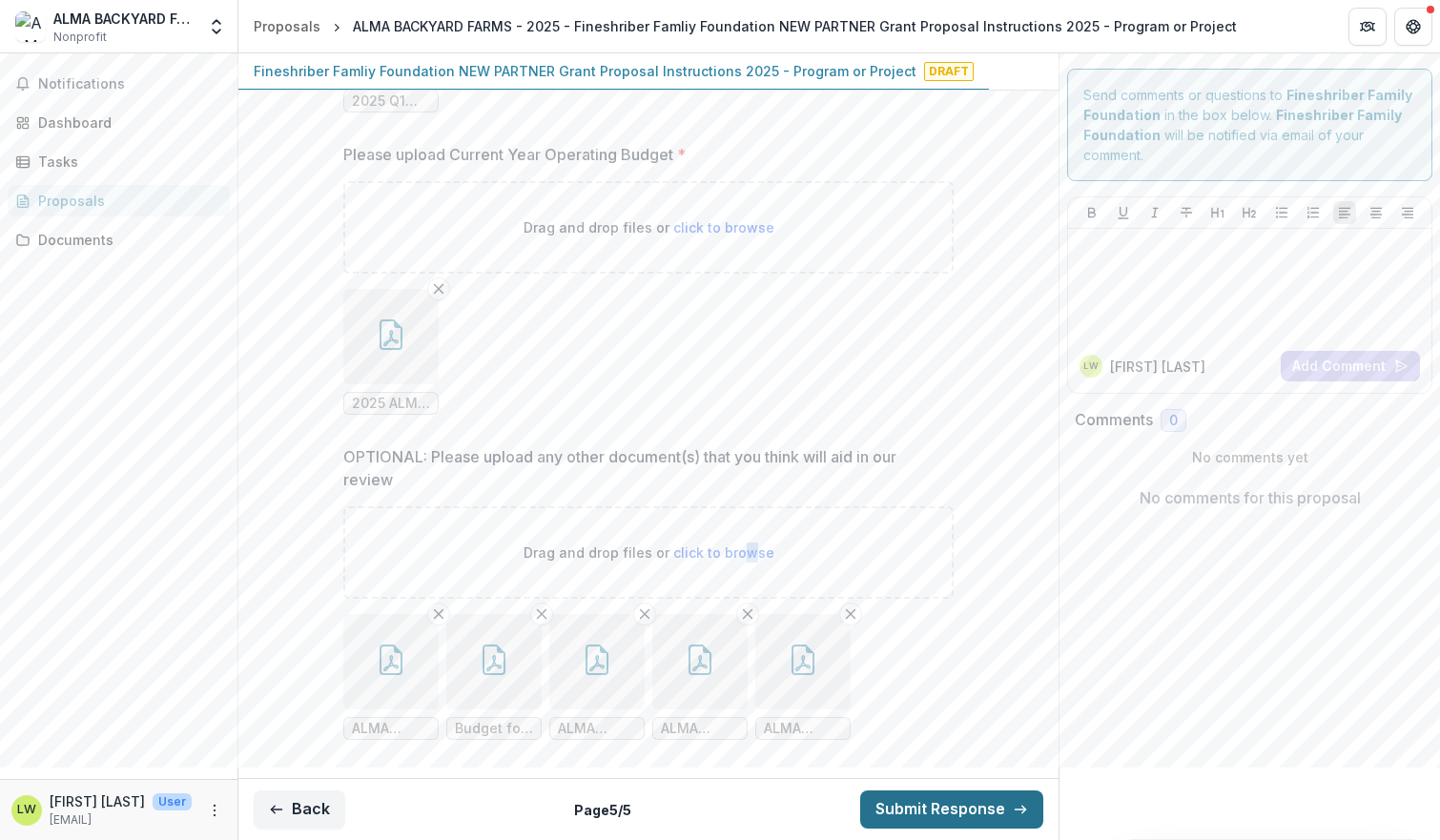 click on "Submit Response" at bounding box center [952, 809] 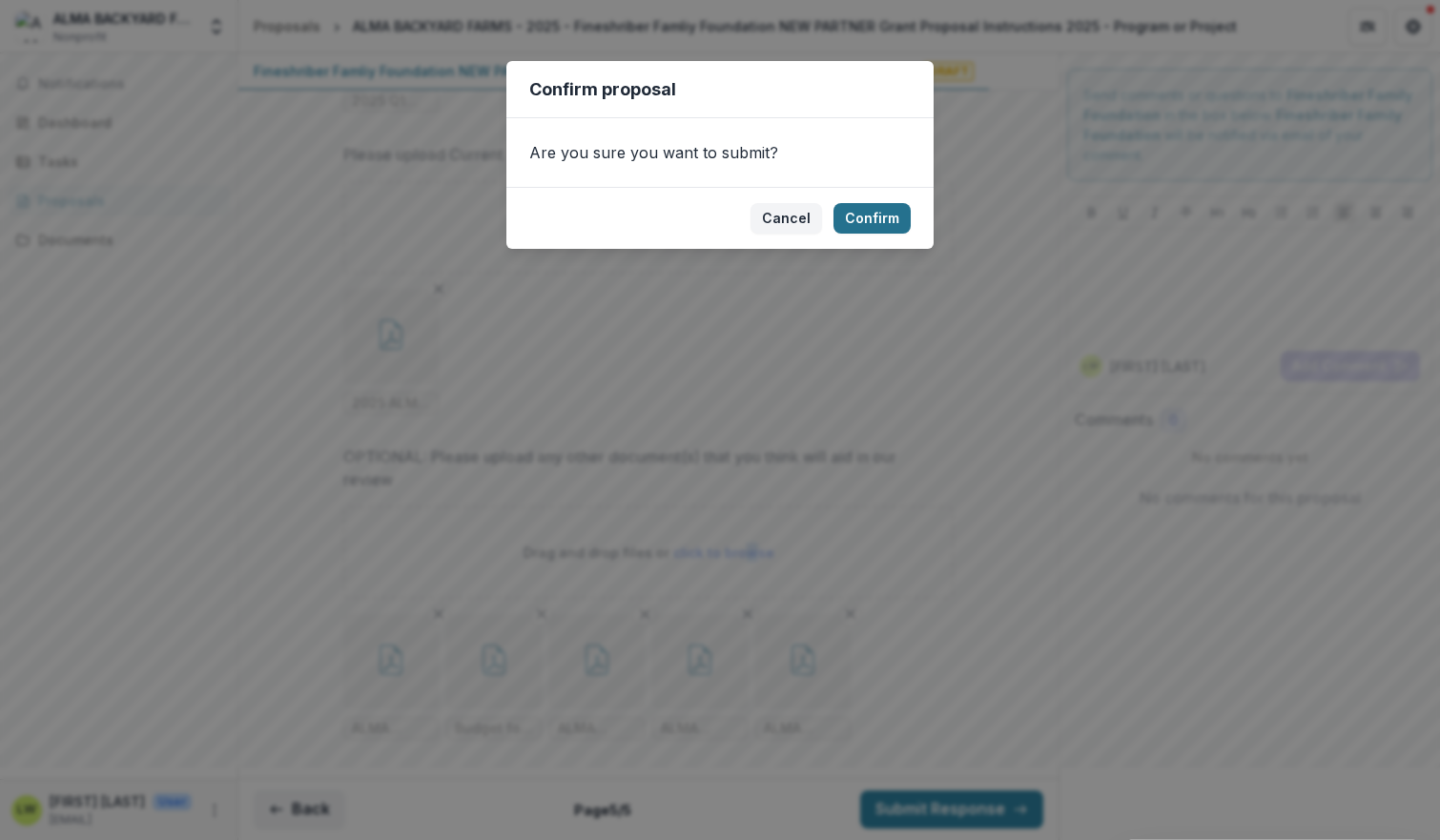 click on "Confirm" at bounding box center [872, 218] 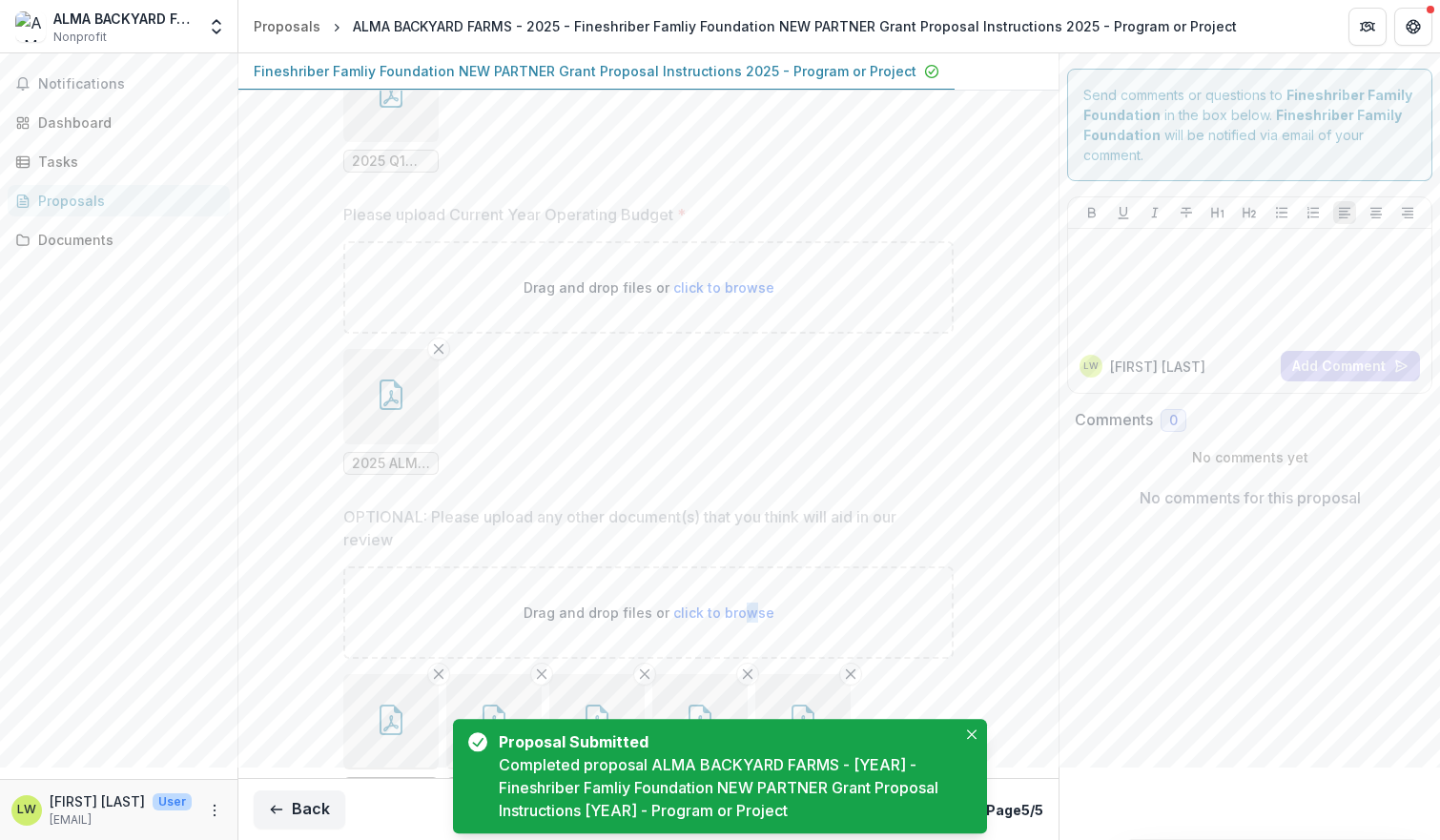scroll, scrollTop: 1493, scrollLeft: 0, axis: vertical 